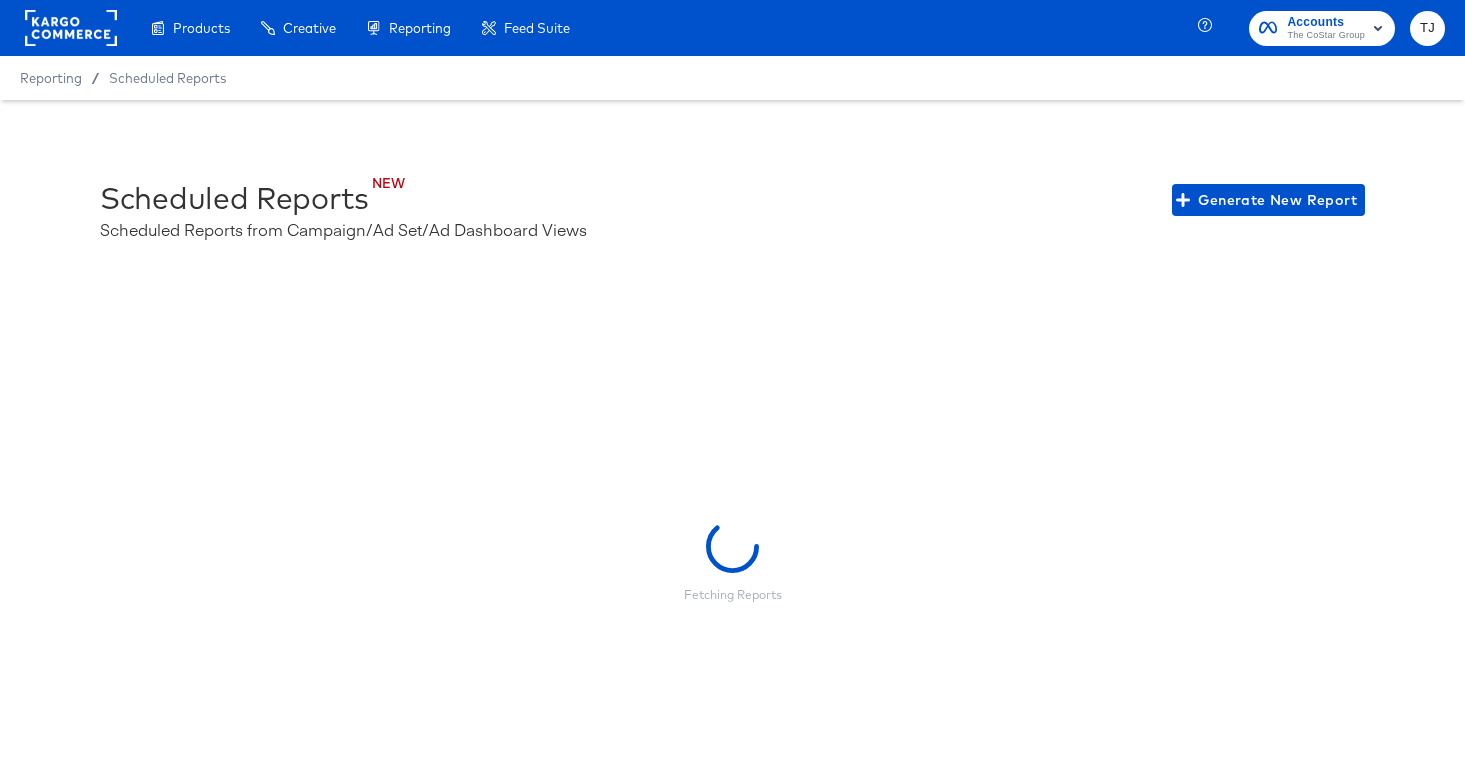 scroll, scrollTop: 0, scrollLeft: 0, axis: both 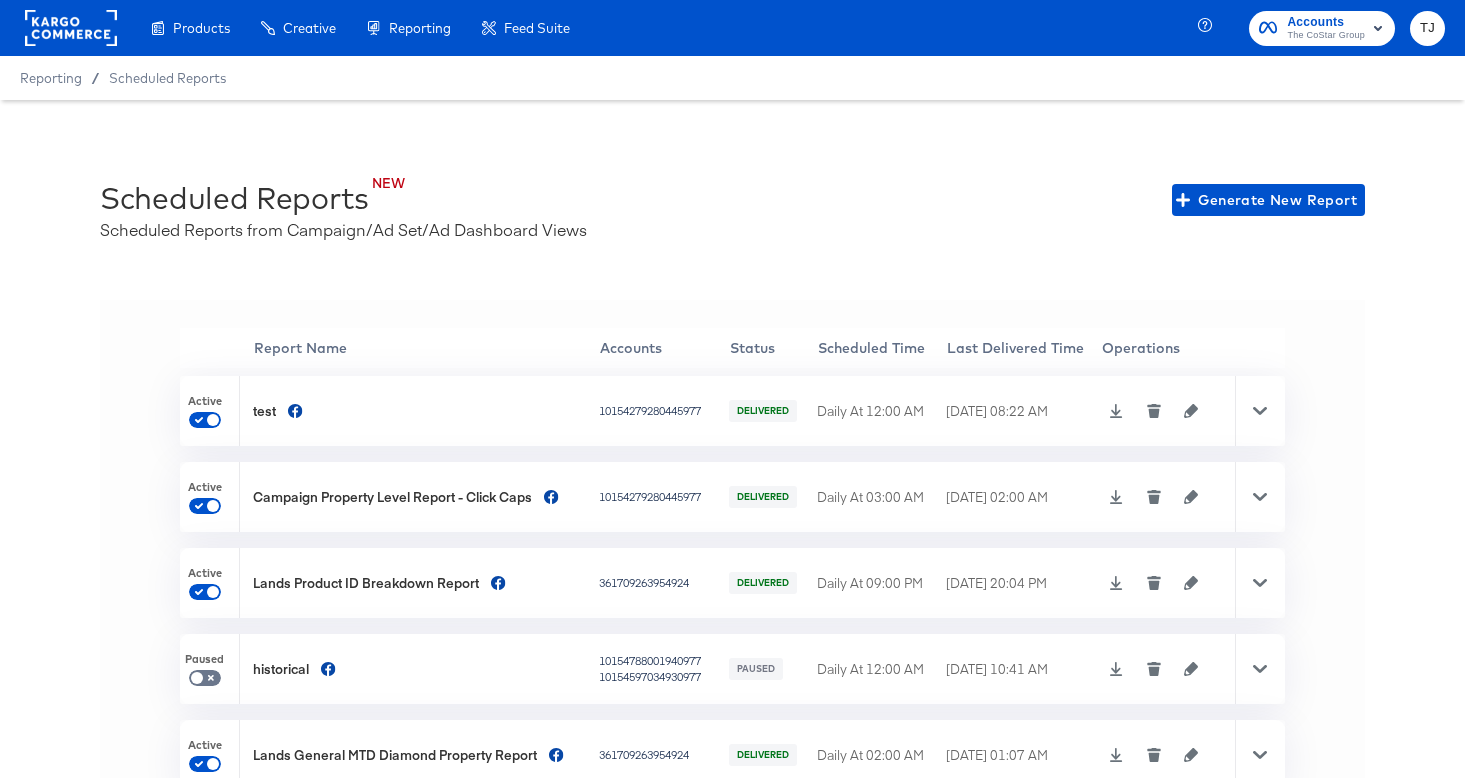 click 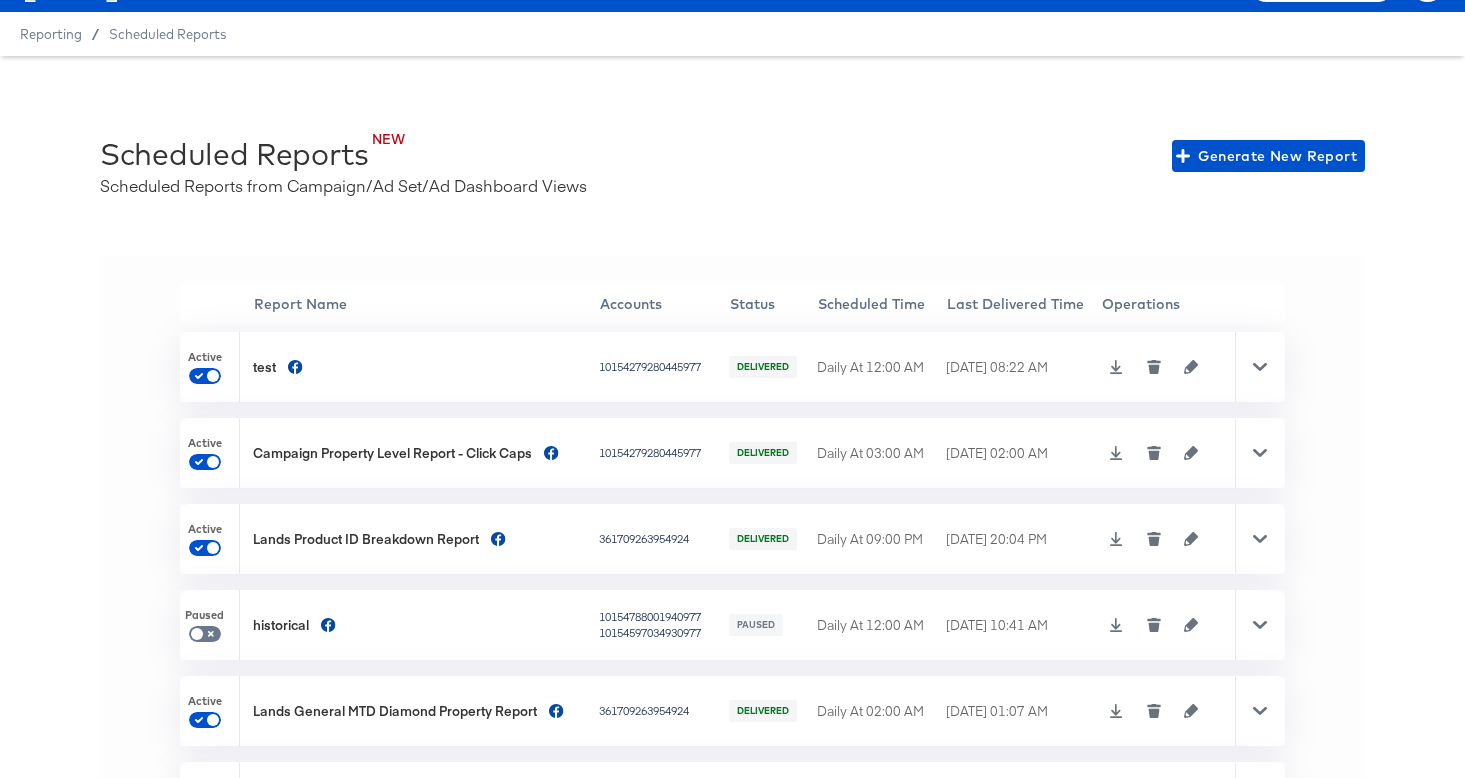 scroll, scrollTop: 38, scrollLeft: 0, axis: vertical 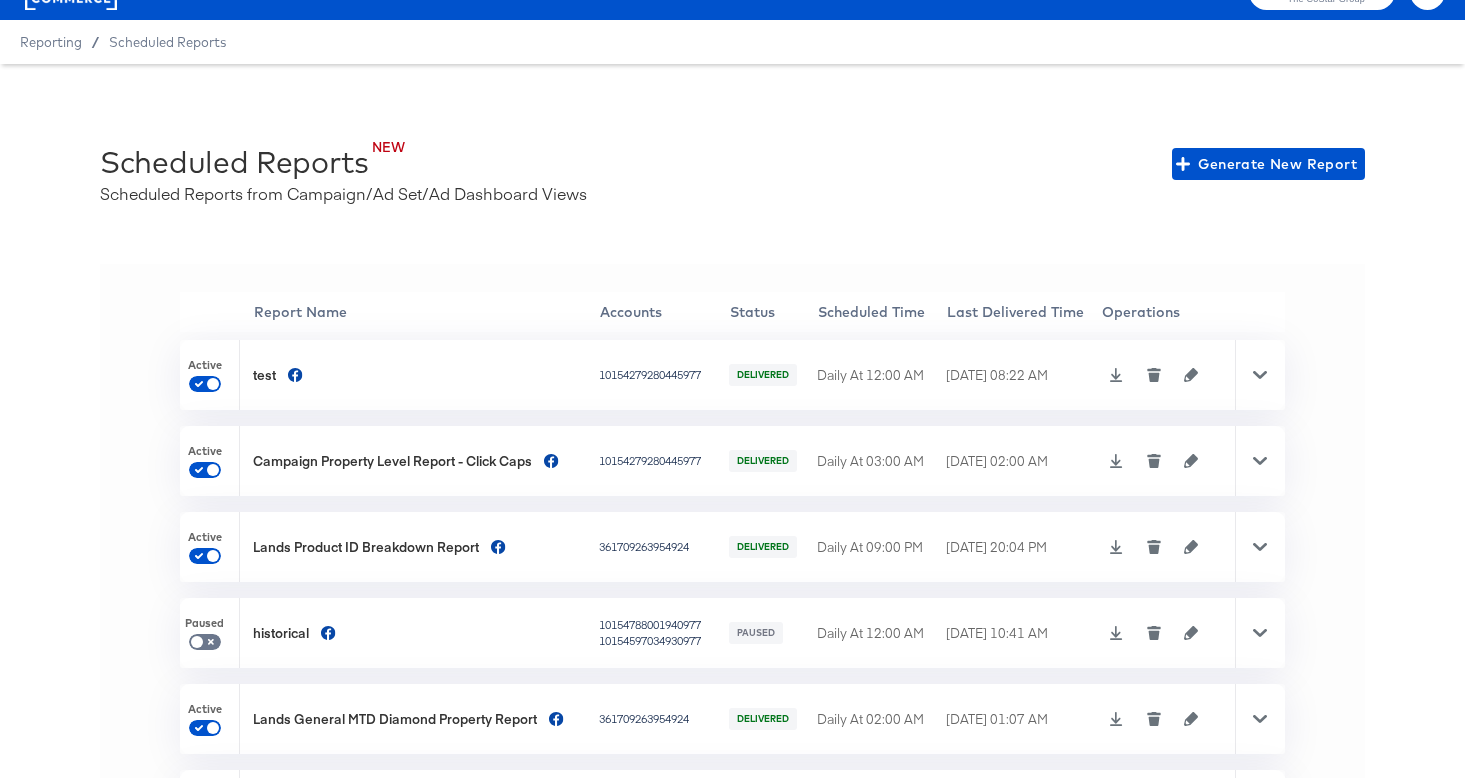 click at bounding box center [1260, 375] 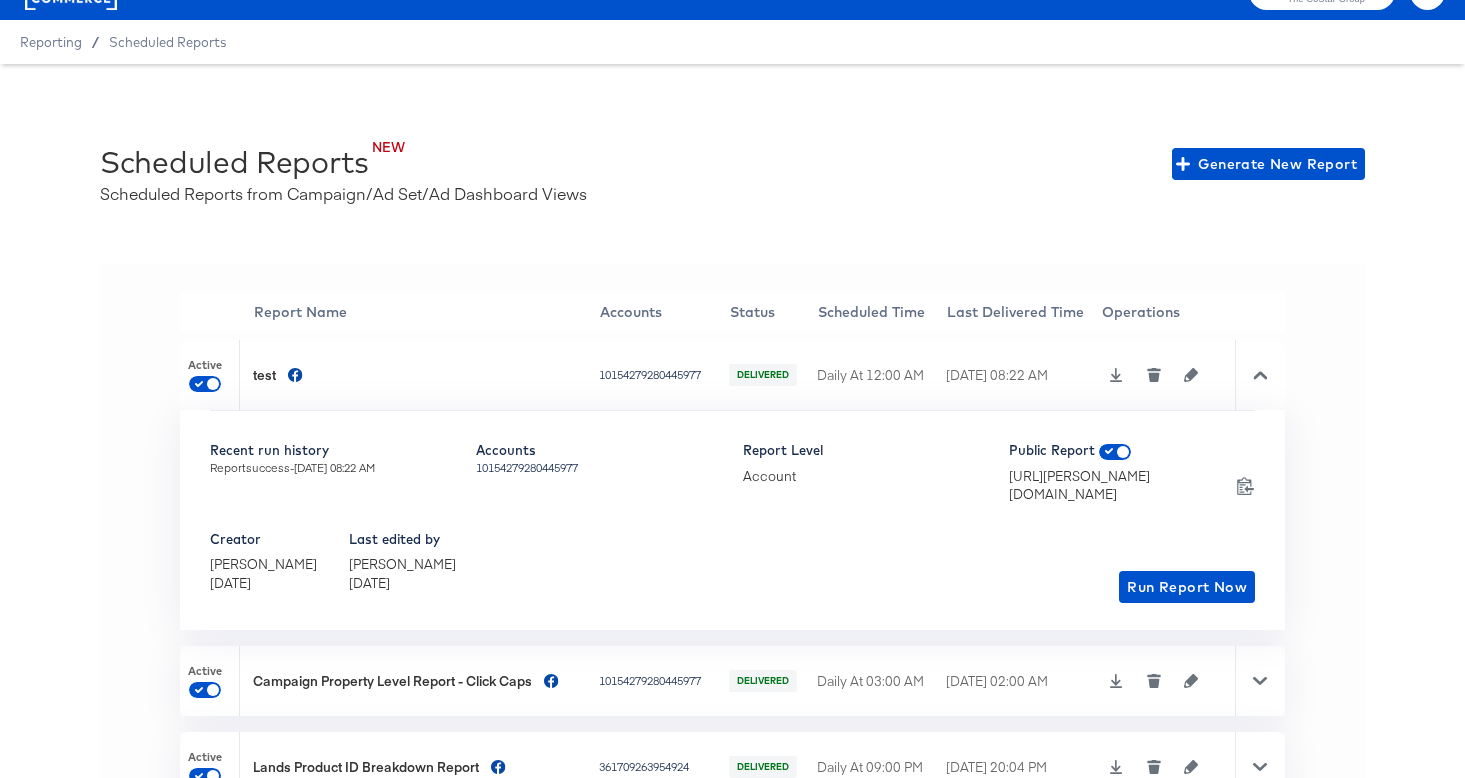drag, startPoint x: 1258, startPoint y: 376, endPoint x: 1244, endPoint y: 375, distance: 14.035668 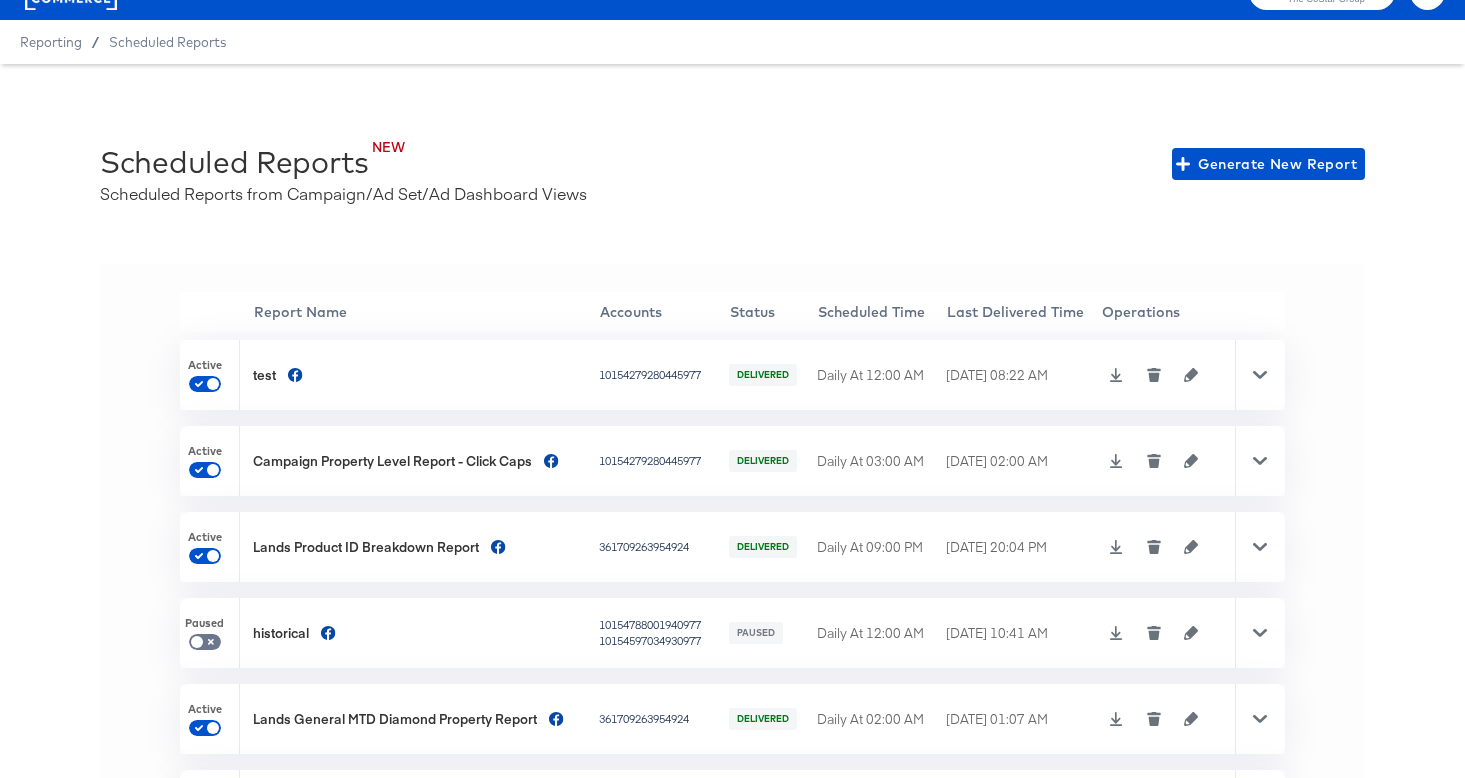 click 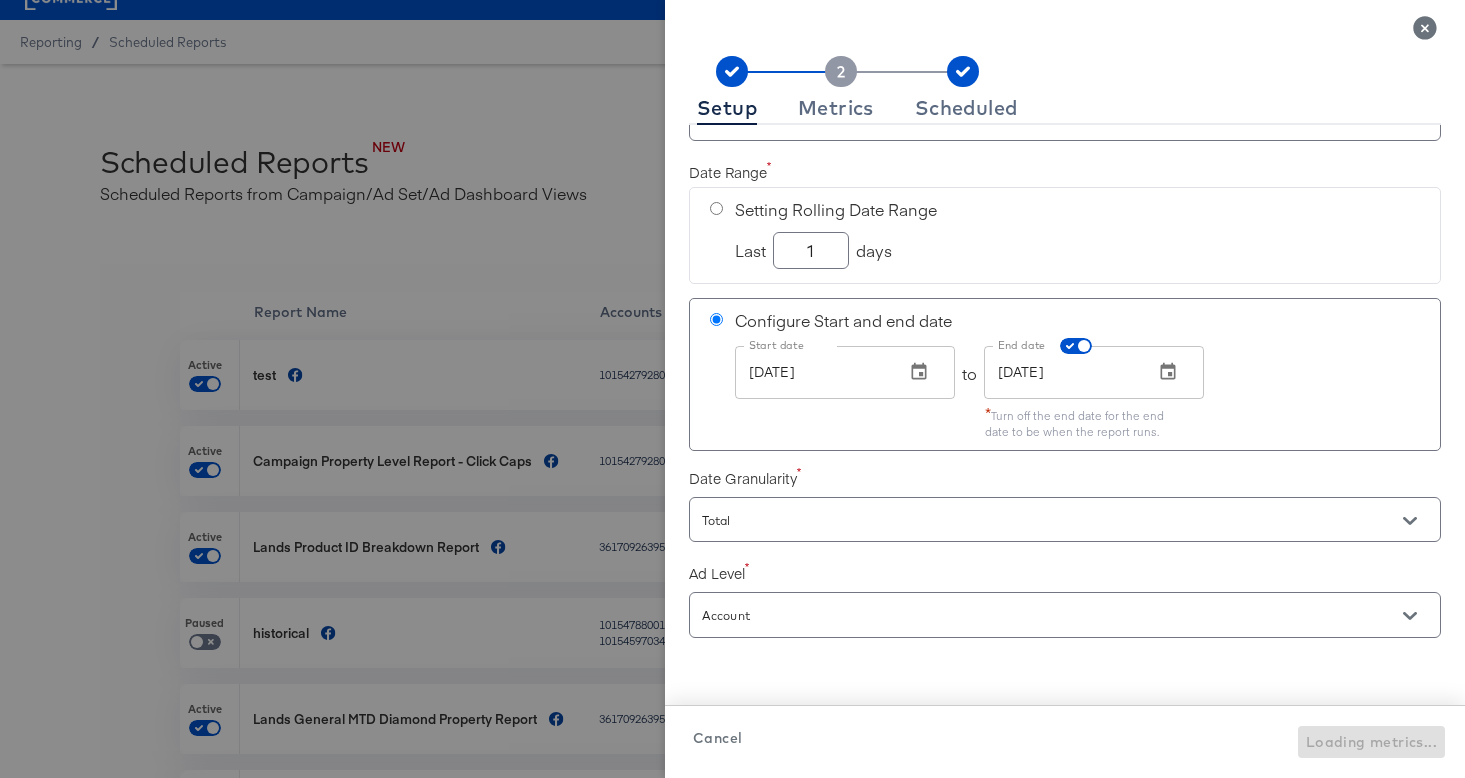 scroll, scrollTop: 312, scrollLeft: 0, axis: vertical 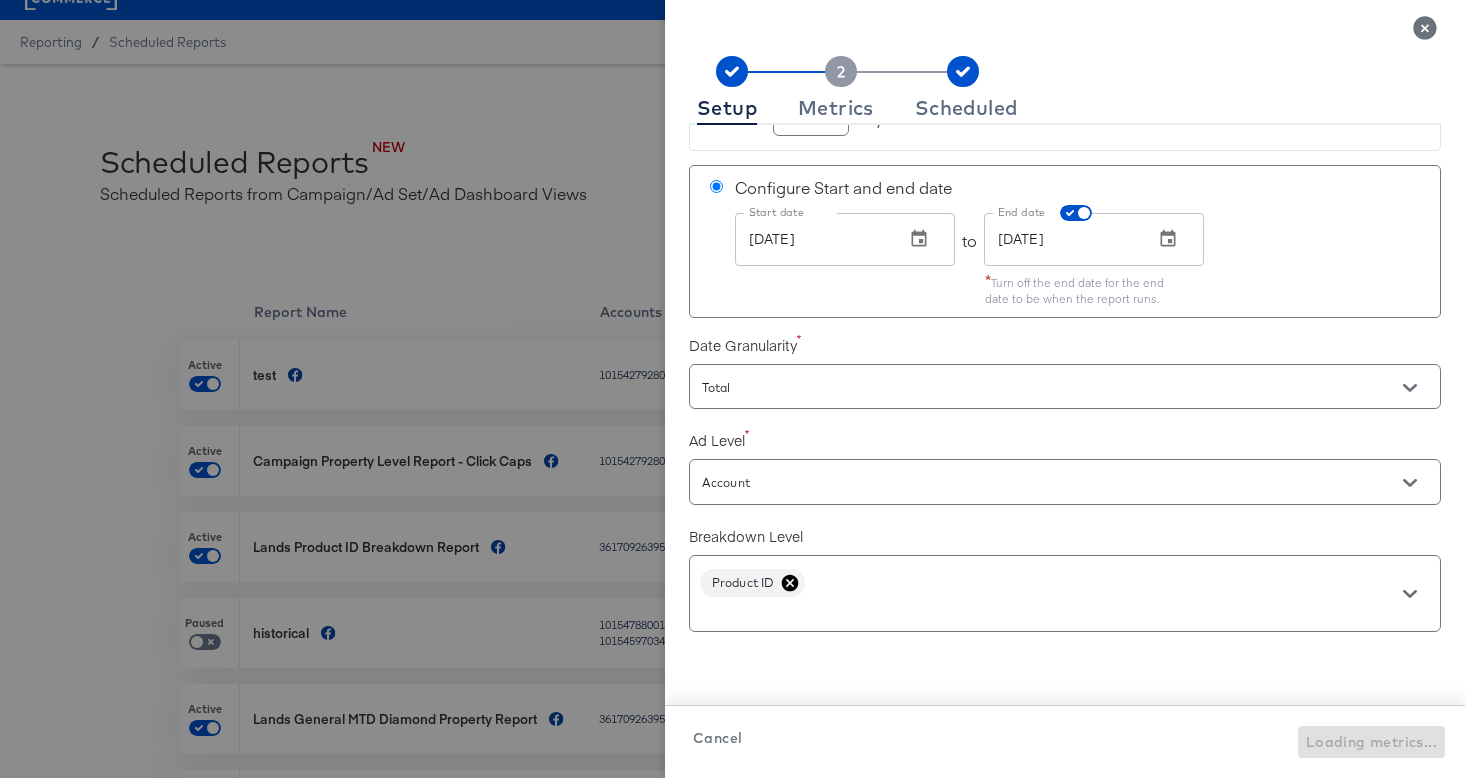 checkbox on "true" 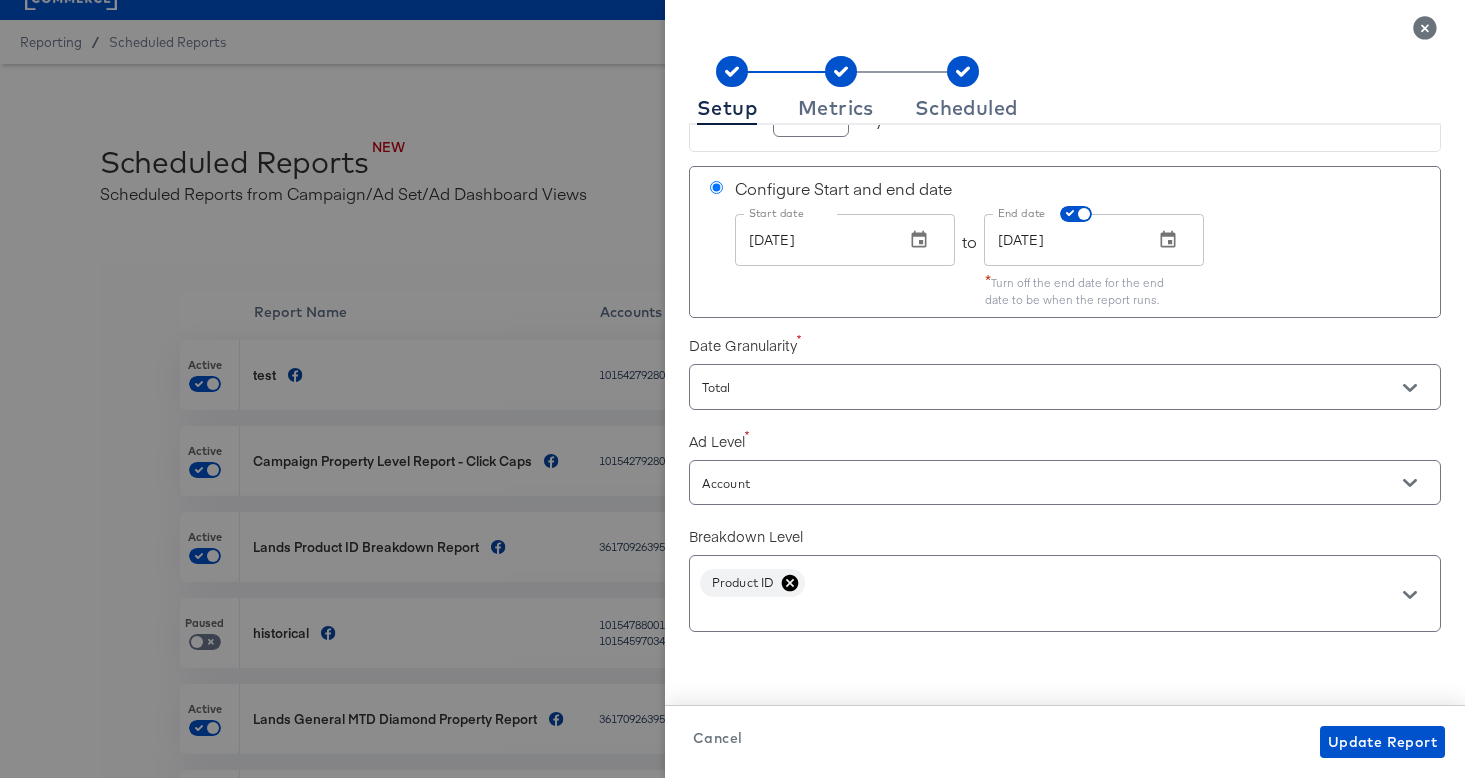 click 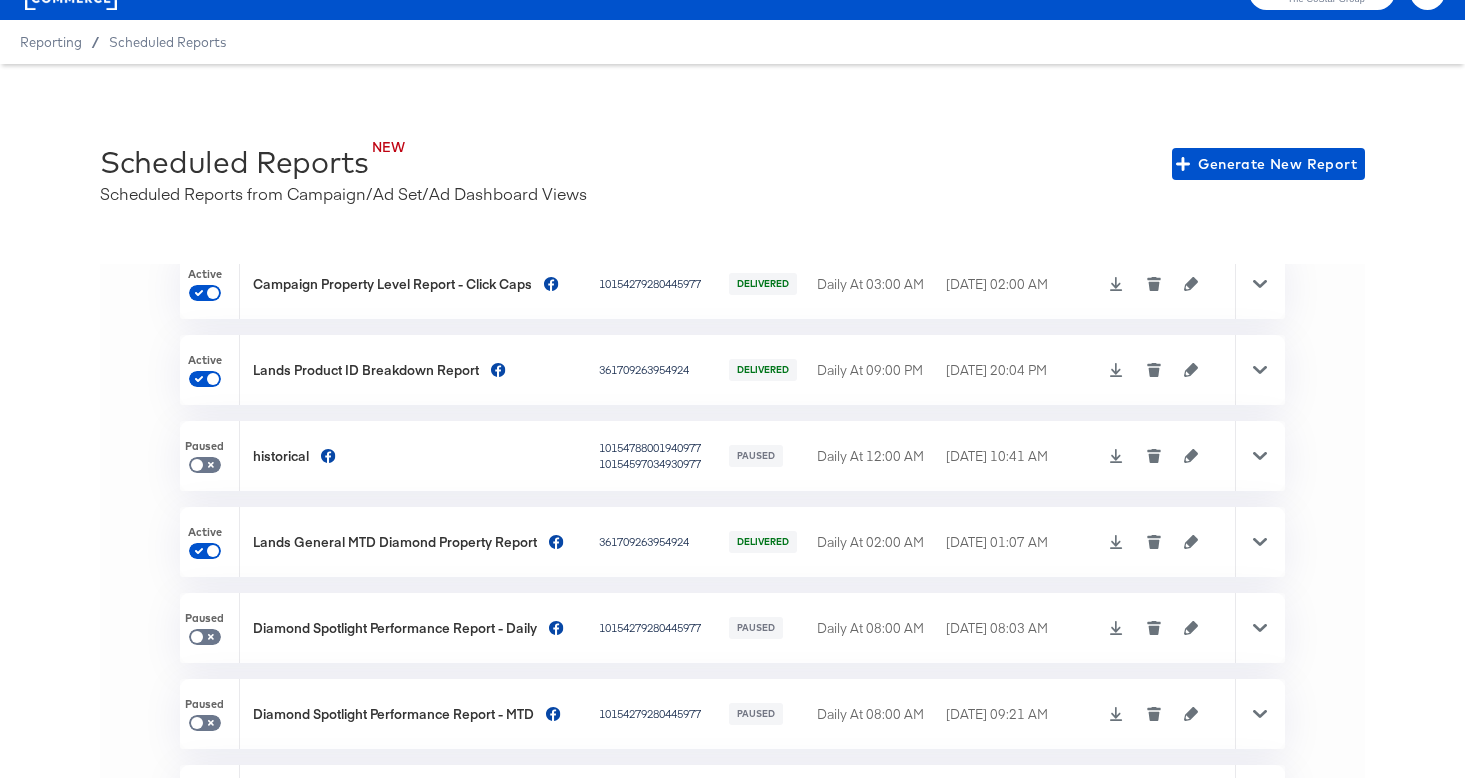 scroll, scrollTop: 348, scrollLeft: 0, axis: vertical 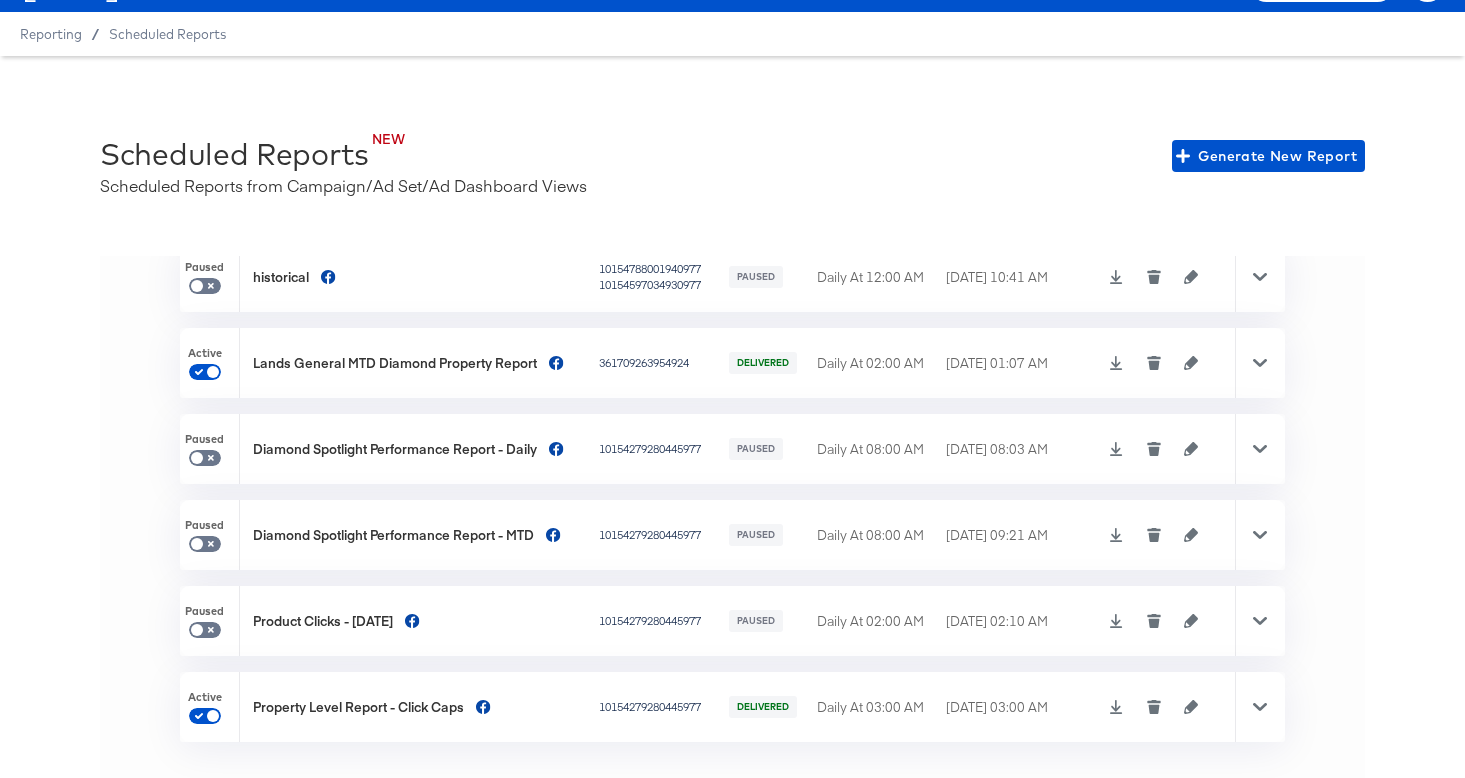 click 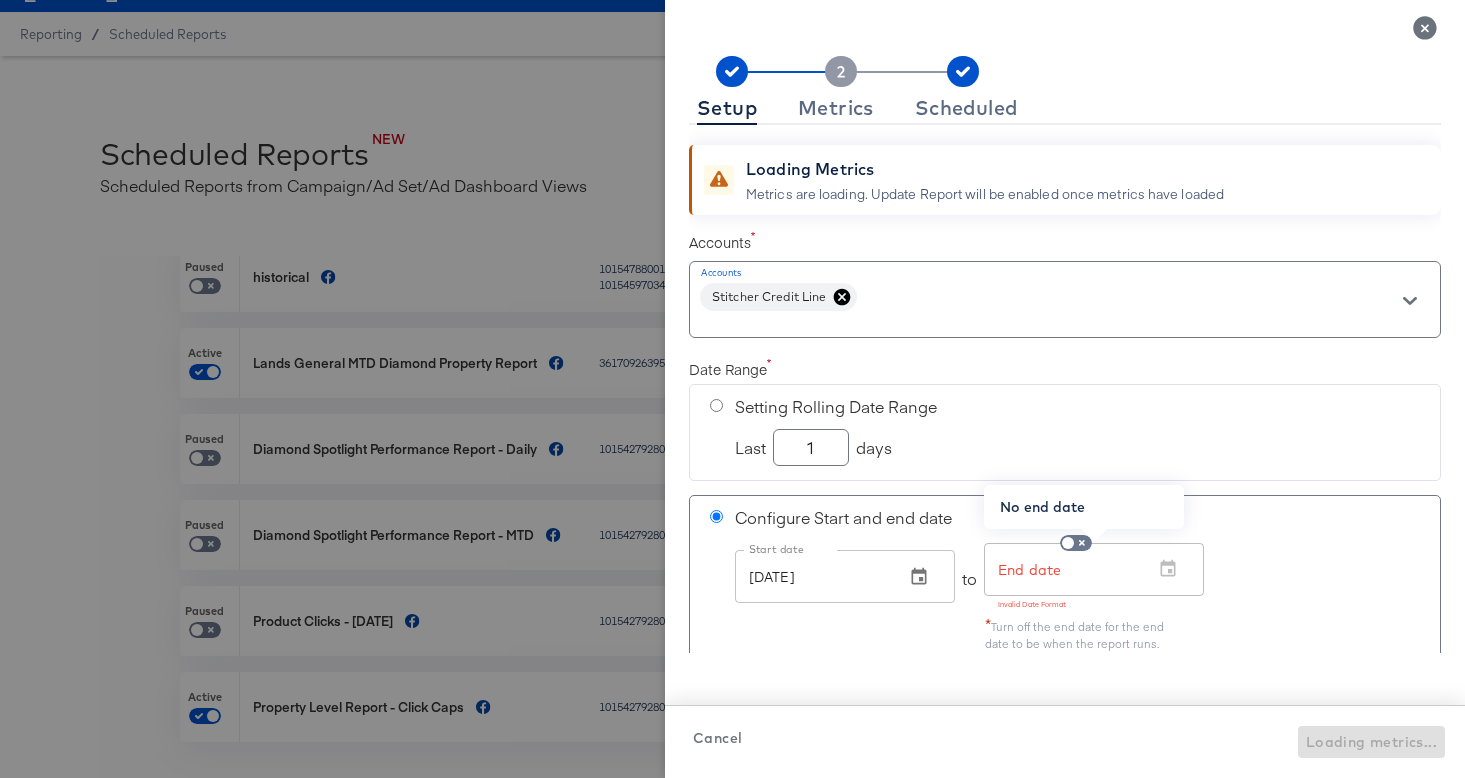 click on "End date" at bounding box center (1094, 569) 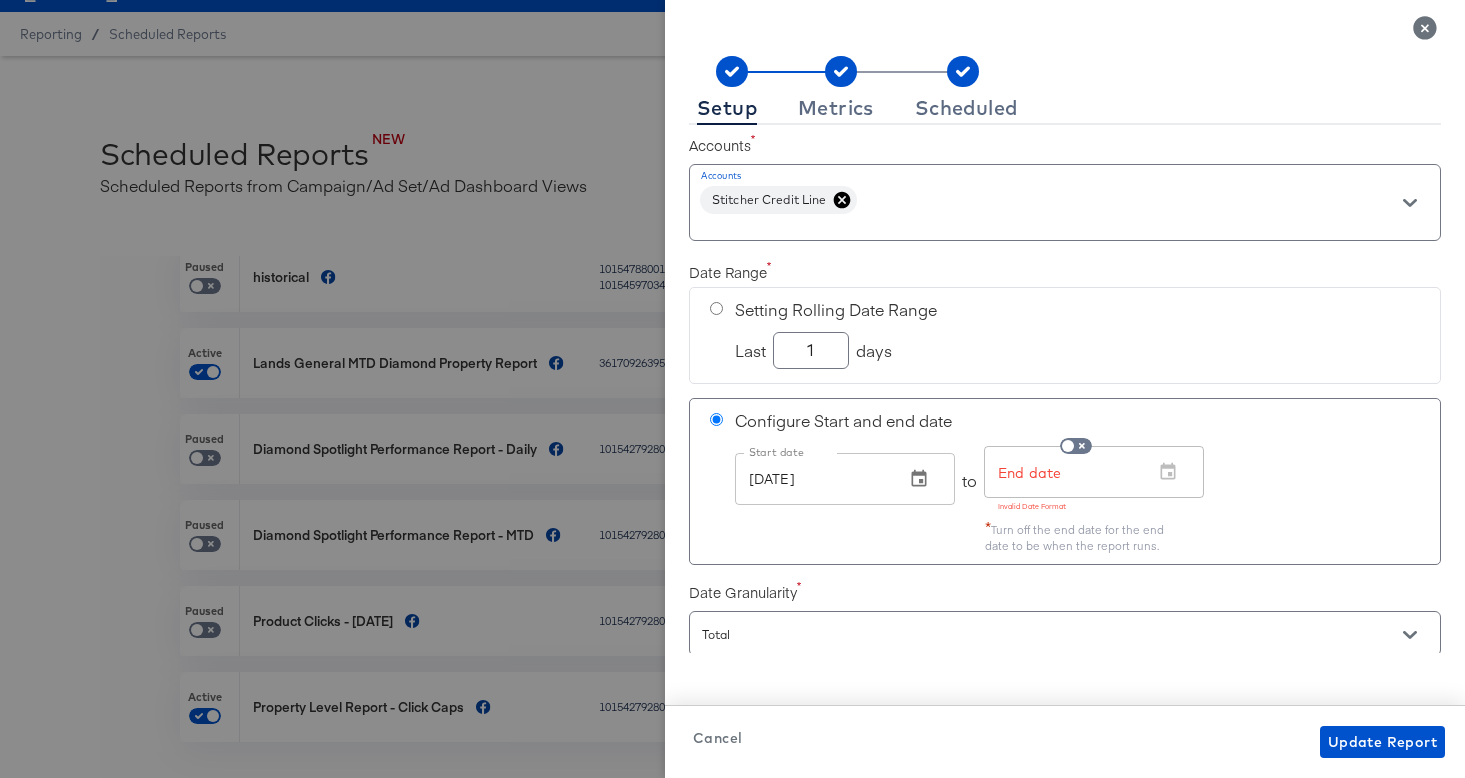 click on "*  Turn off the end date for the end date to be when the report runs." at bounding box center (1087, 535) 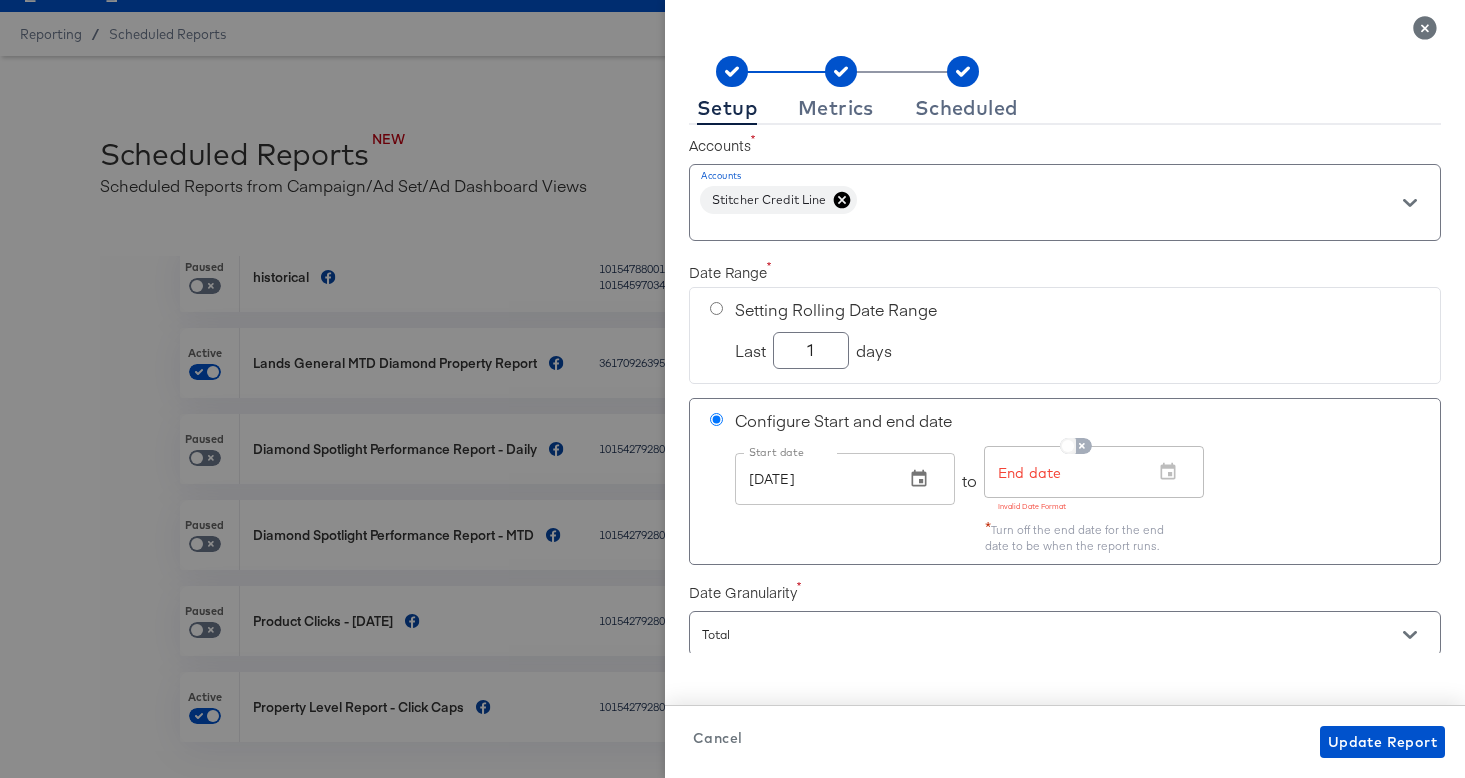 click at bounding box center [1068, 446] 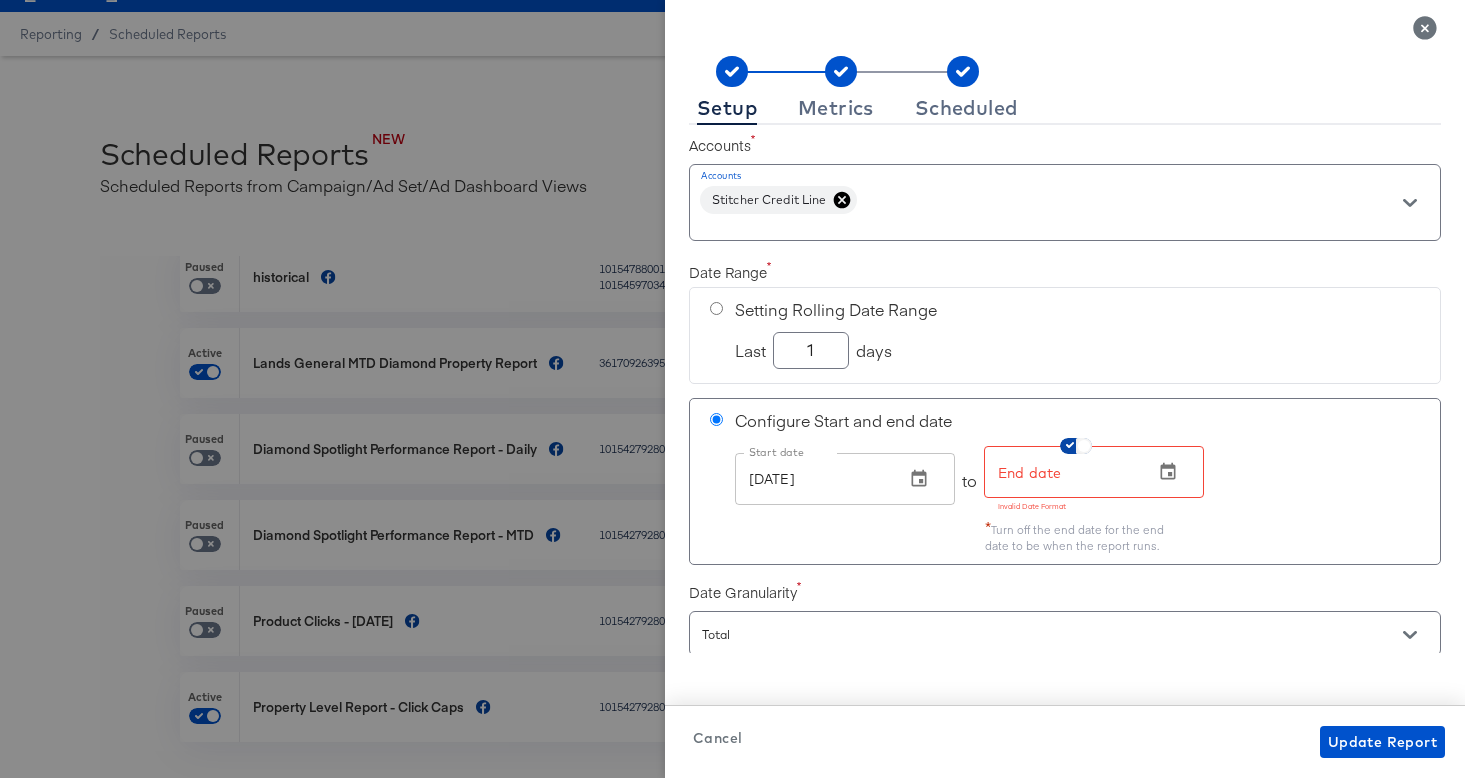 click at bounding box center (1084, 450) 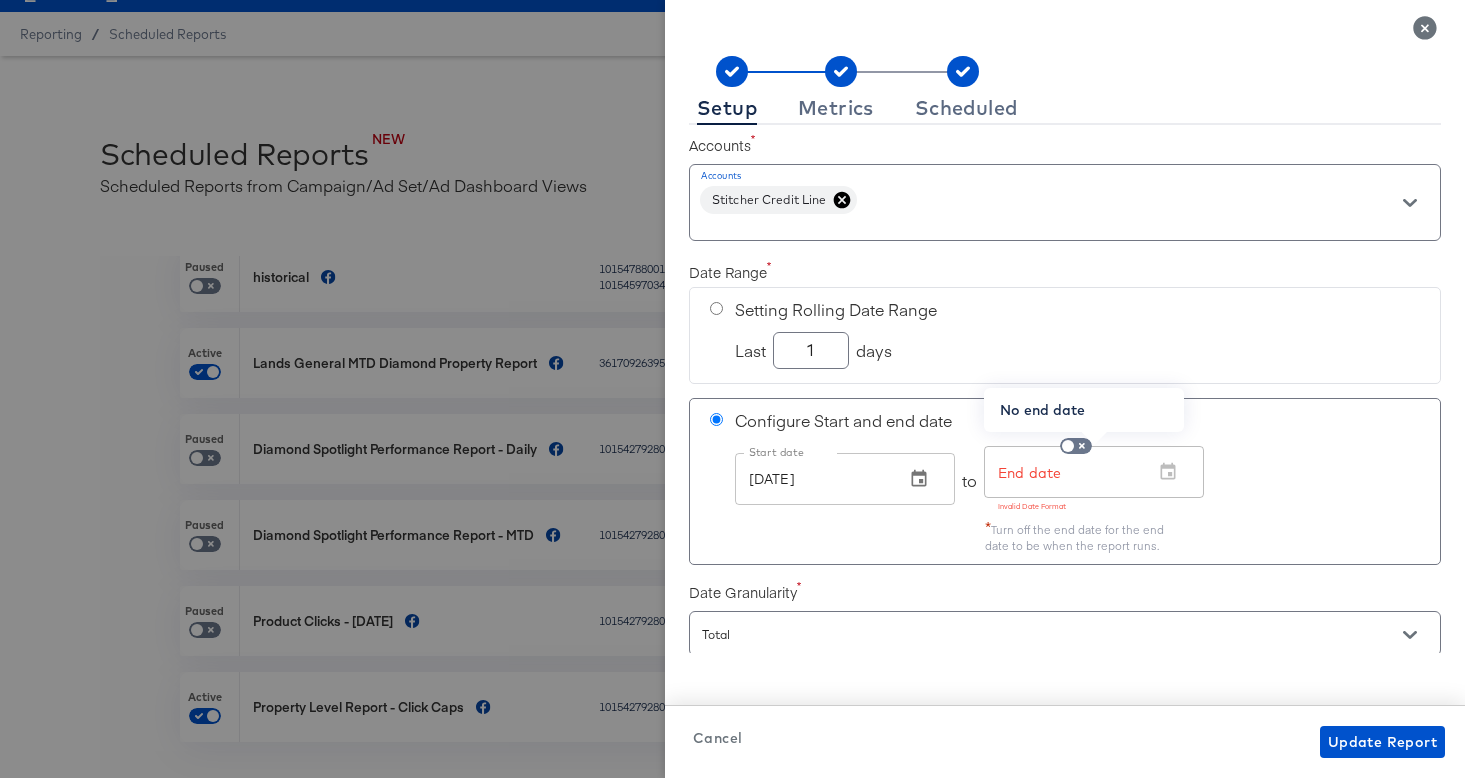 drag, startPoint x: 1161, startPoint y: 468, endPoint x: 1117, endPoint y: 472, distance: 44.181442 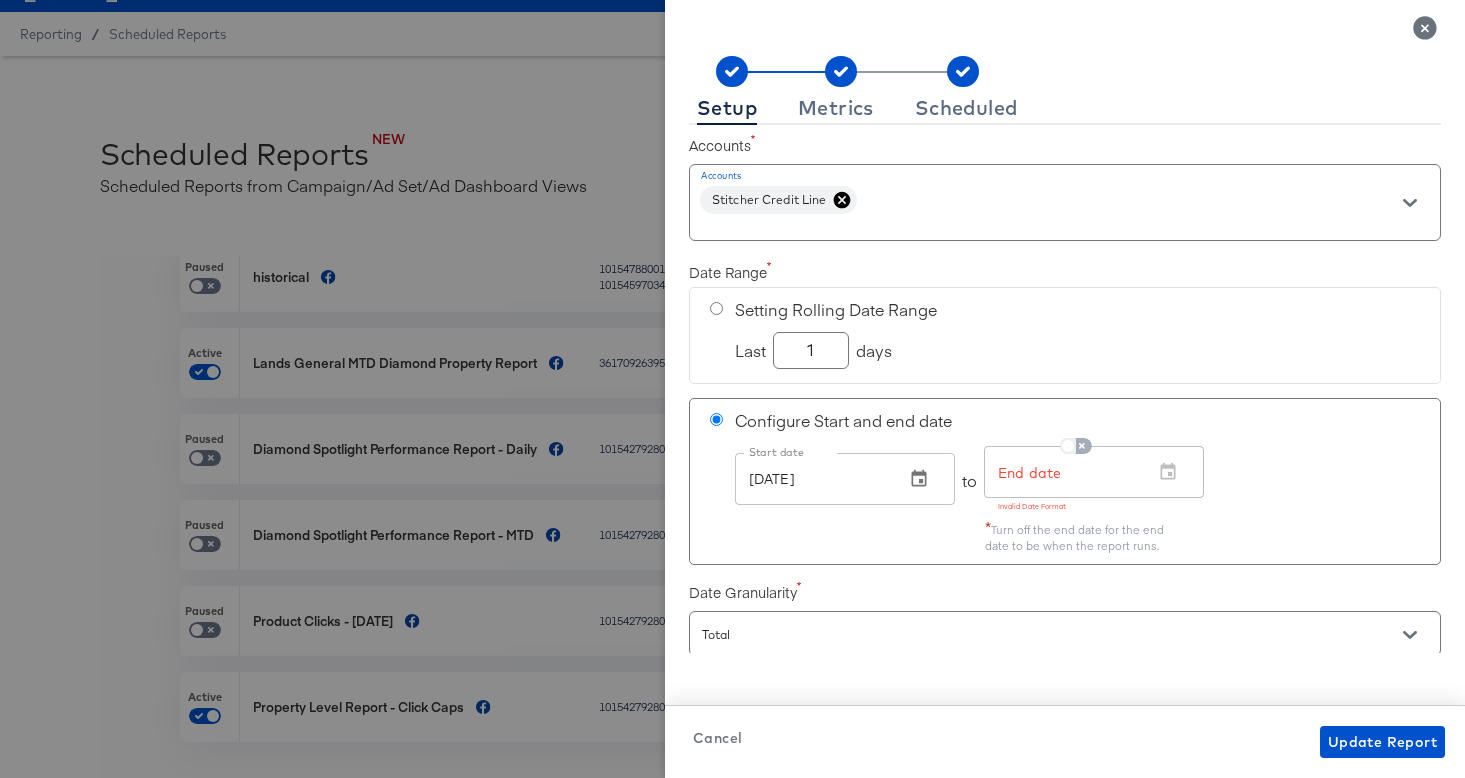 click at bounding box center [1068, 450] 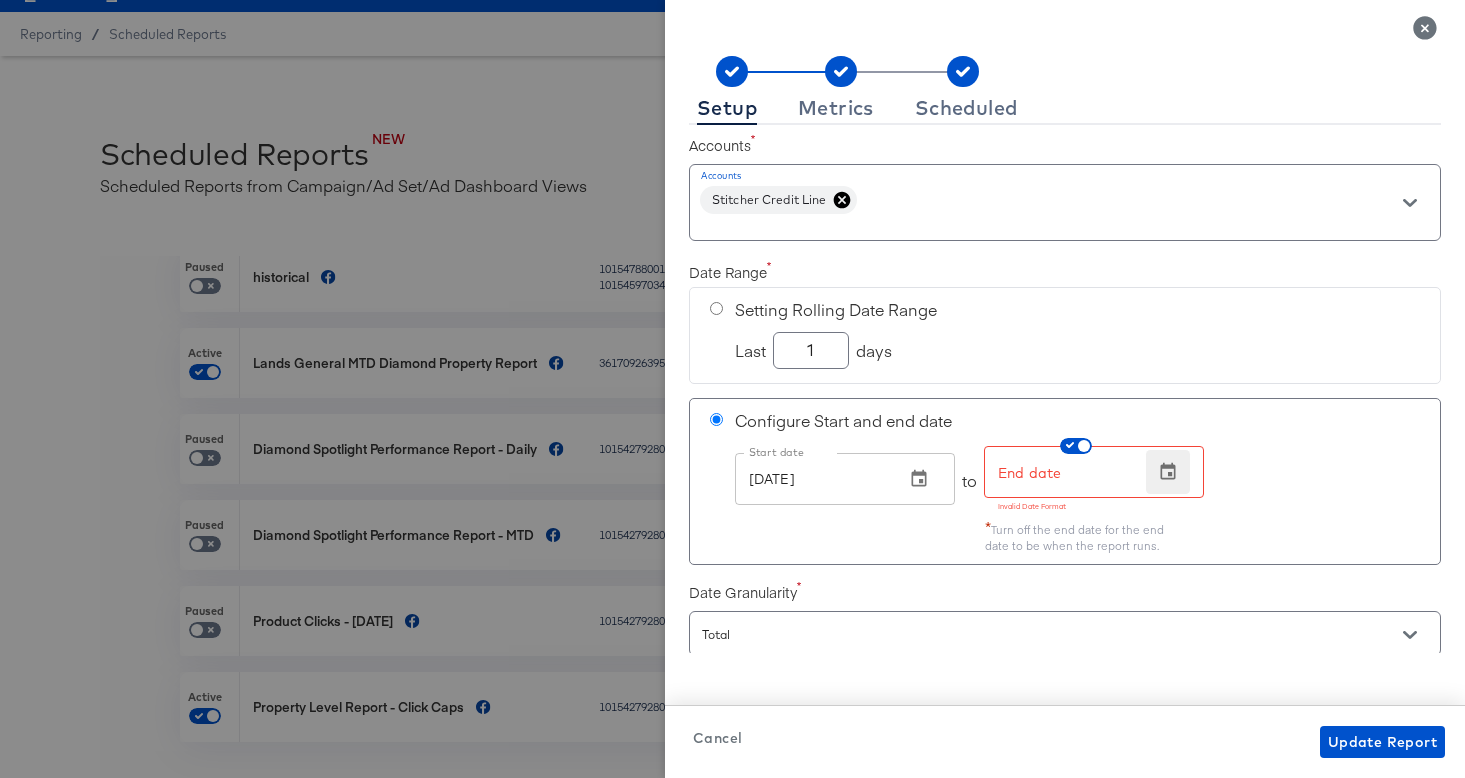 click 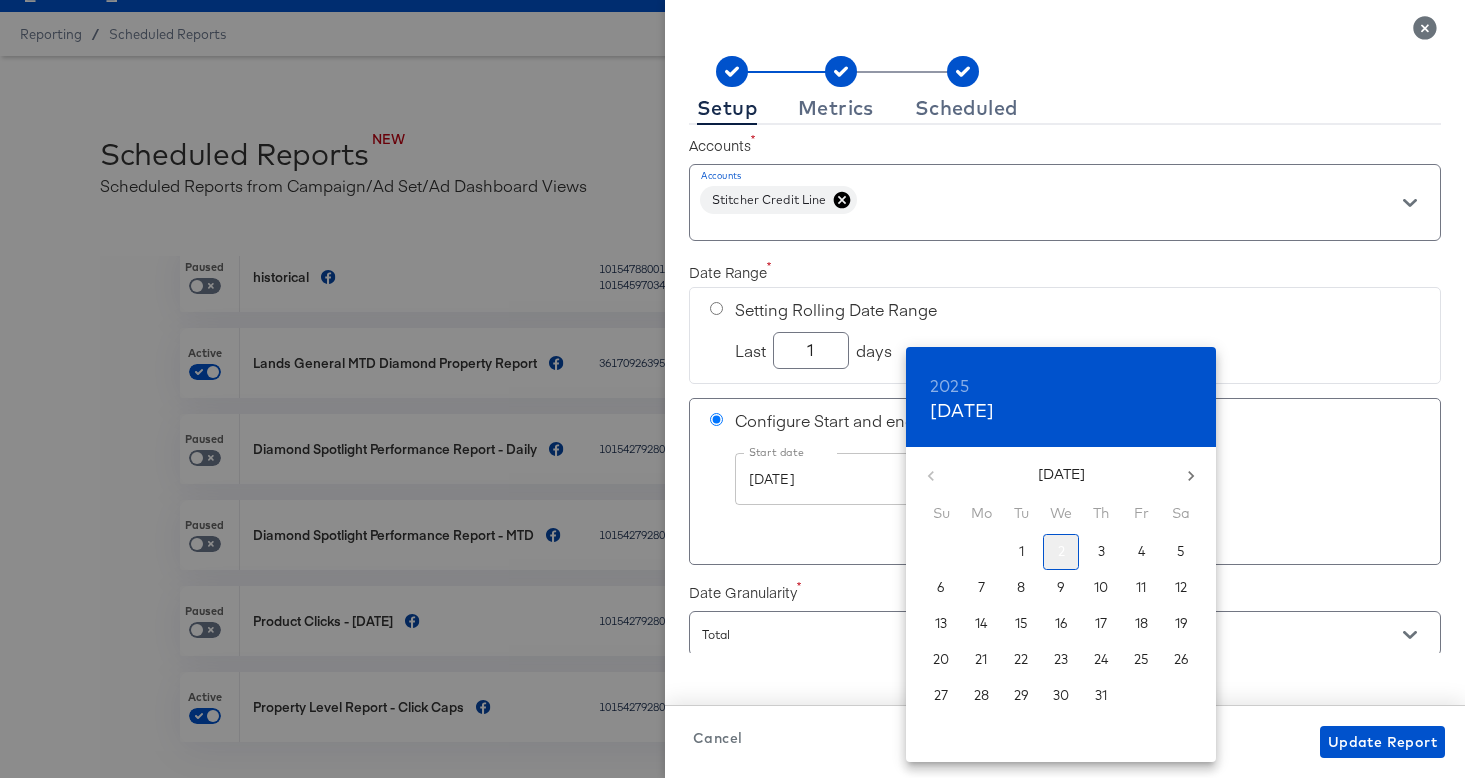 drag, startPoint x: 1062, startPoint y: 554, endPoint x: 1077, endPoint y: 554, distance: 15 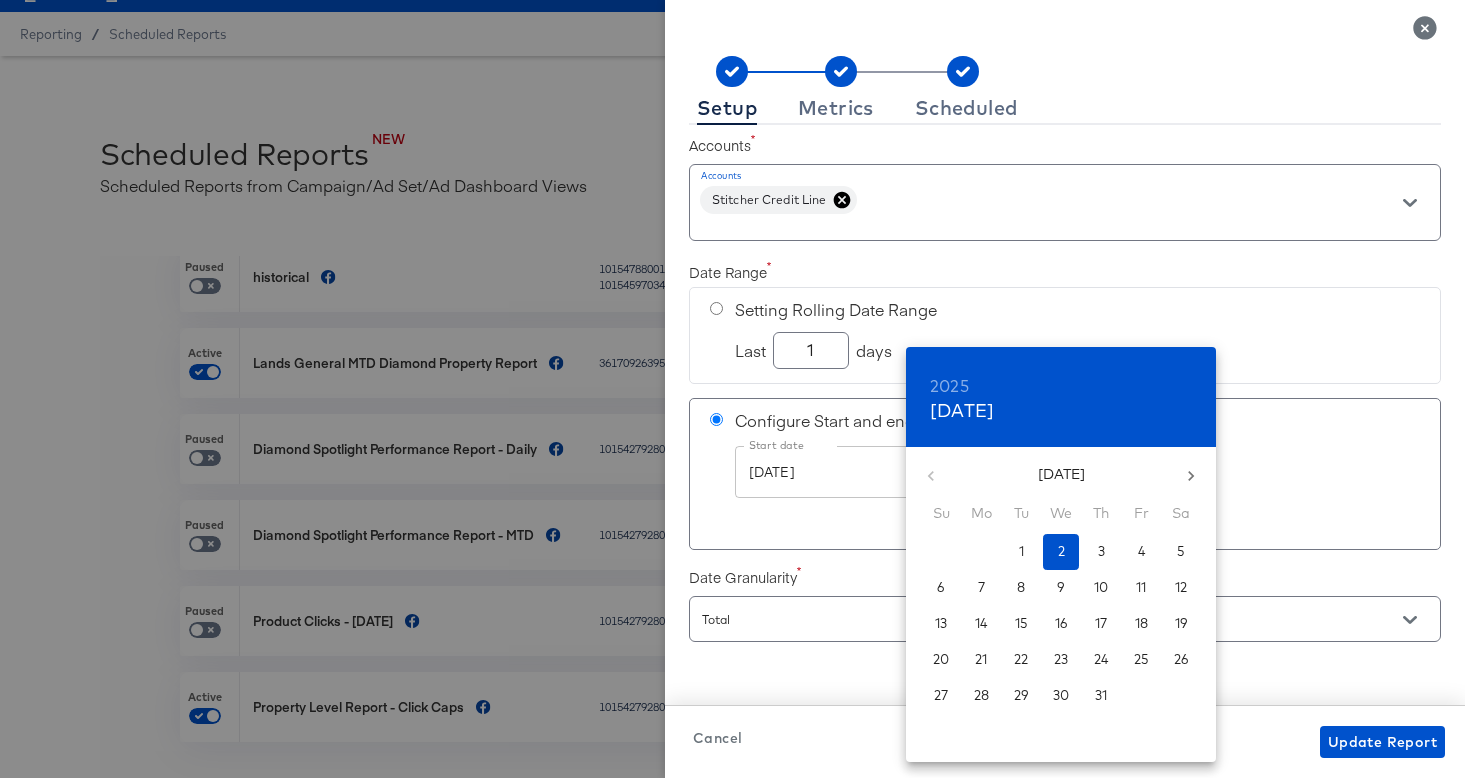 click at bounding box center (732, 389) 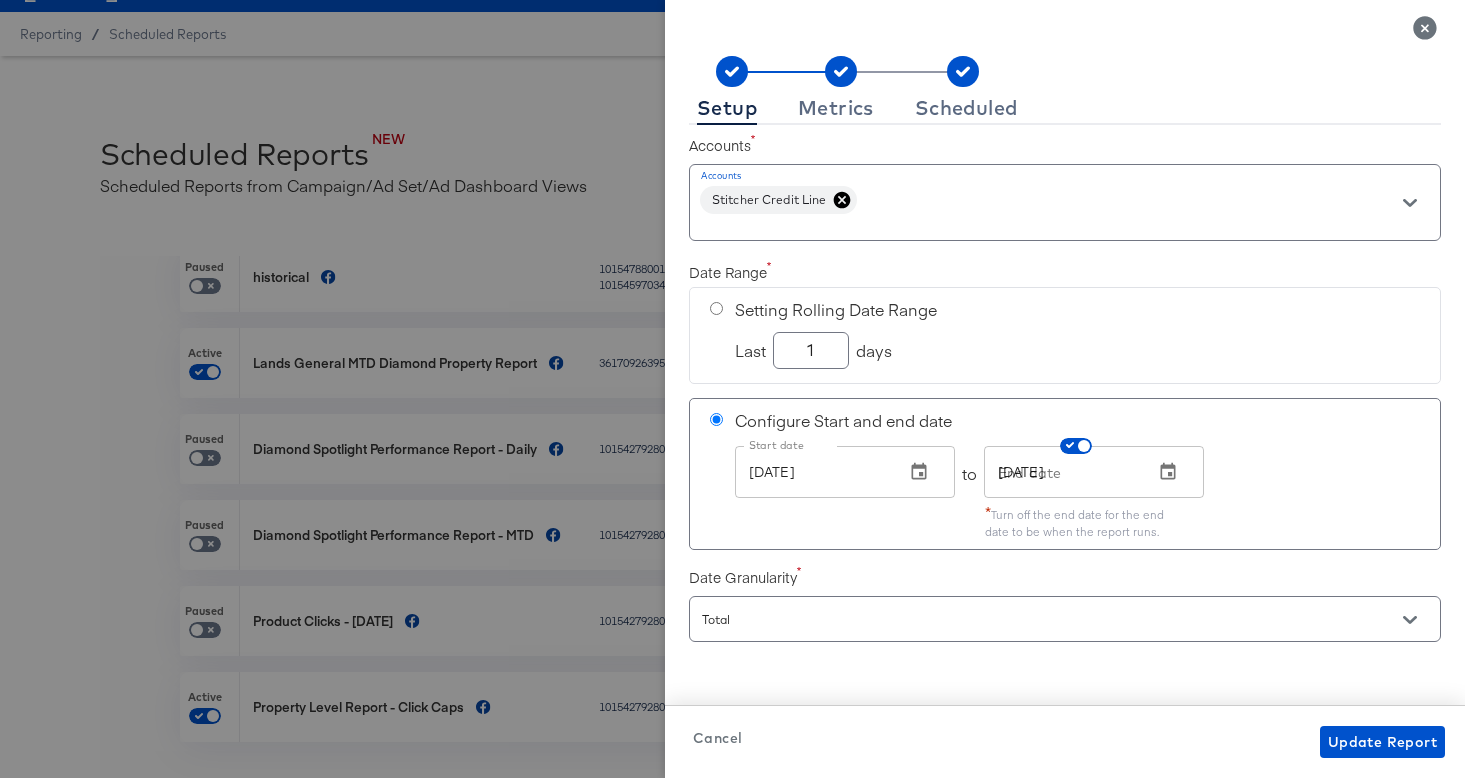 click at bounding box center [716, 308] 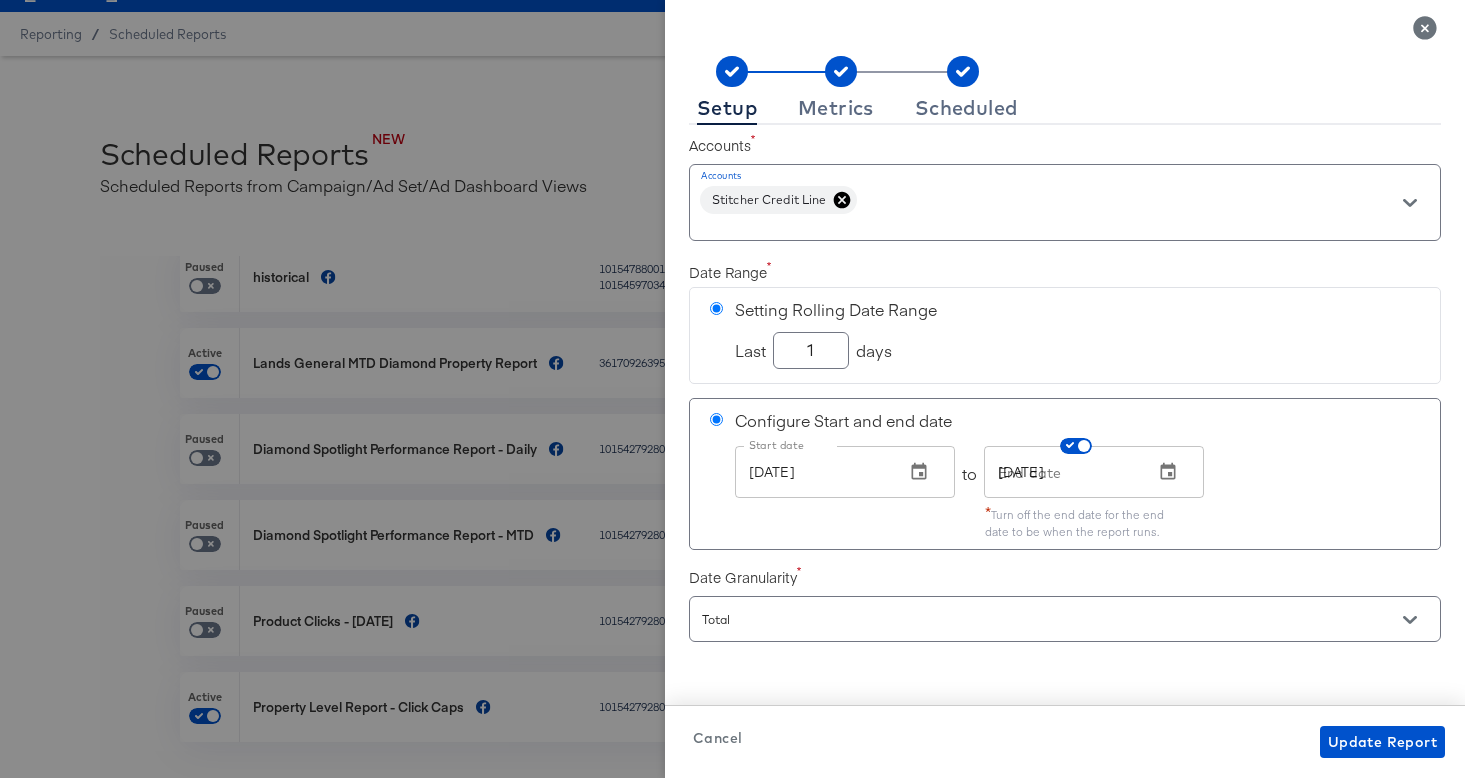 radio on "false" 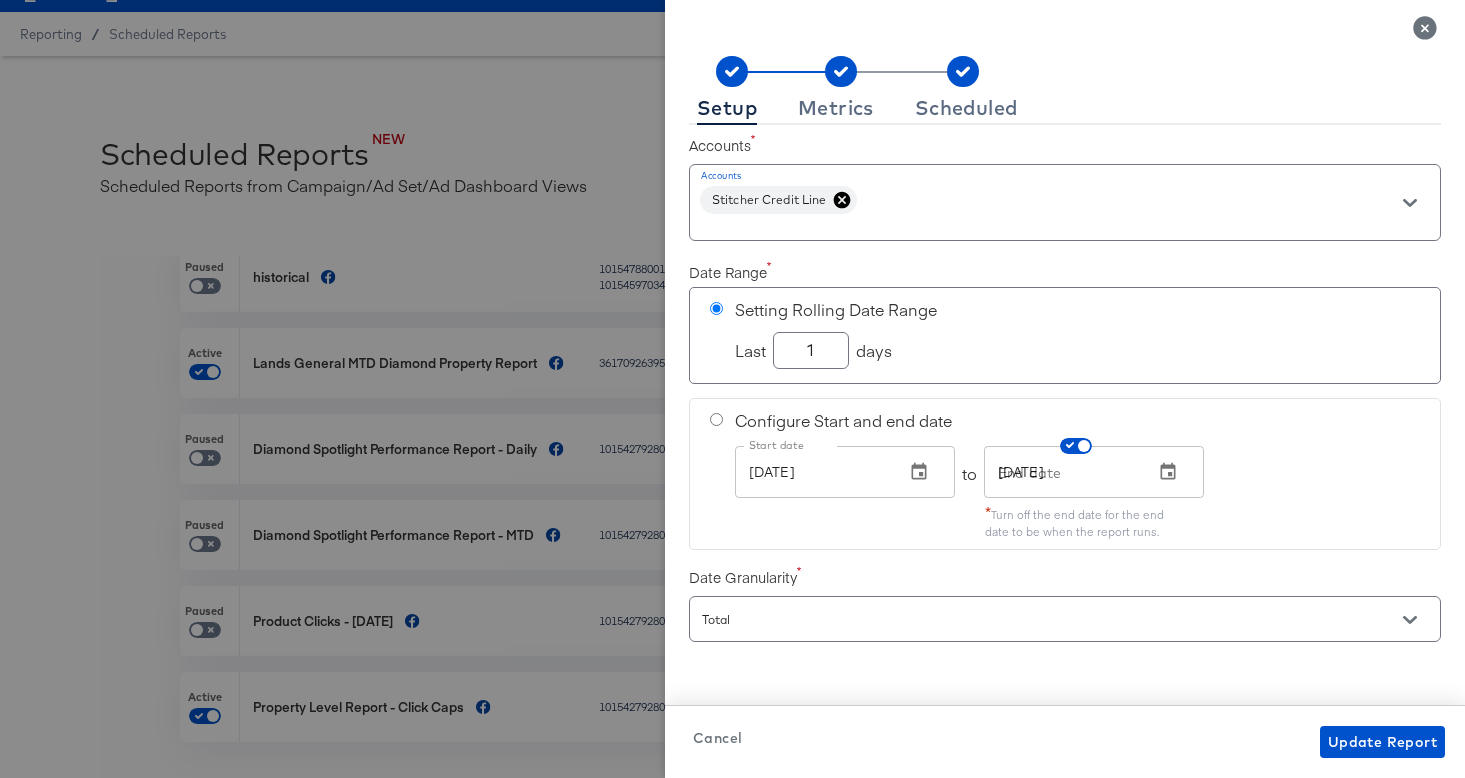 click at bounding box center [716, 419] 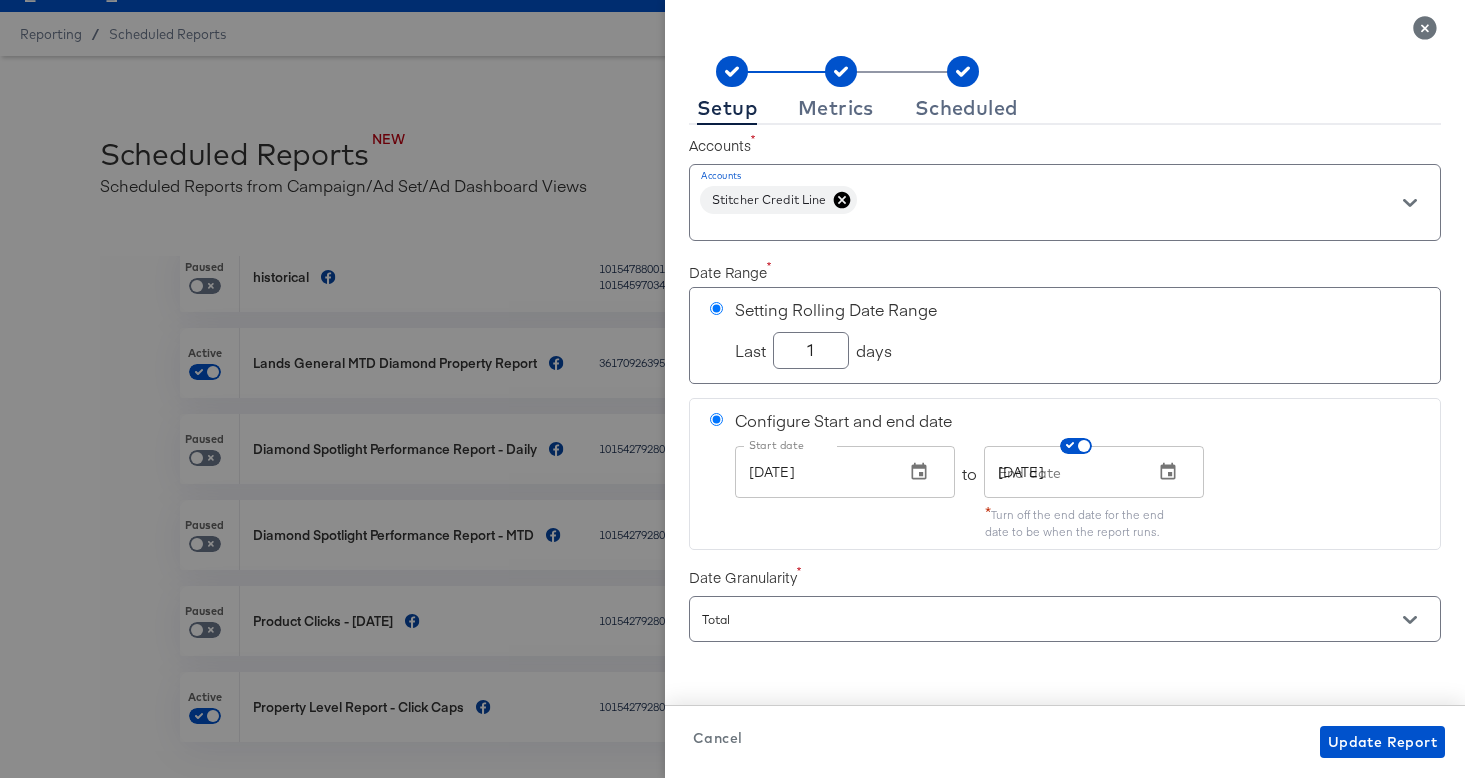 radio on "false" 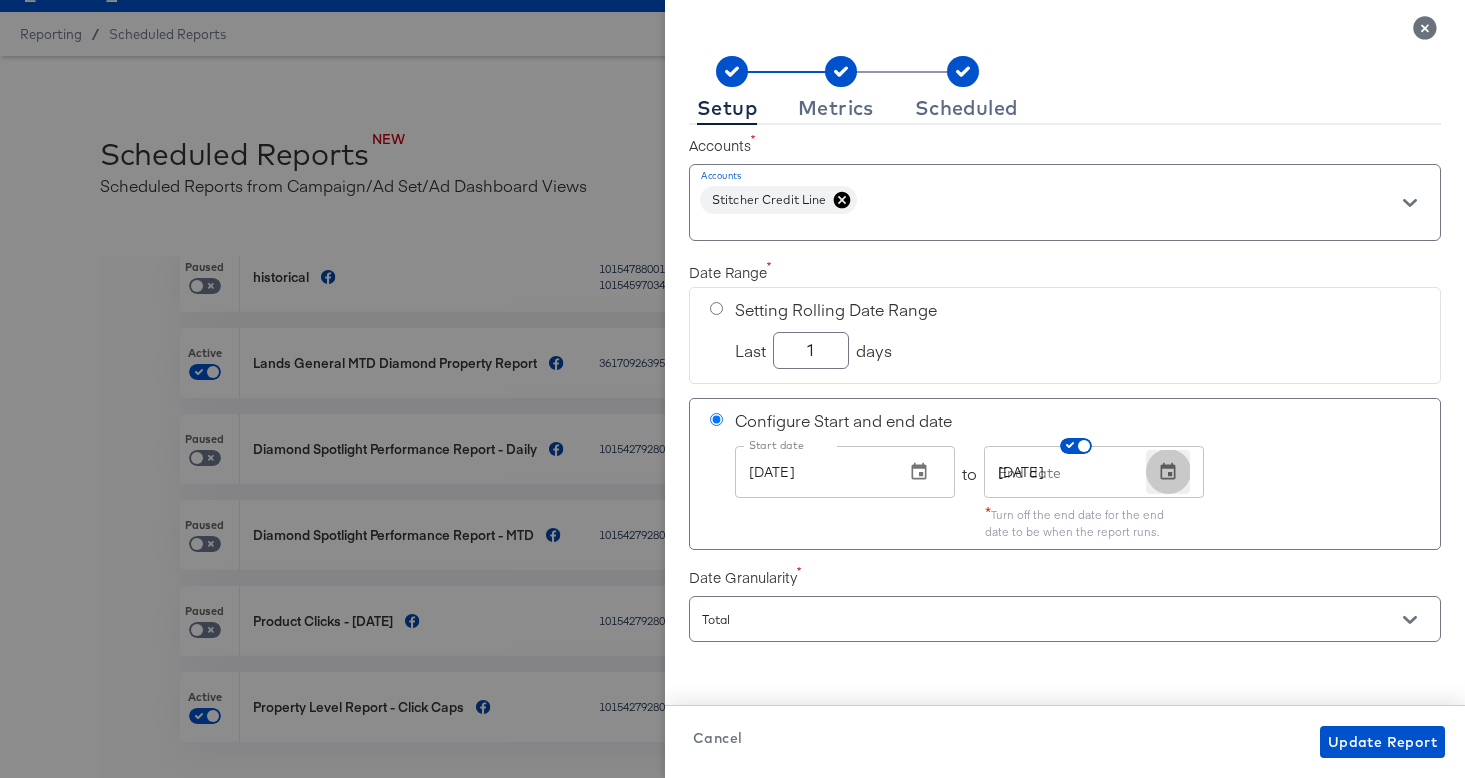 click 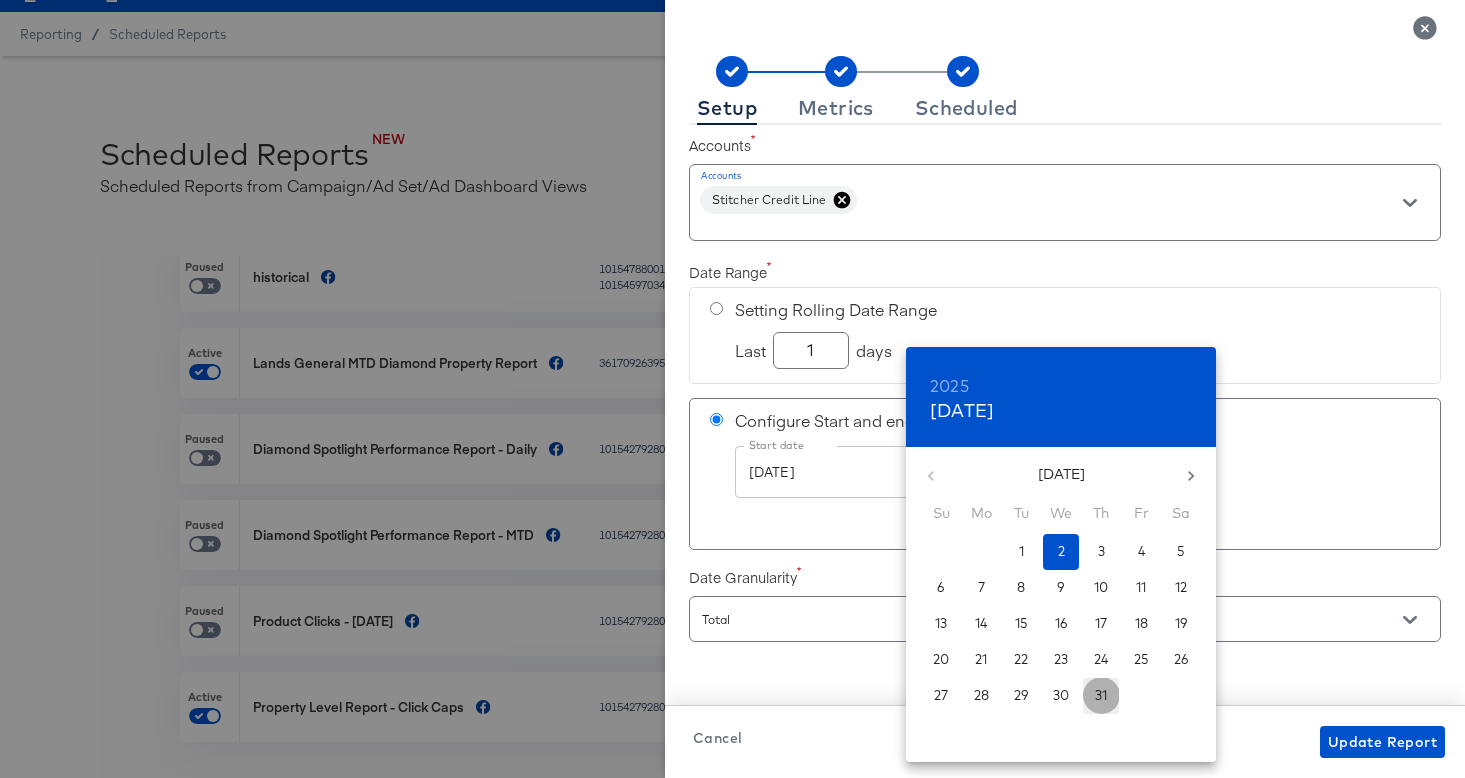 click on "31" at bounding box center (1101, 695) 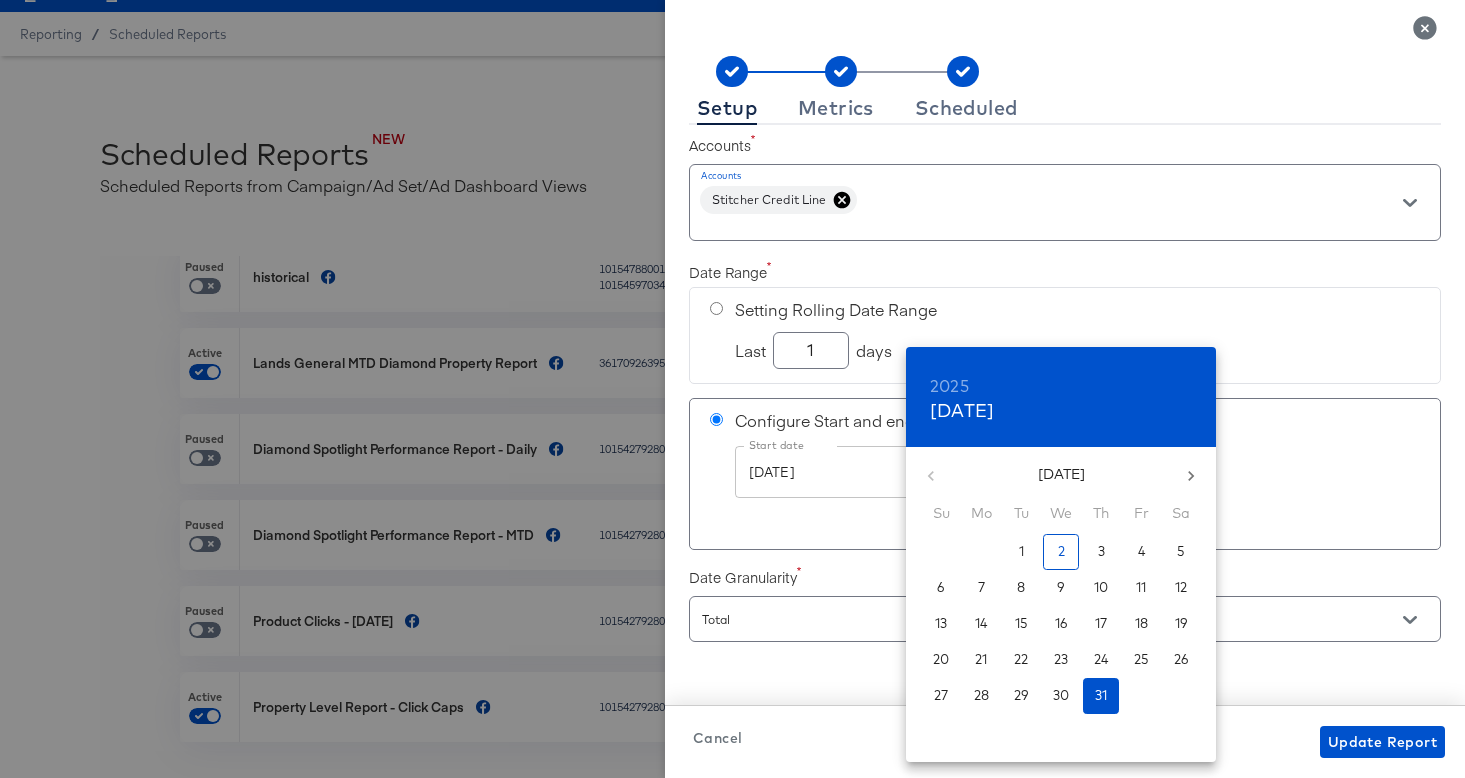 click at bounding box center [732, 389] 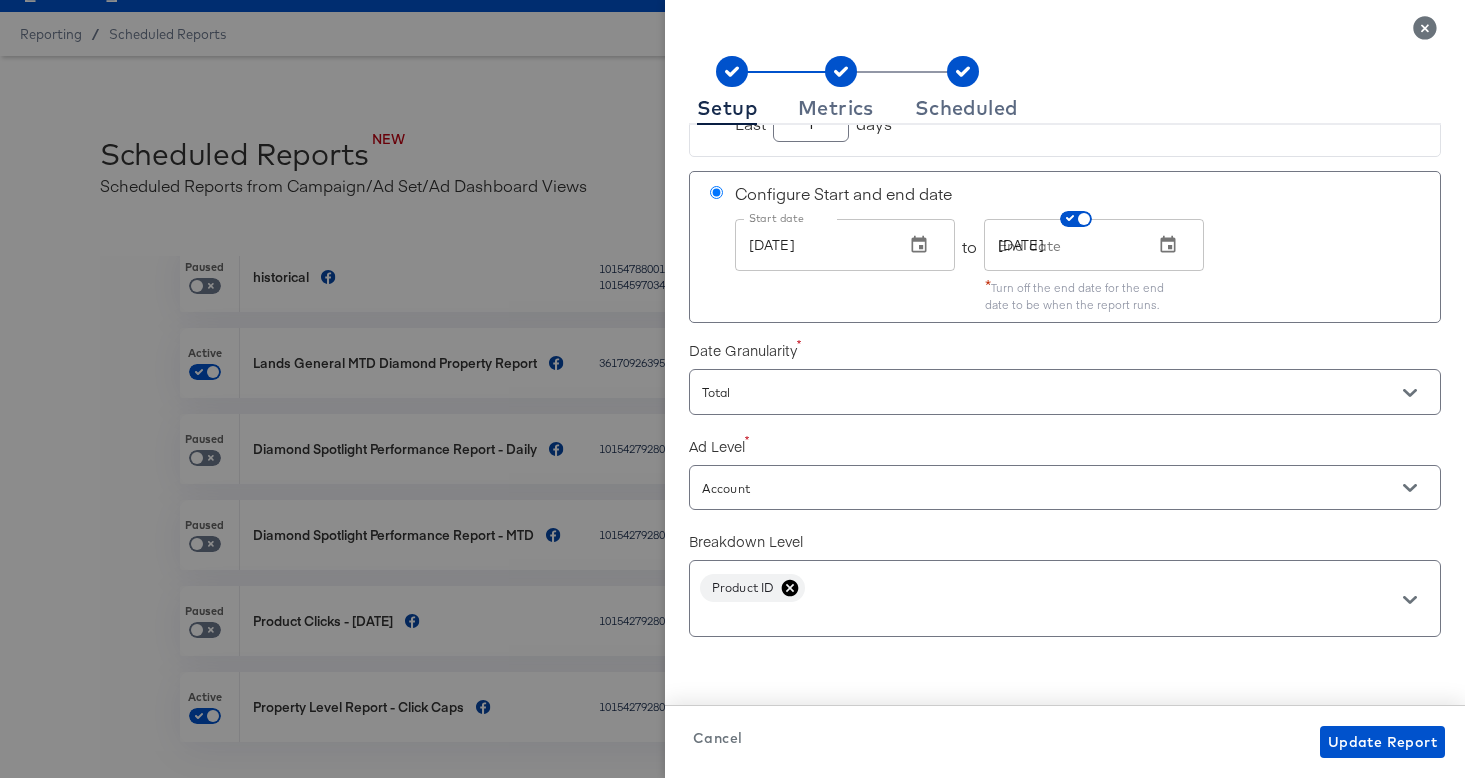 scroll, scrollTop: 240, scrollLeft: 0, axis: vertical 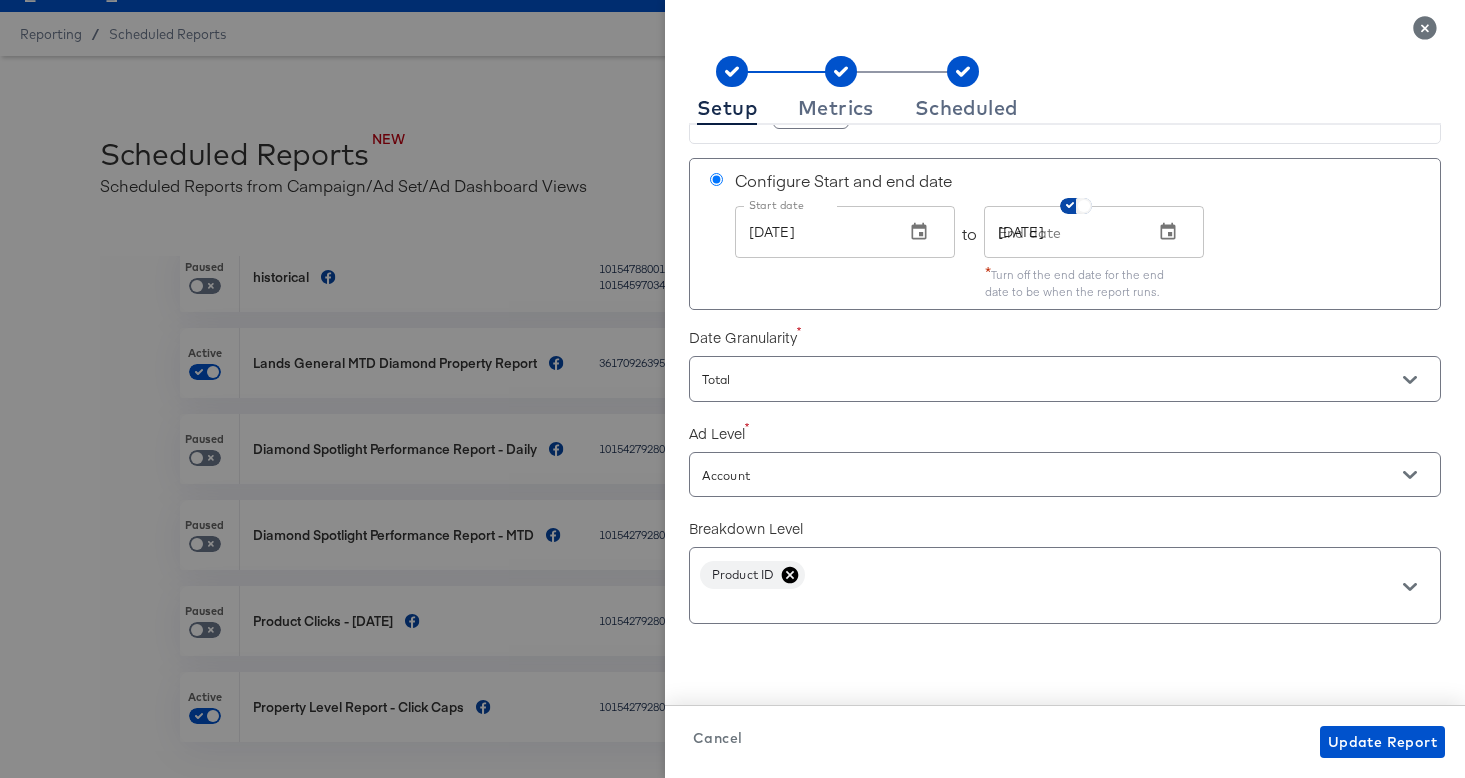 click at bounding box center (1084, 210) 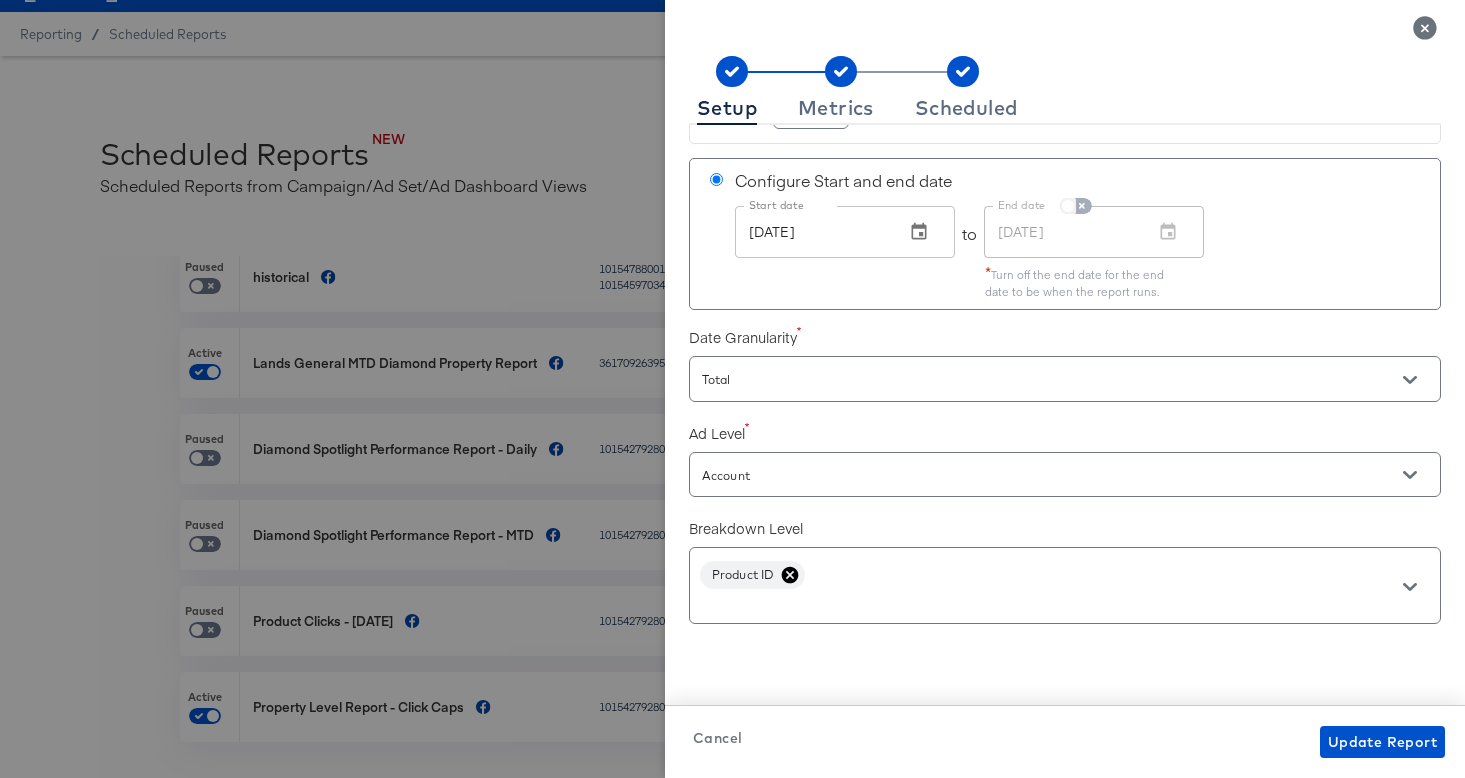 click at bounding box center [1068, 210] 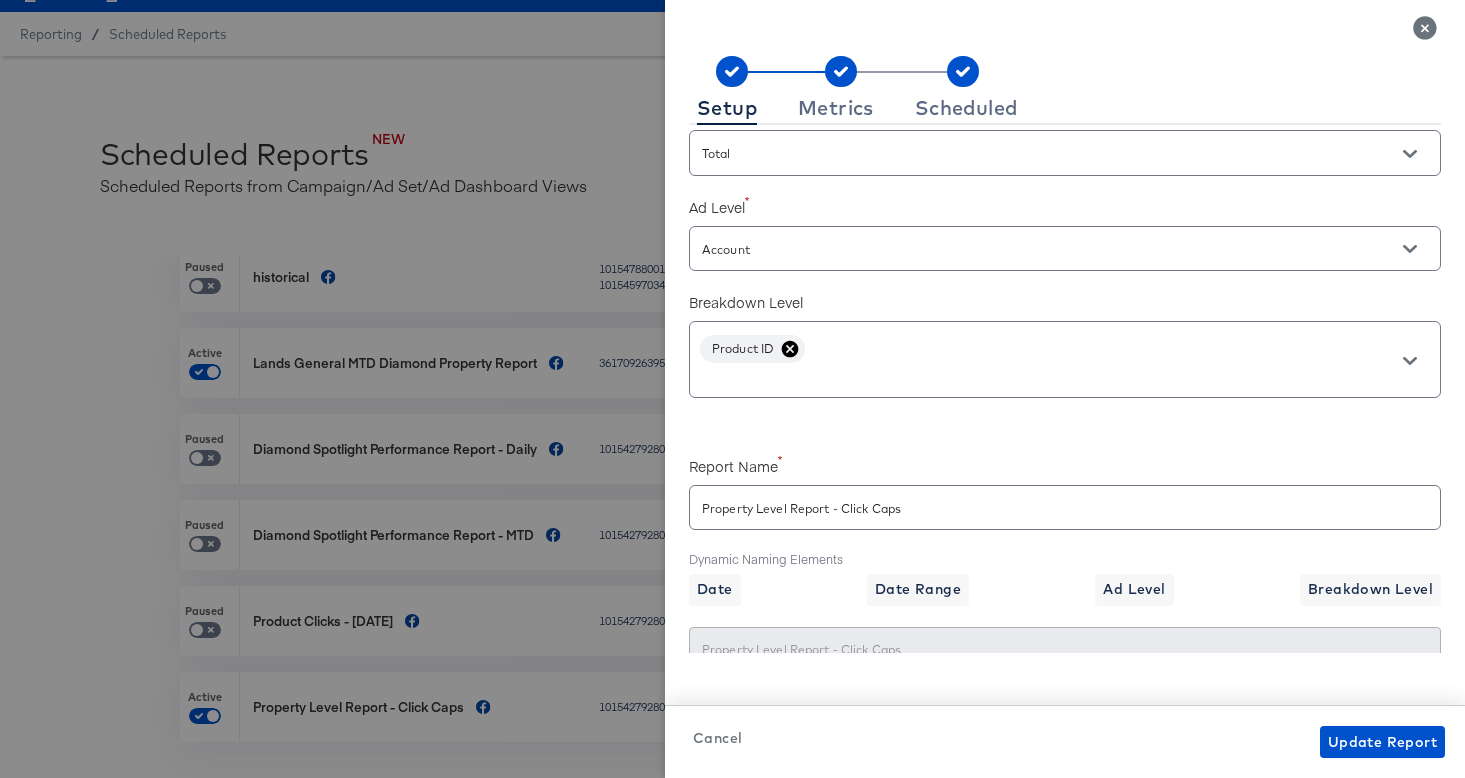 scroll, scrollTop: 512, scrollLeft: 0, axis: vertical 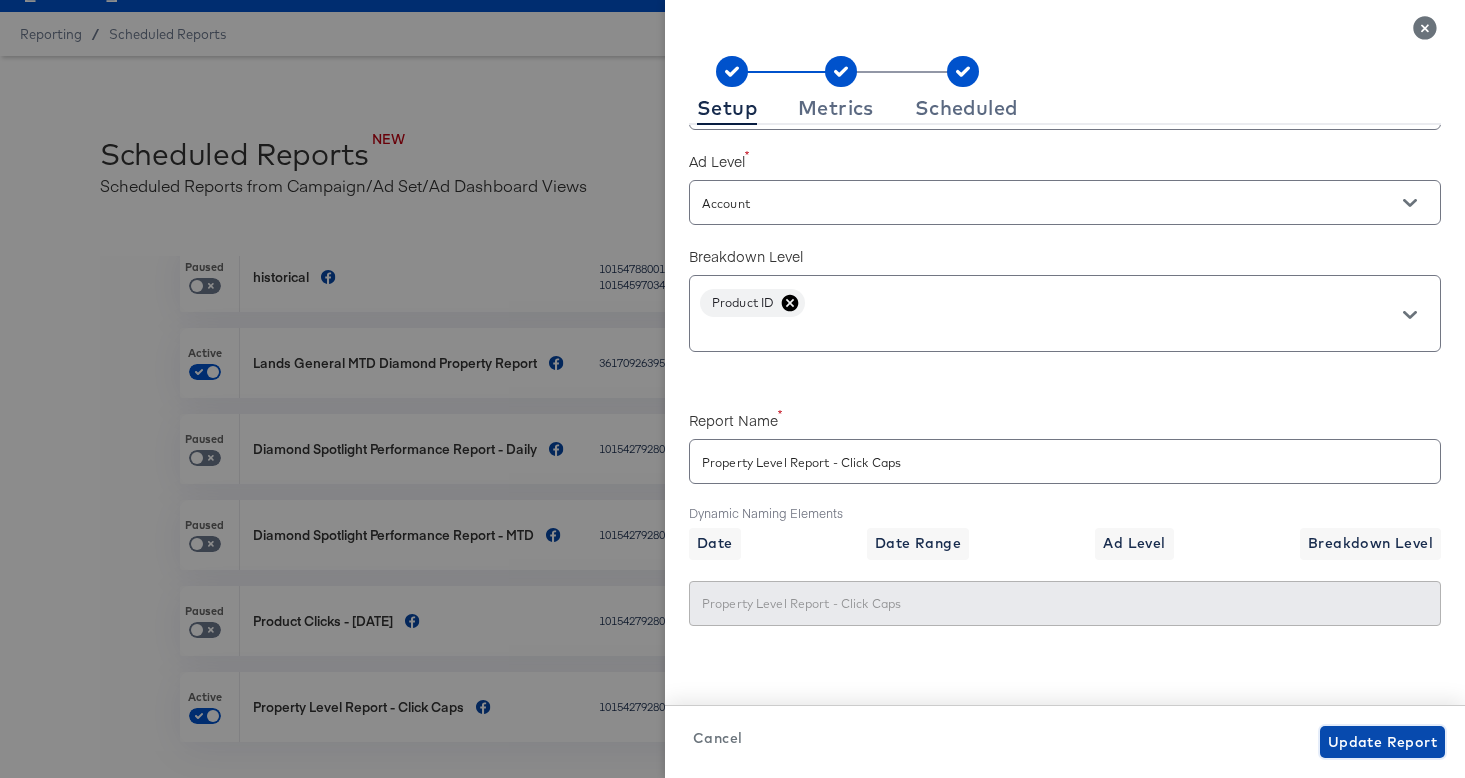 click on "Update Report" at bounding box center [1382, 742] 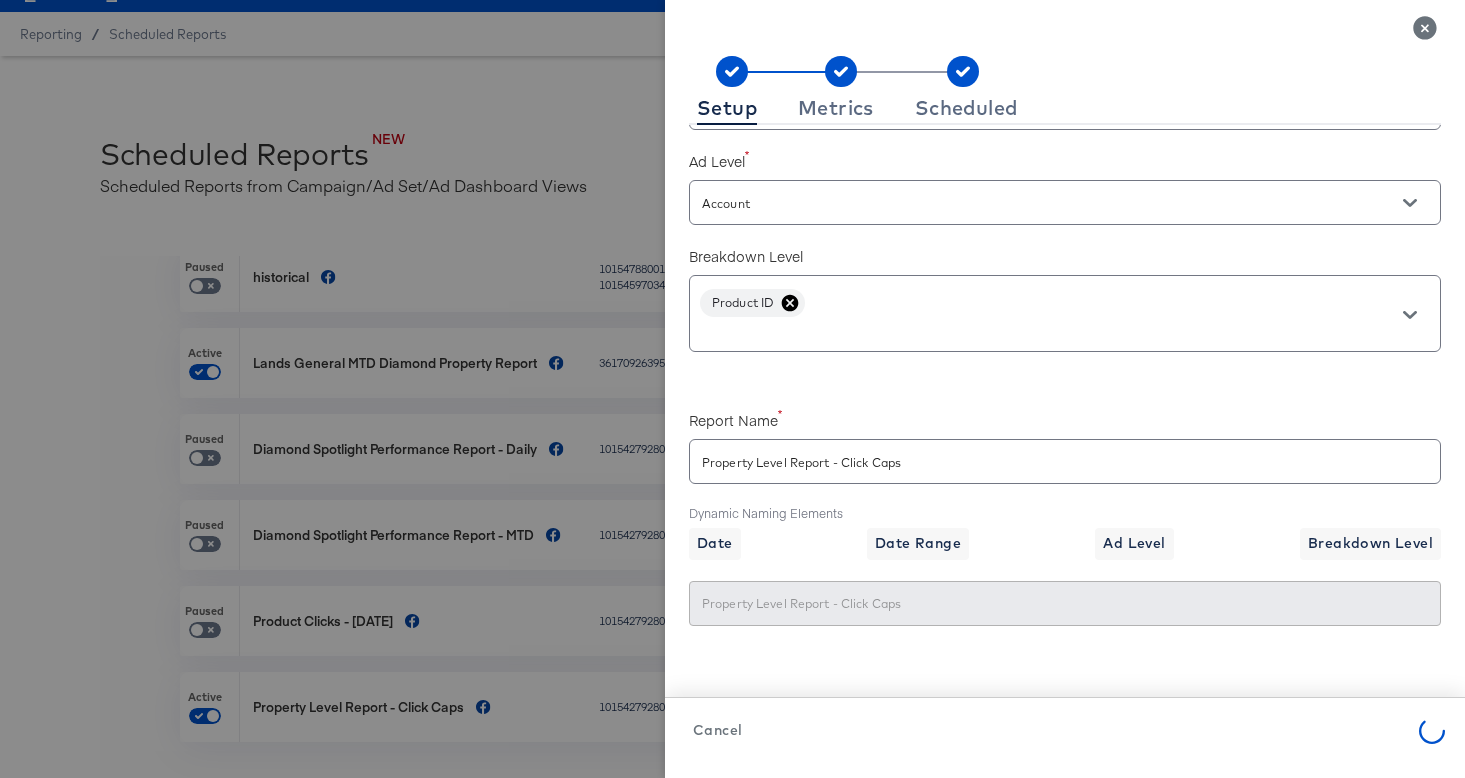 scroll, scrollTop: 42, scrollLeft: 0, axis: vertical 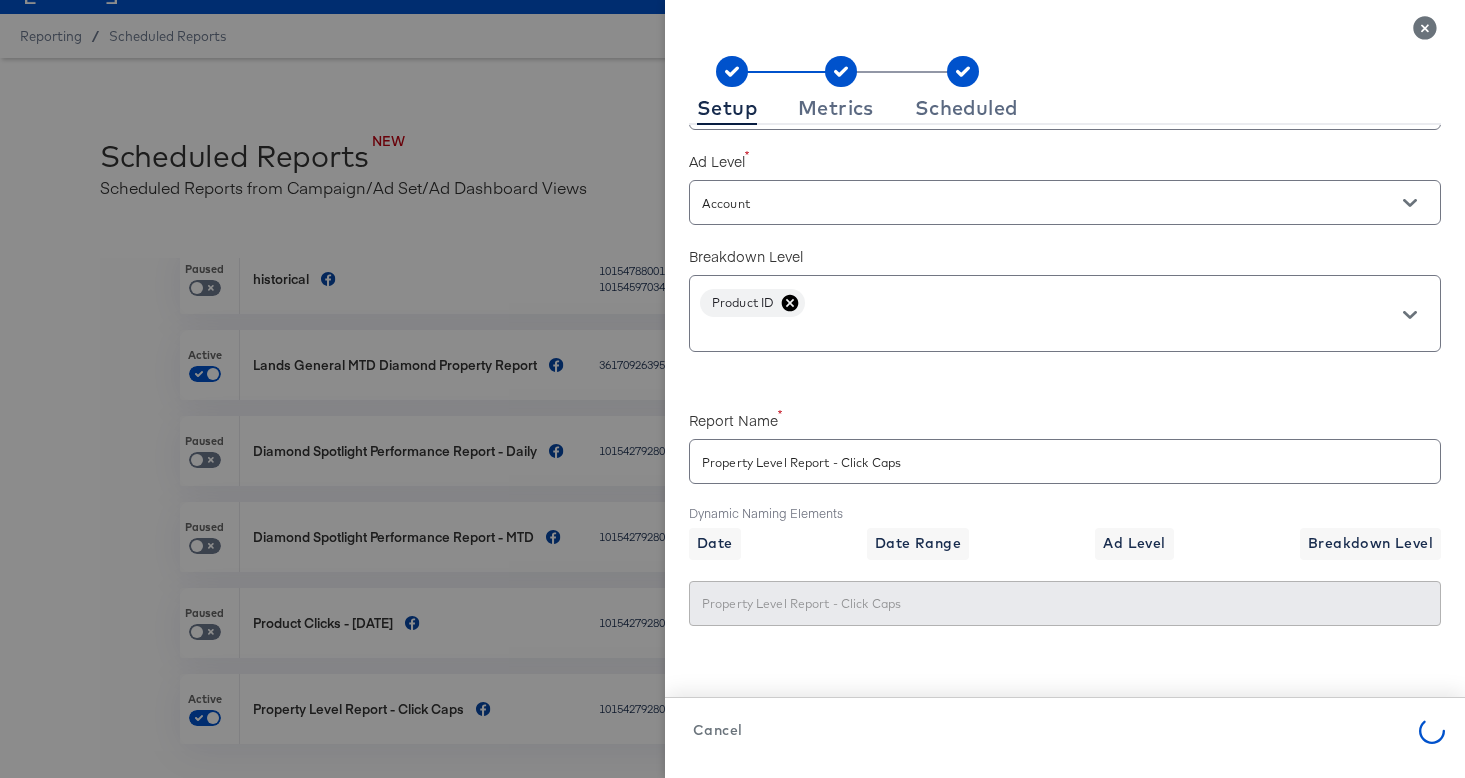 checkbox on "true" 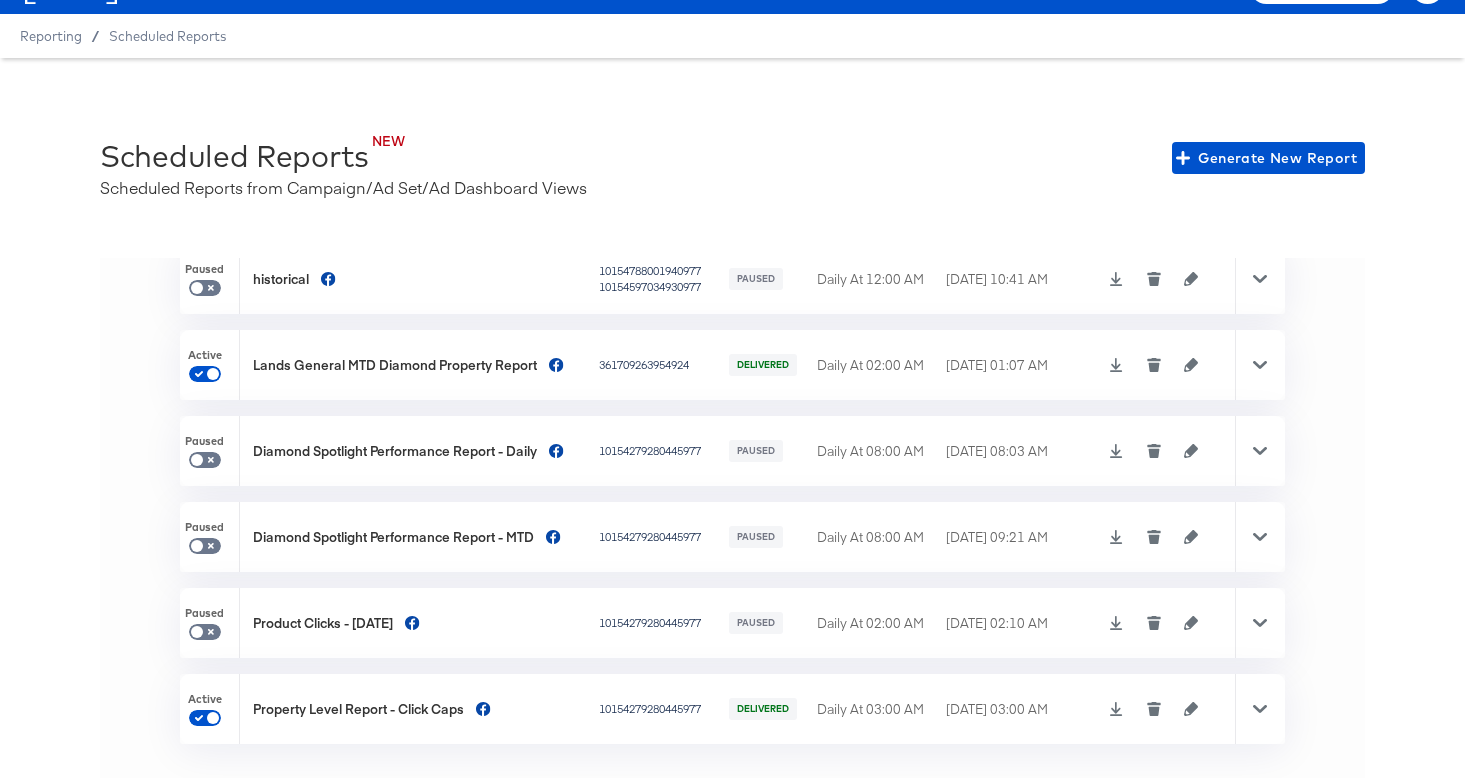 scroll, scrollTop: 44, scrollLeft: 0, axis: vertical 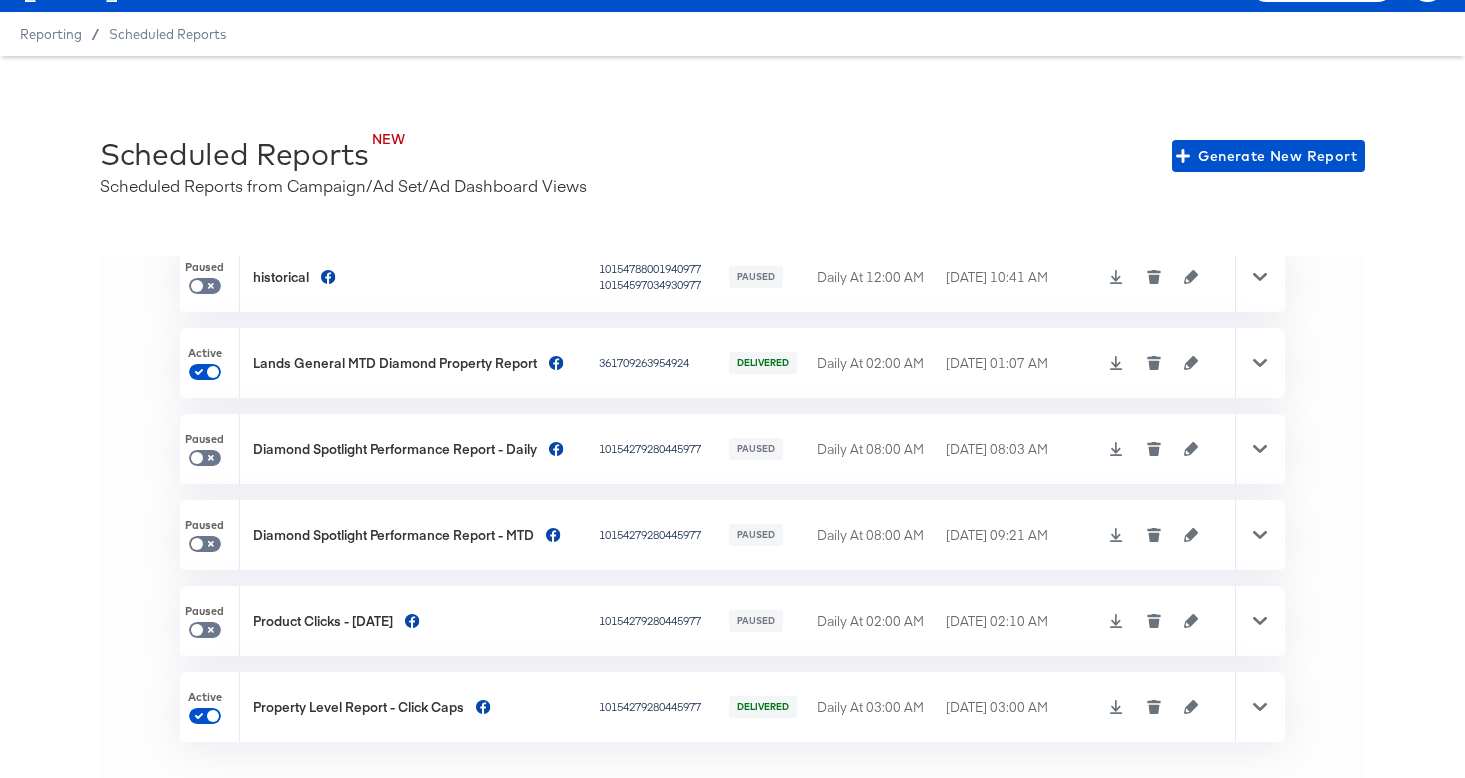 click 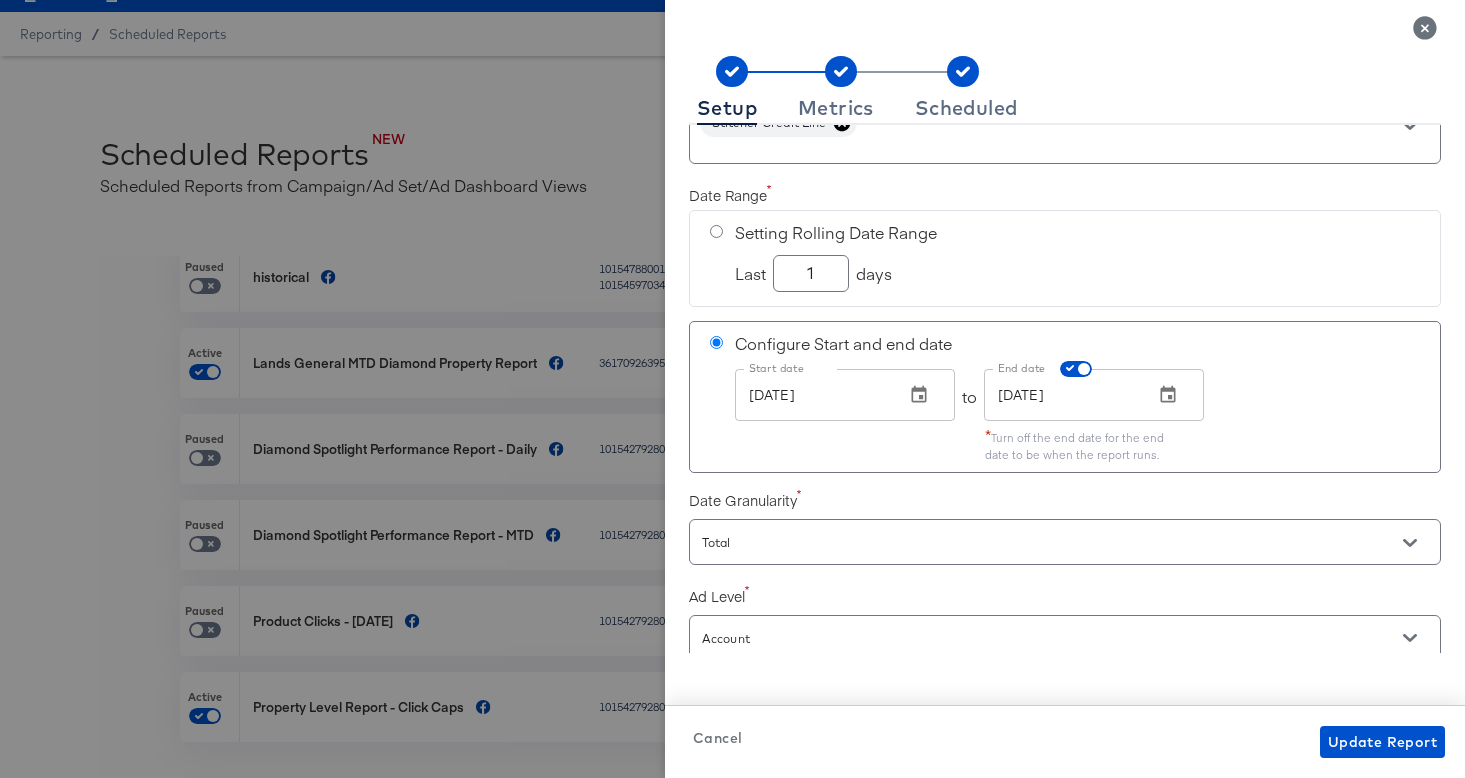 scroll, scrollTop: 83, scrollLeft: 0, axis: vertical 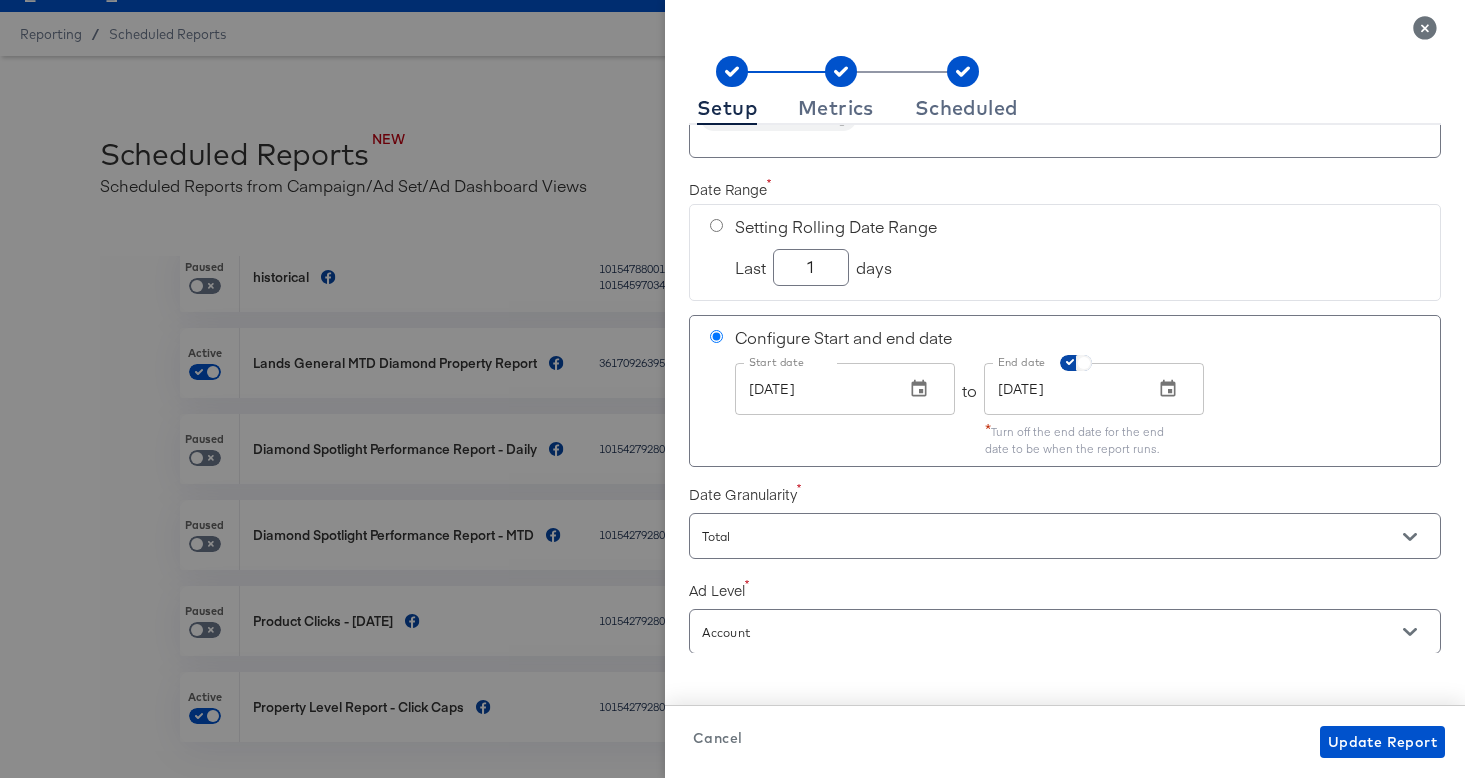 click at bounding box center [1084, 367] 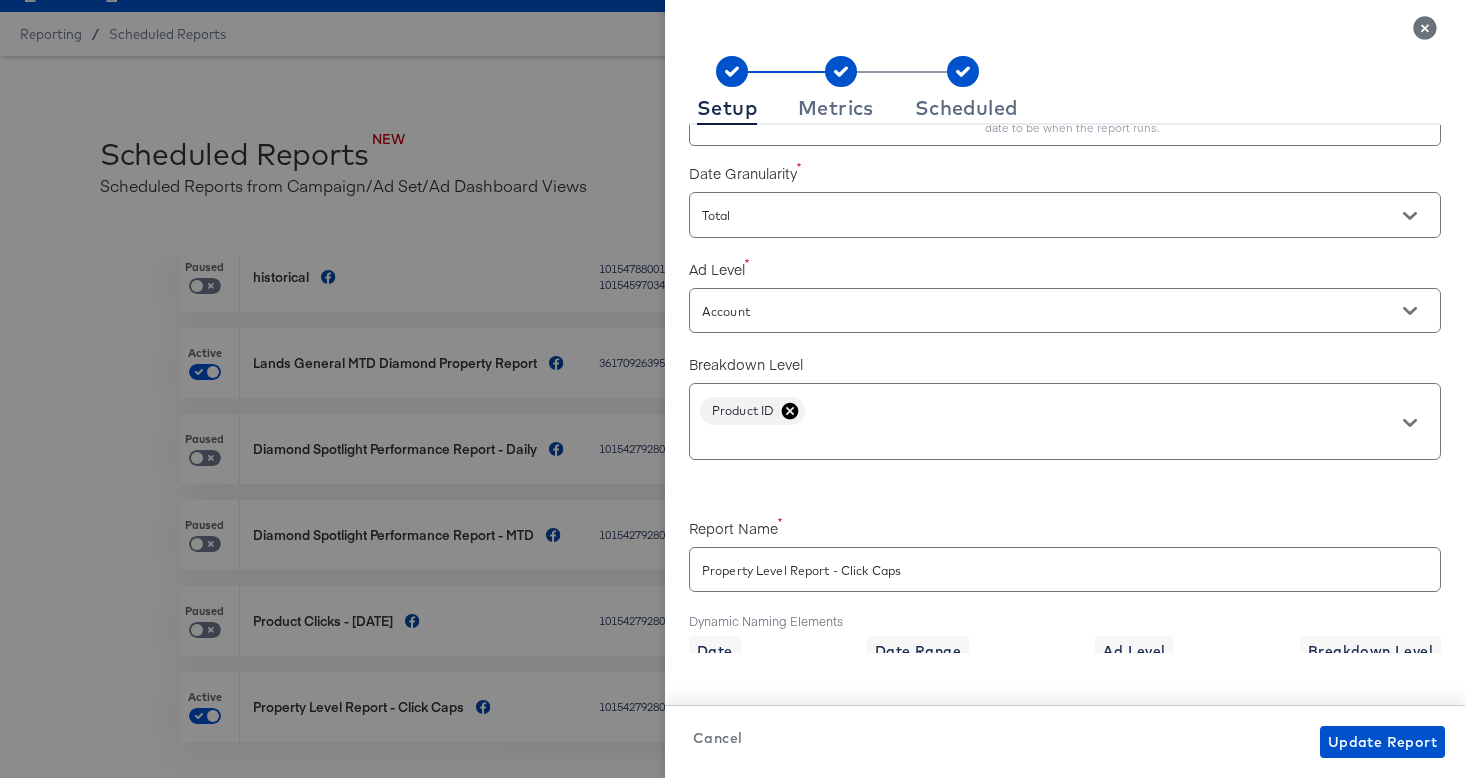 scroll, scrollTop: 512, scrollLeft: 0, axis: vertical 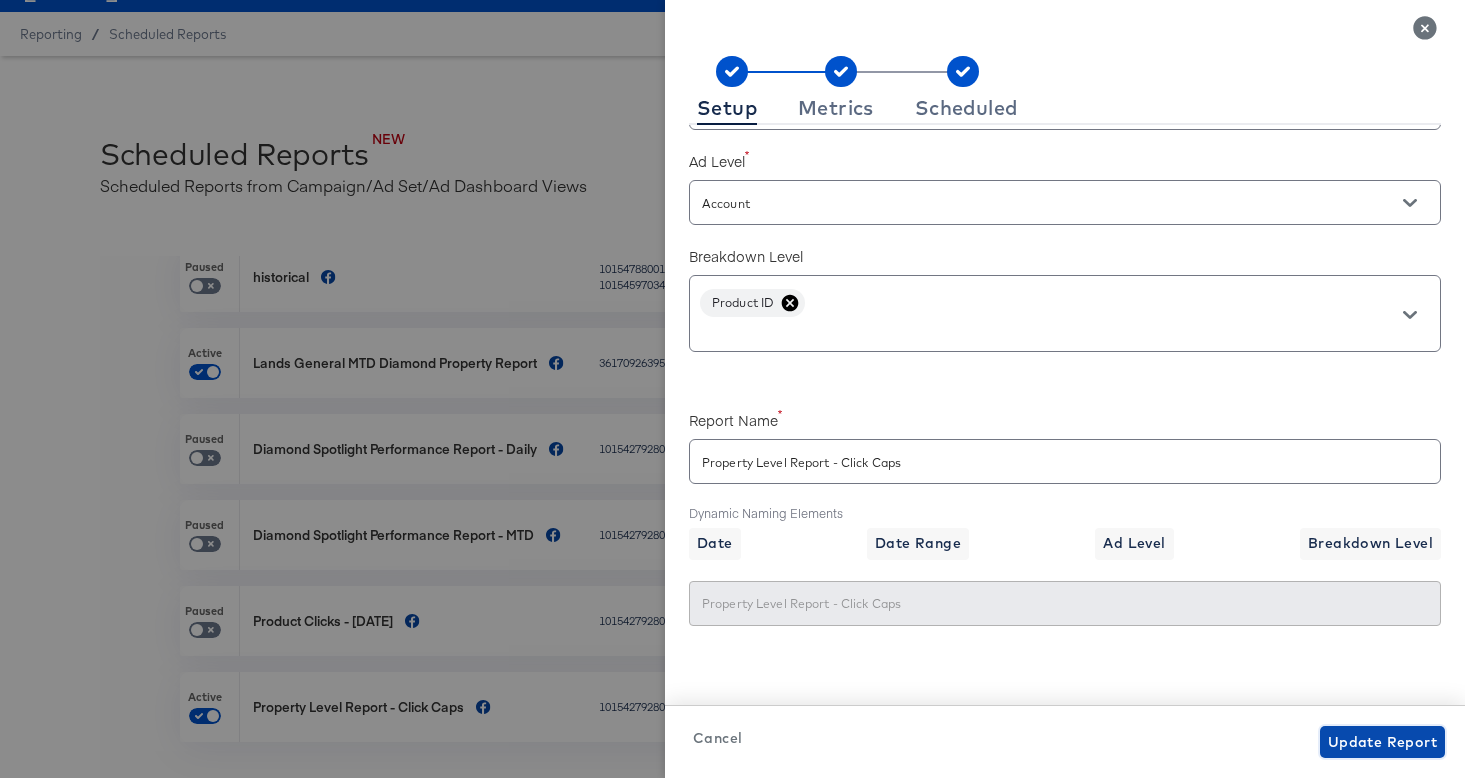 click on "Update Report" at bounding box center [1382, 742] 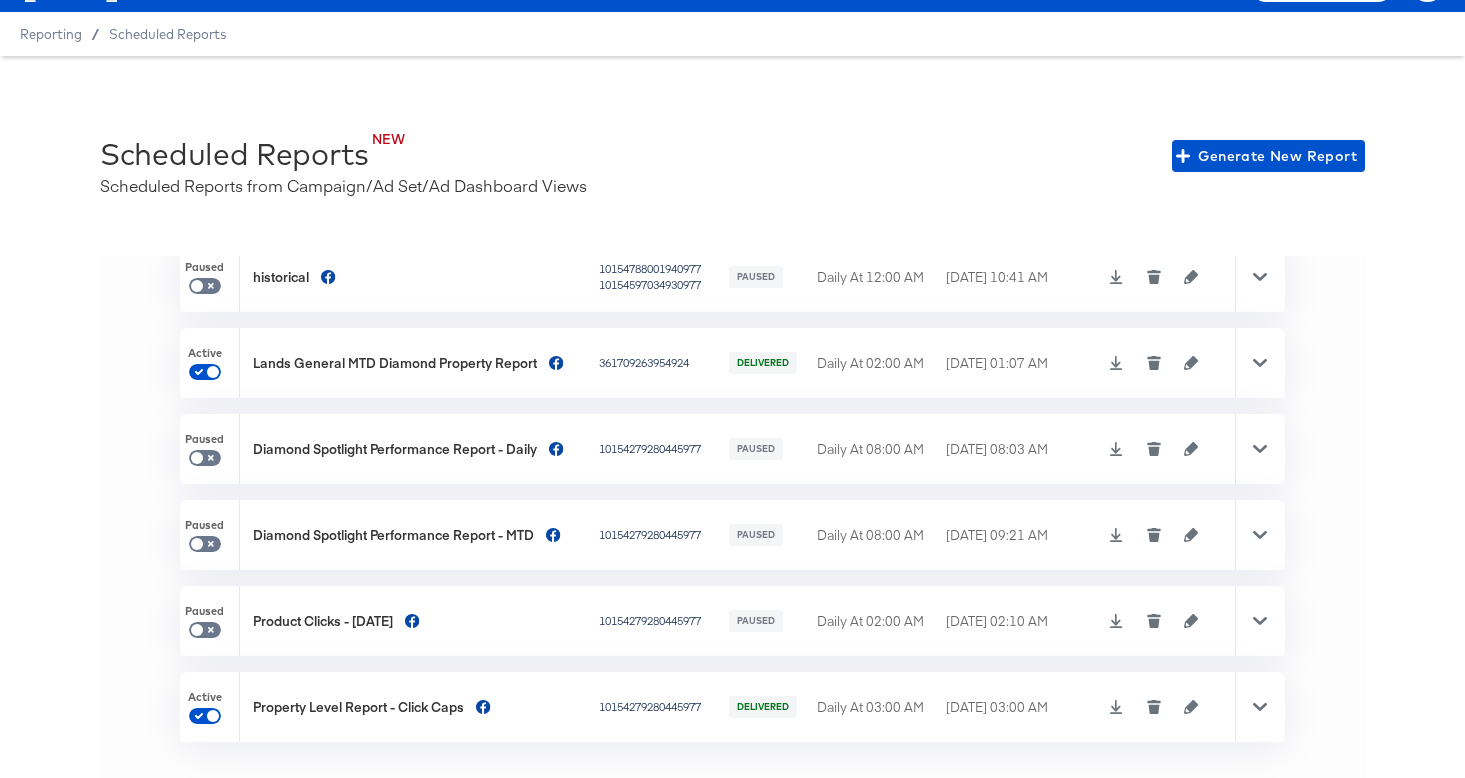 click 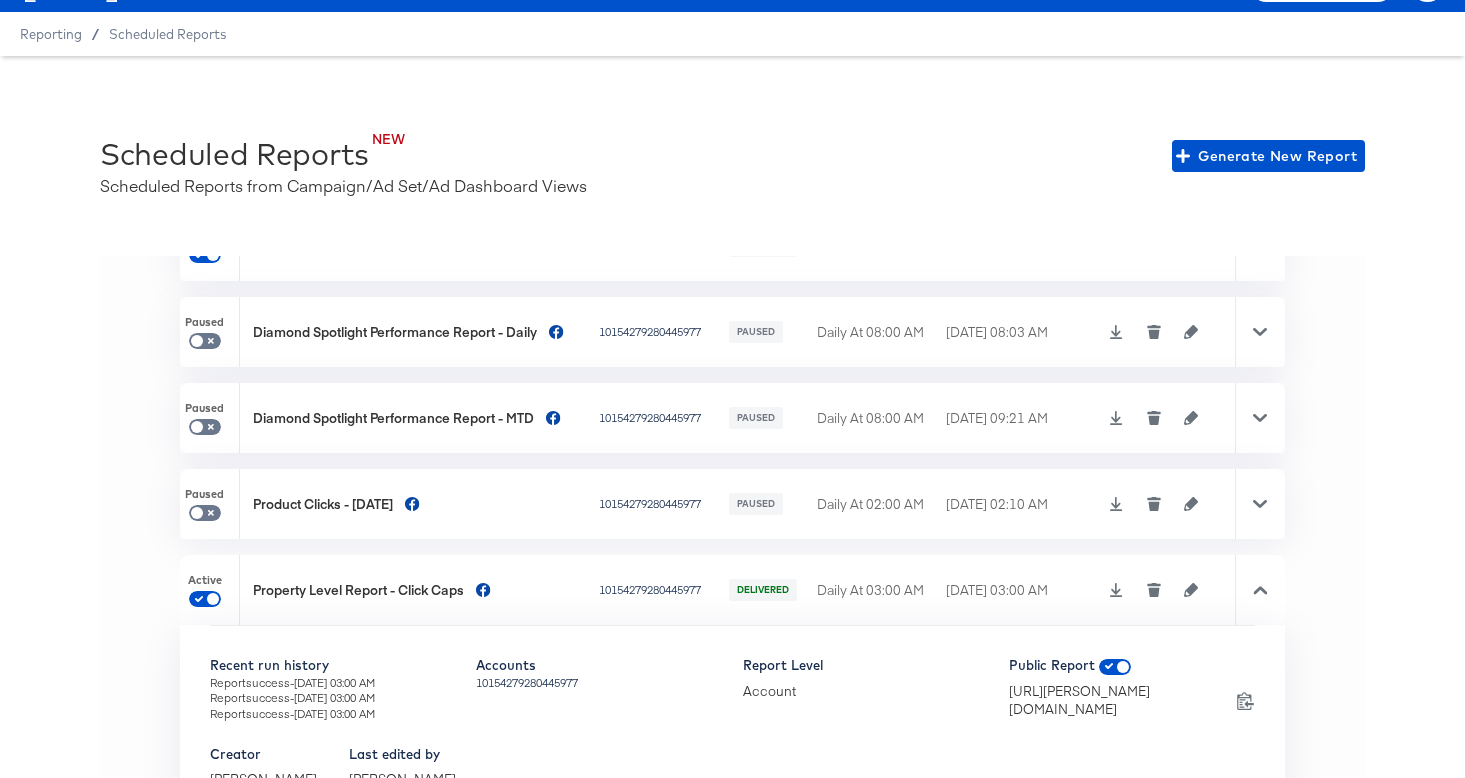 scroll, scrollTop: 568, scrollLeft: 0, axis: vertical 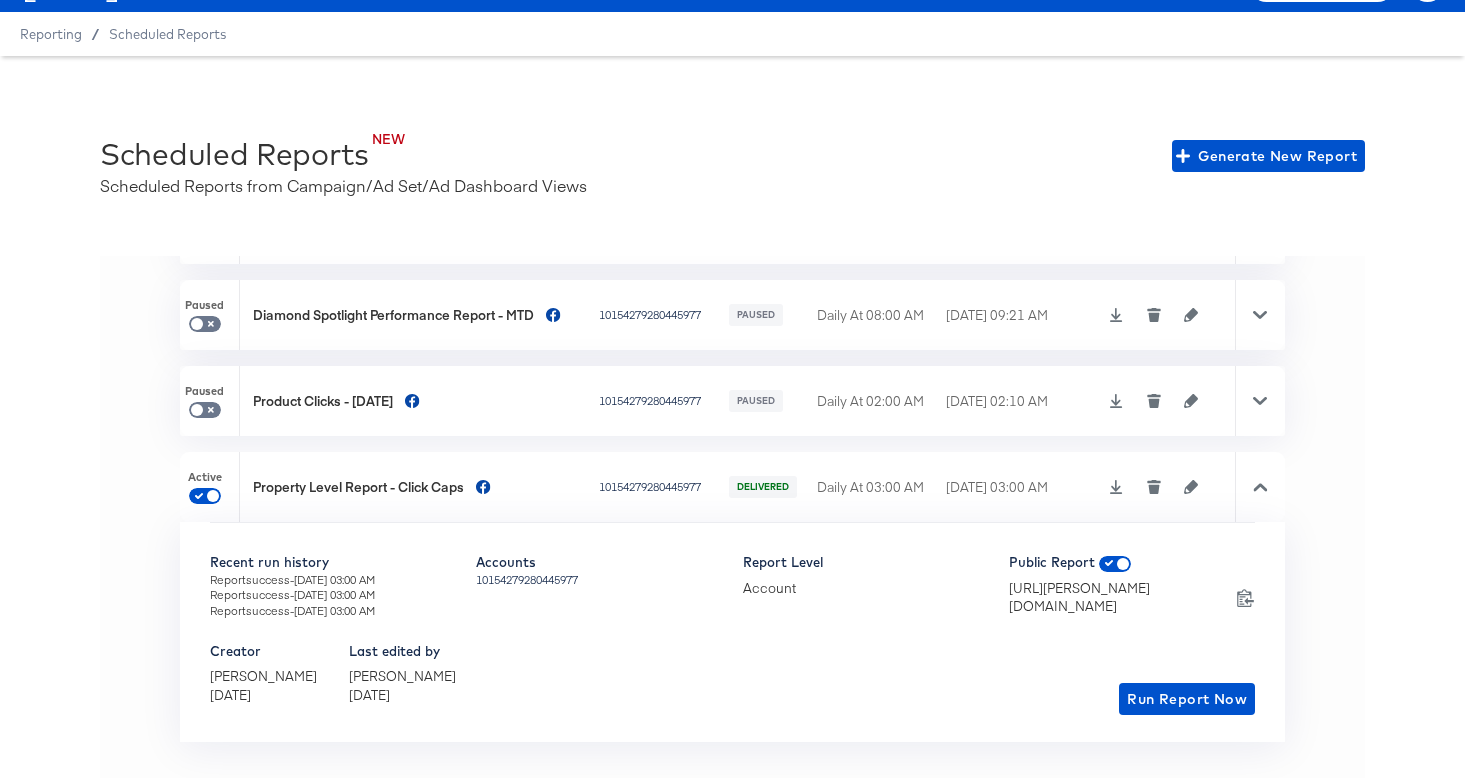 click 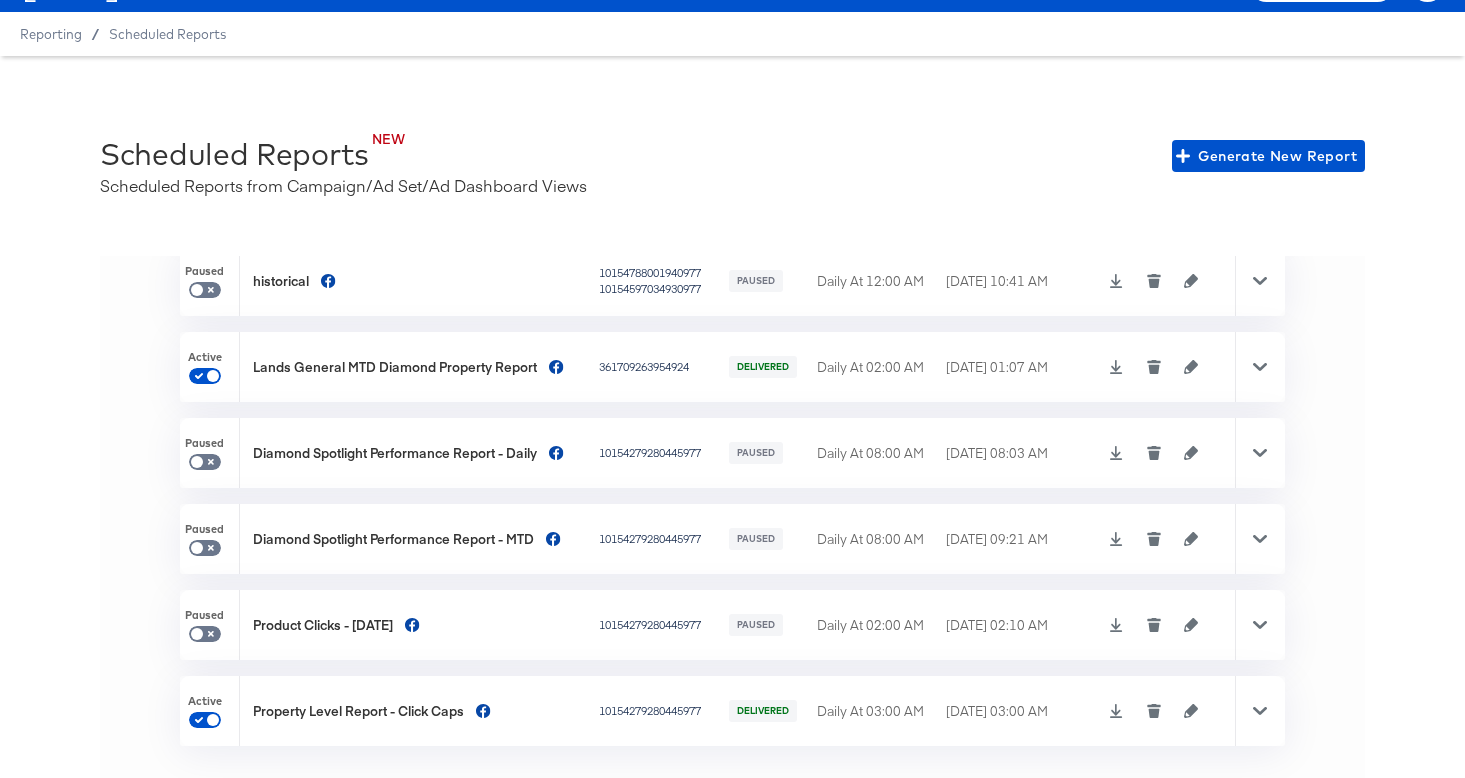 click 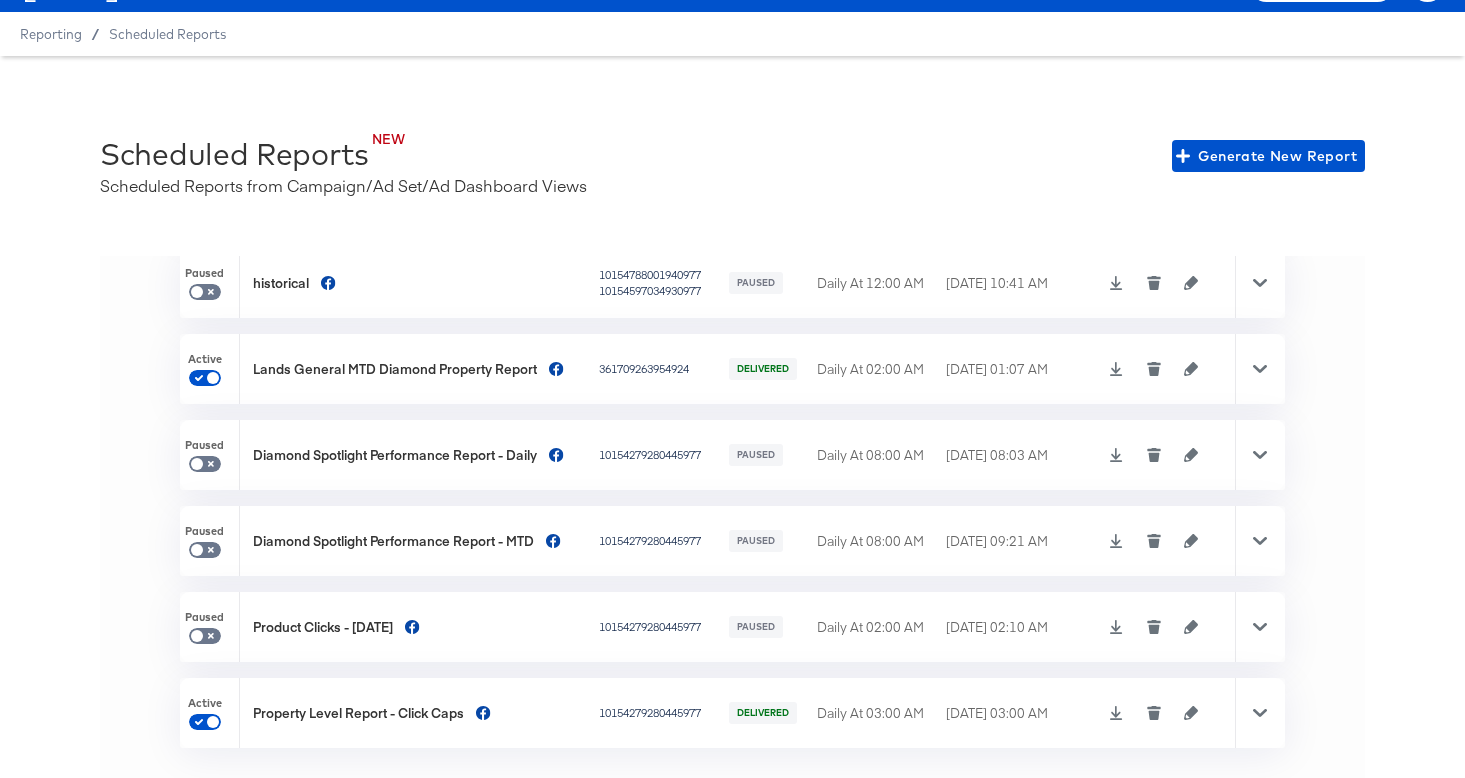 click 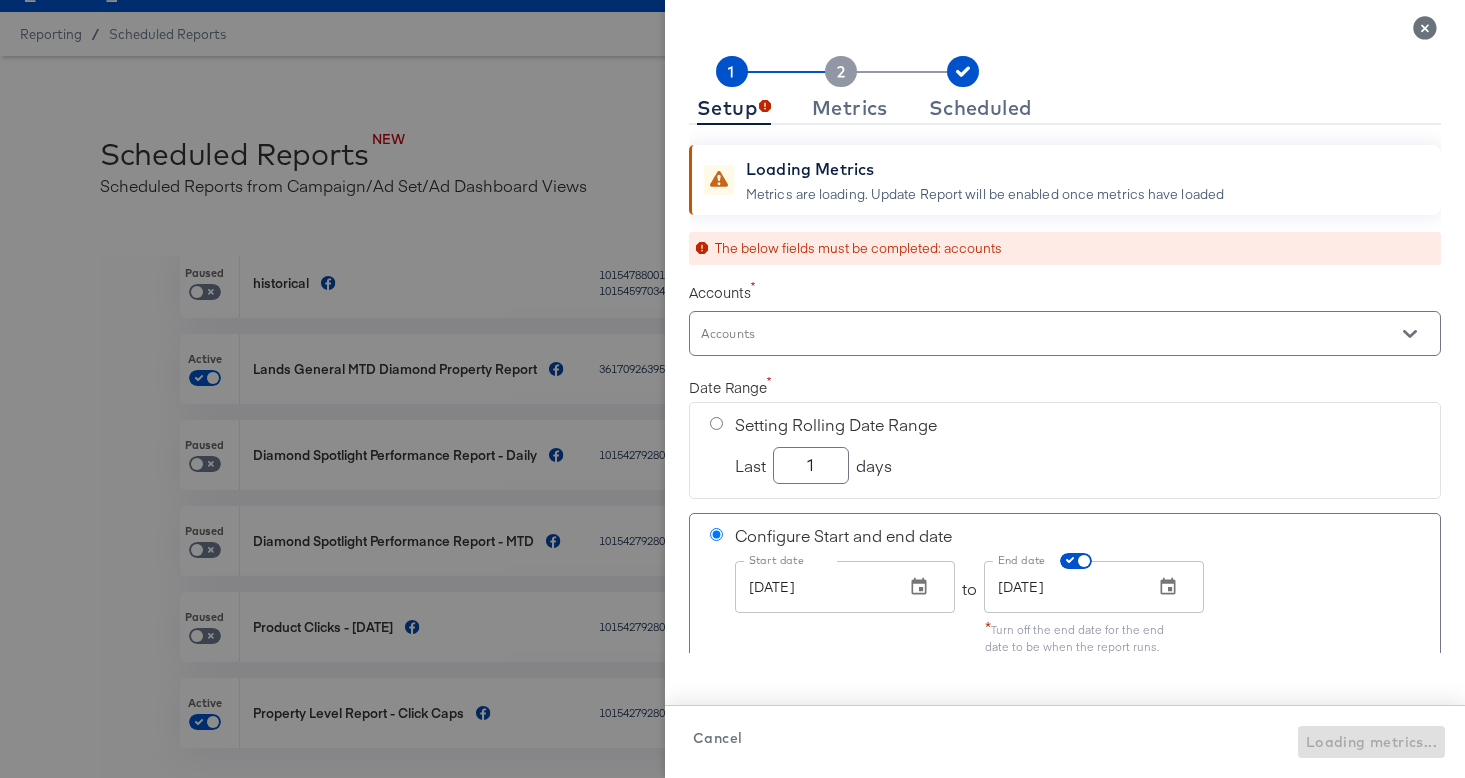 checkbox on "true" 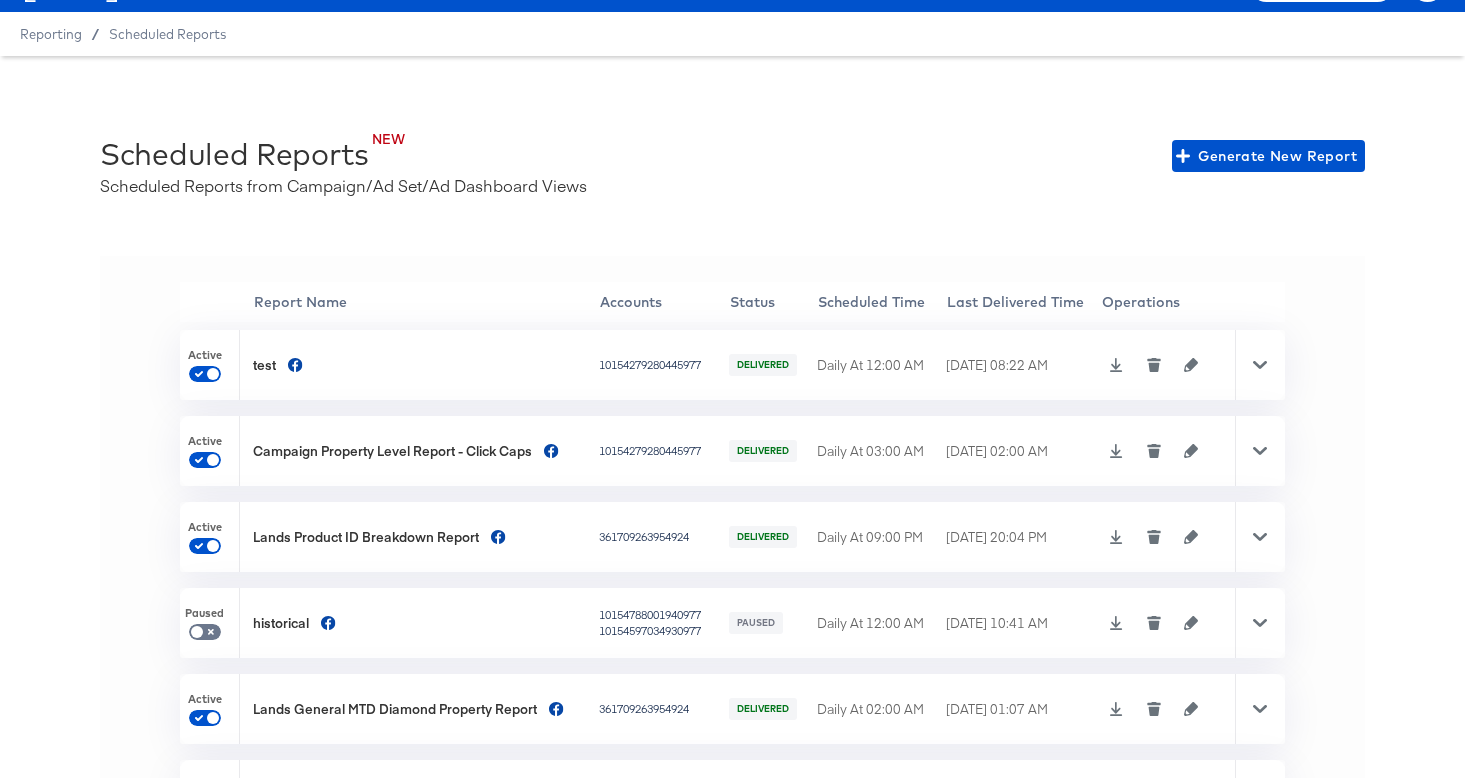 scroll, scrollTop: 0, scrollLeft: 0, axis: both 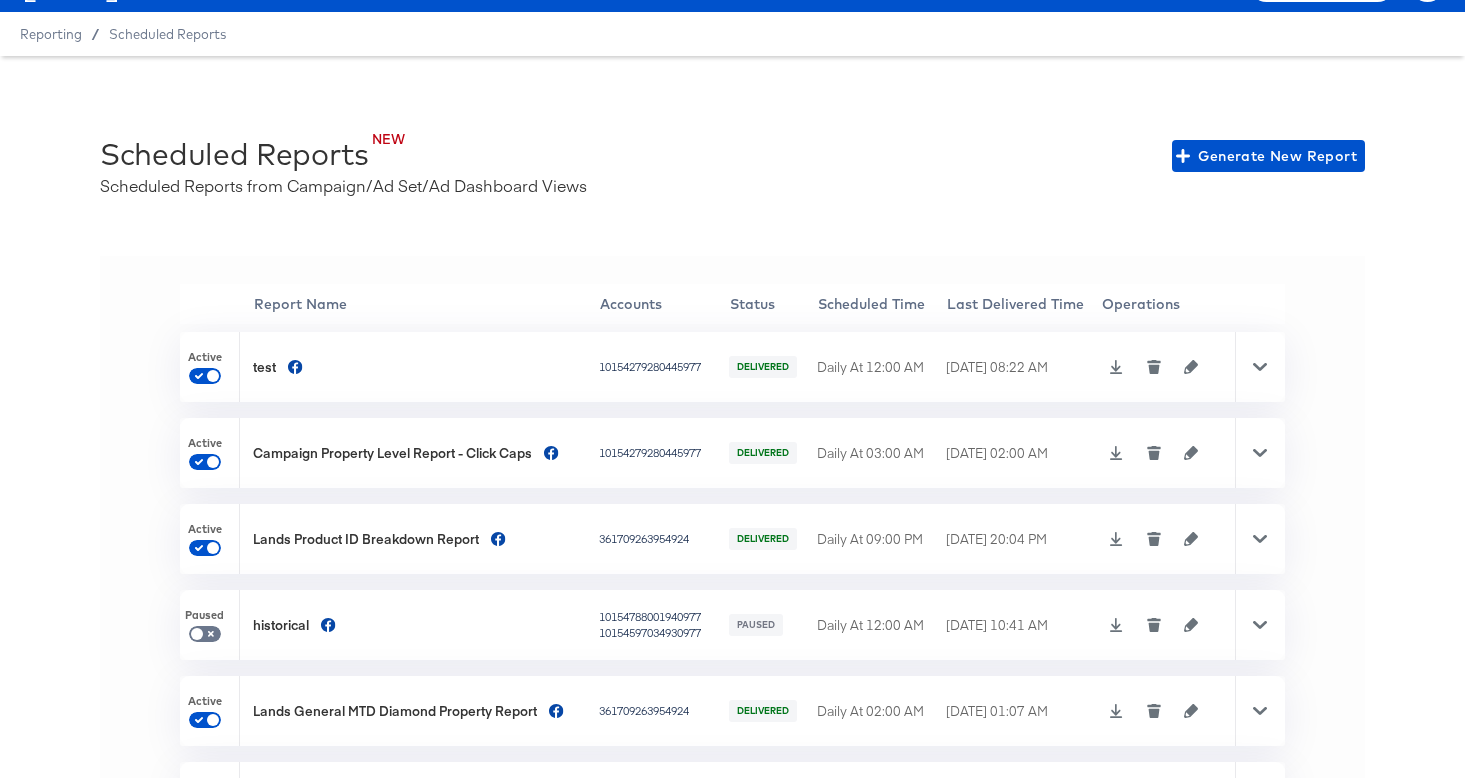click 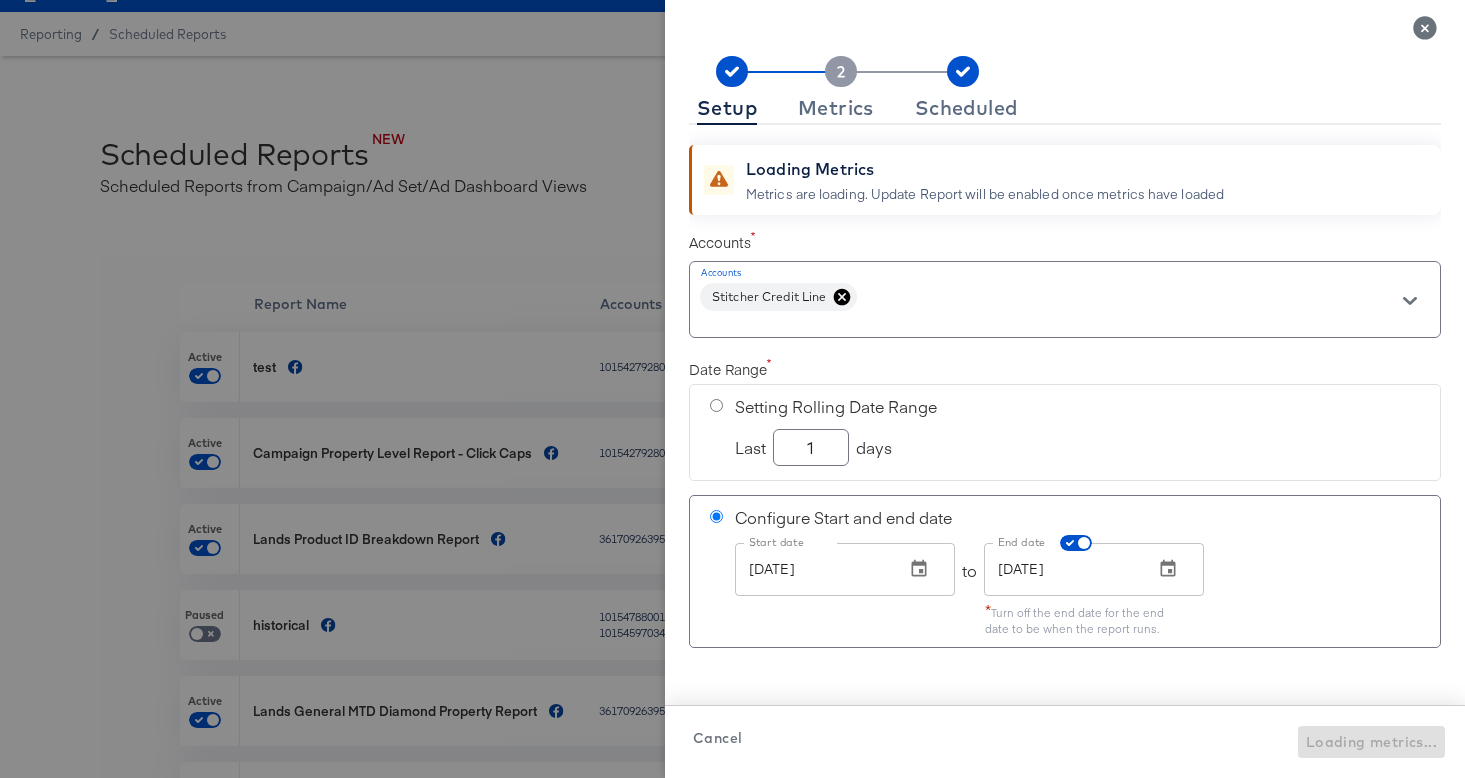 checkbox on "true" 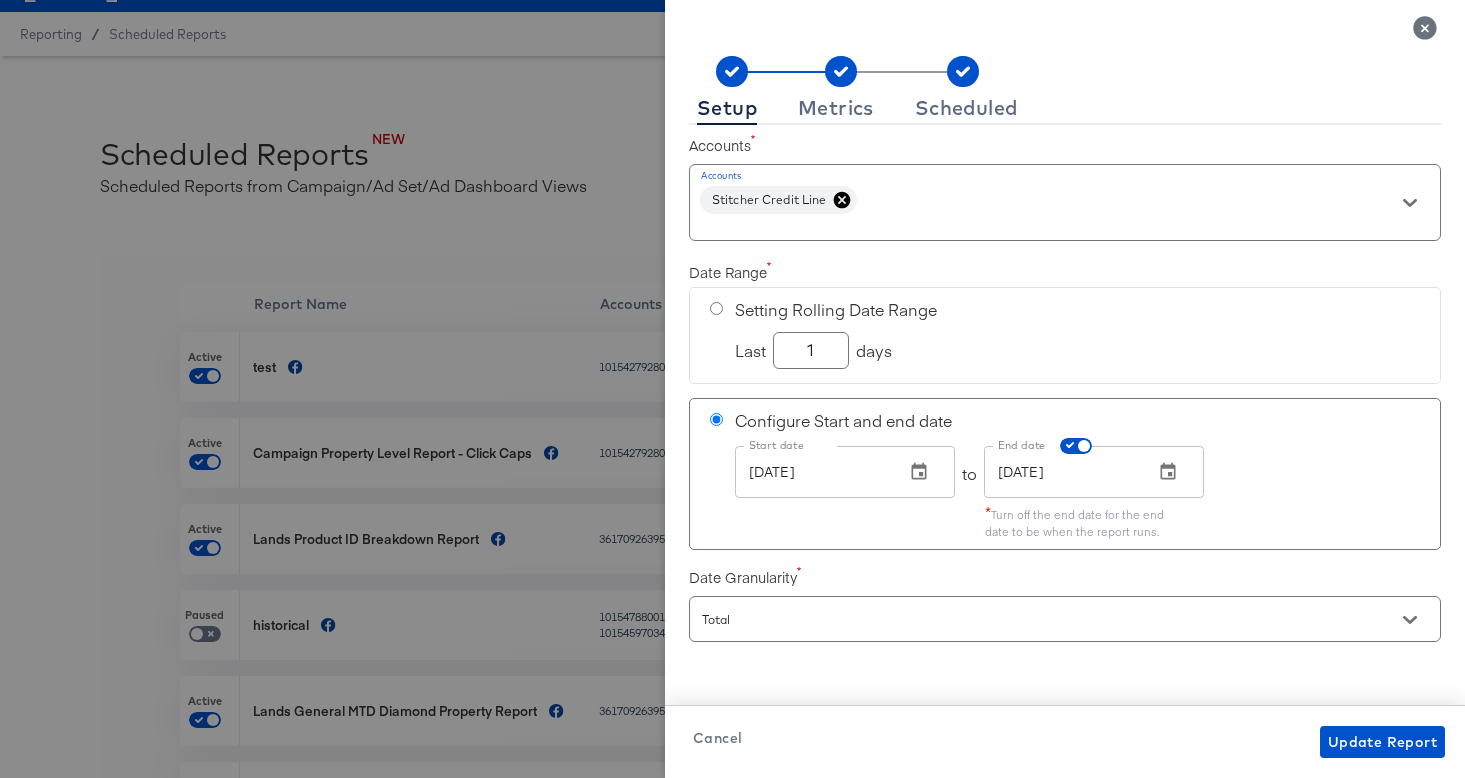drag, startPoint x: 1423, startPoint y: 21, endPoint x: 1342, endPoint y: 66, distance: 92.660675 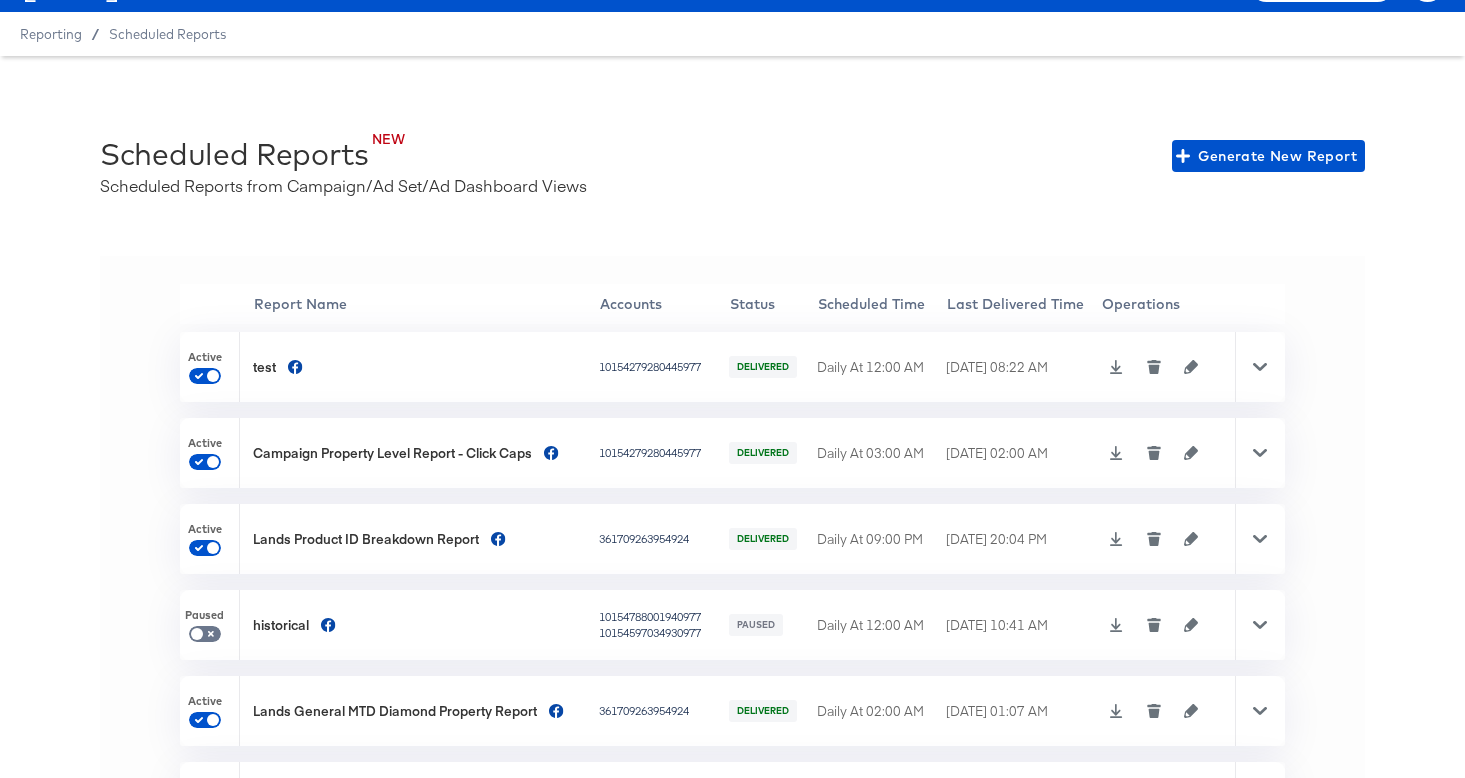 scroll, scrollTop: 348, scrollLeft: 0, axis: vertical 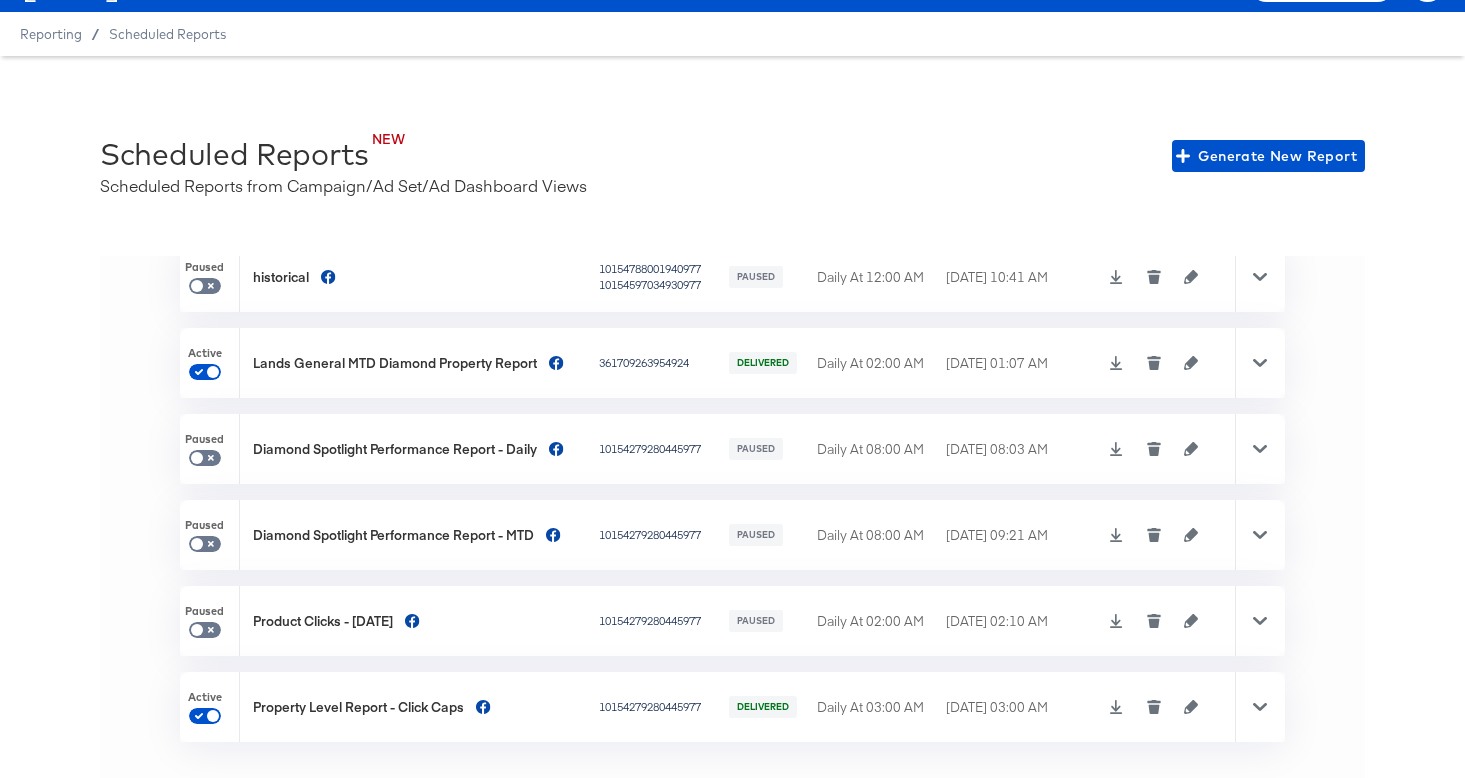 click 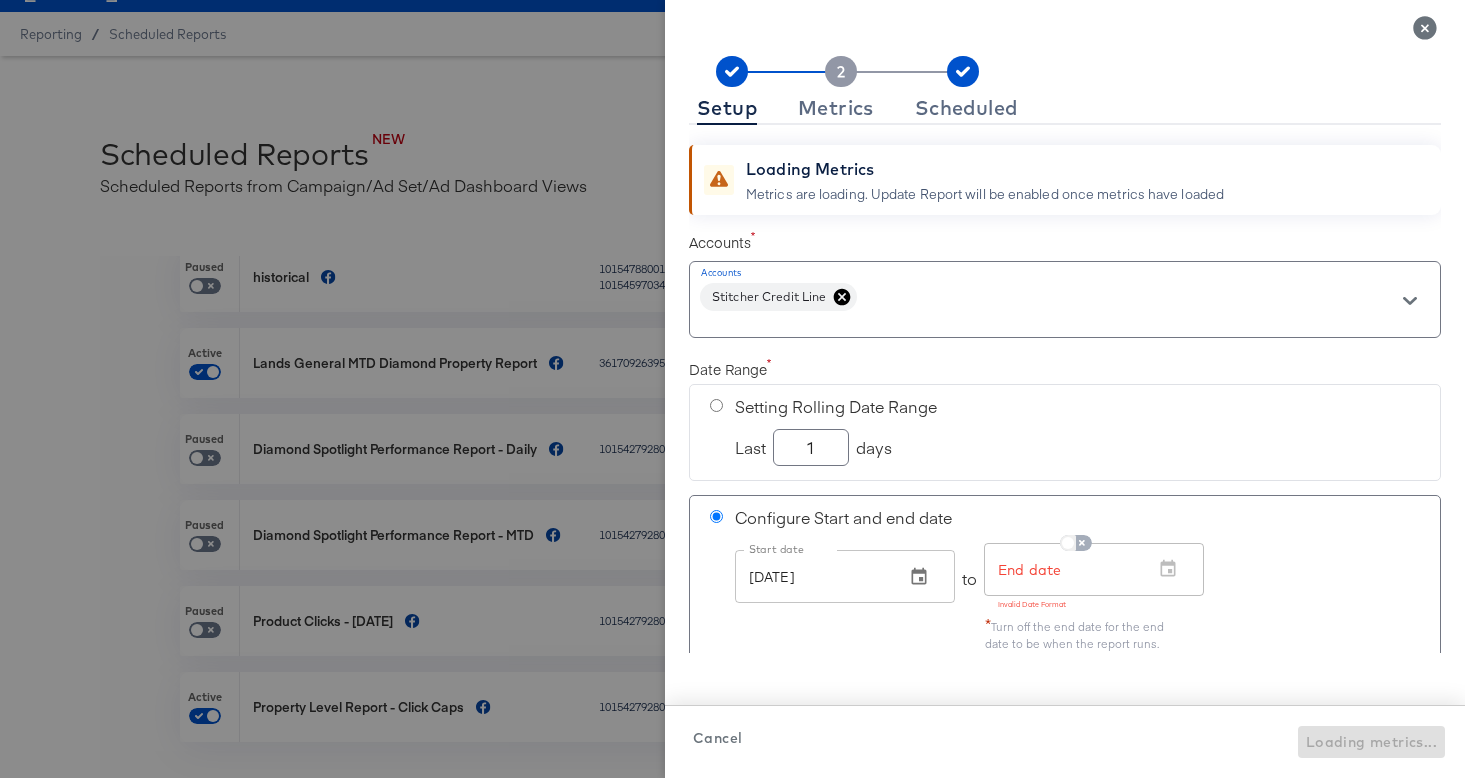 click at bounding box center (1068, 547) 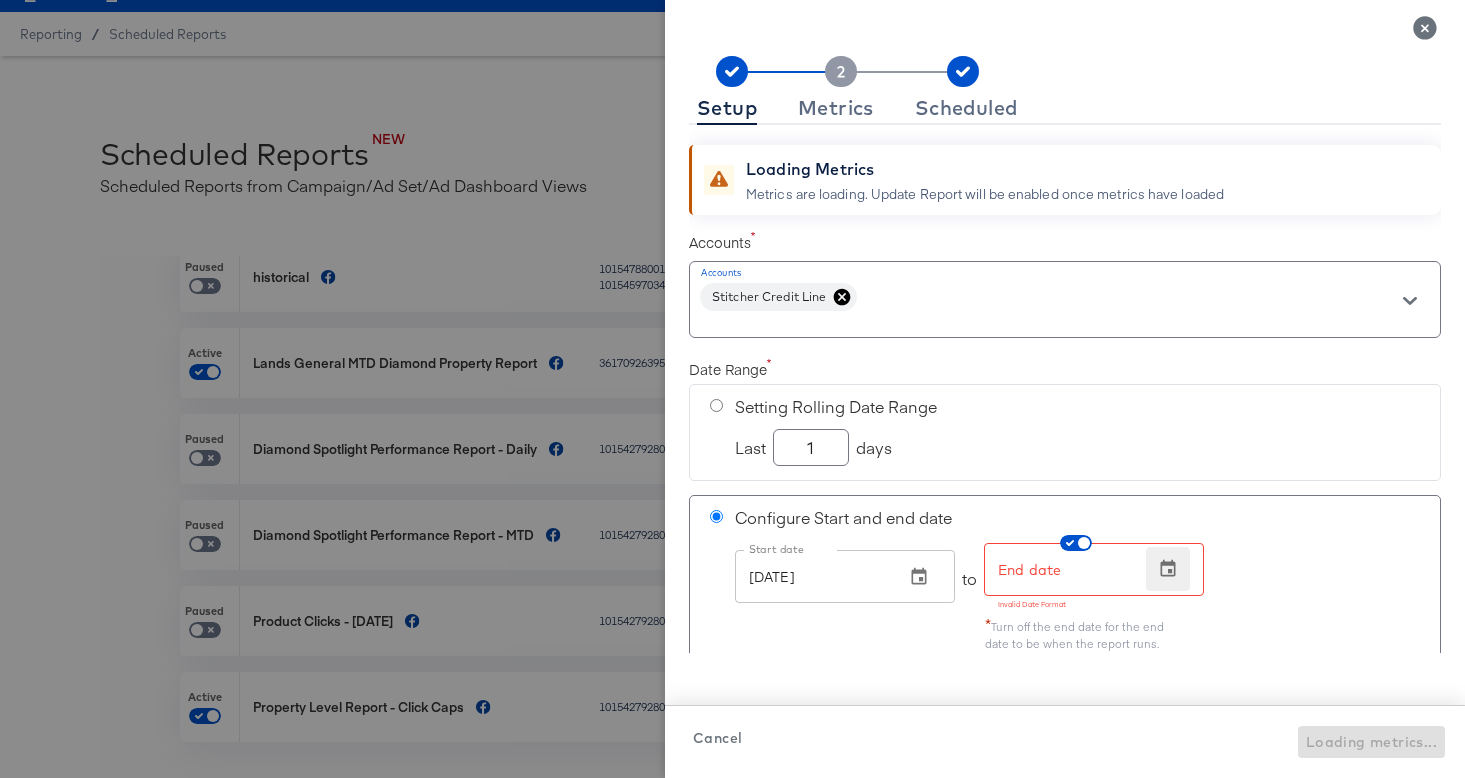 click 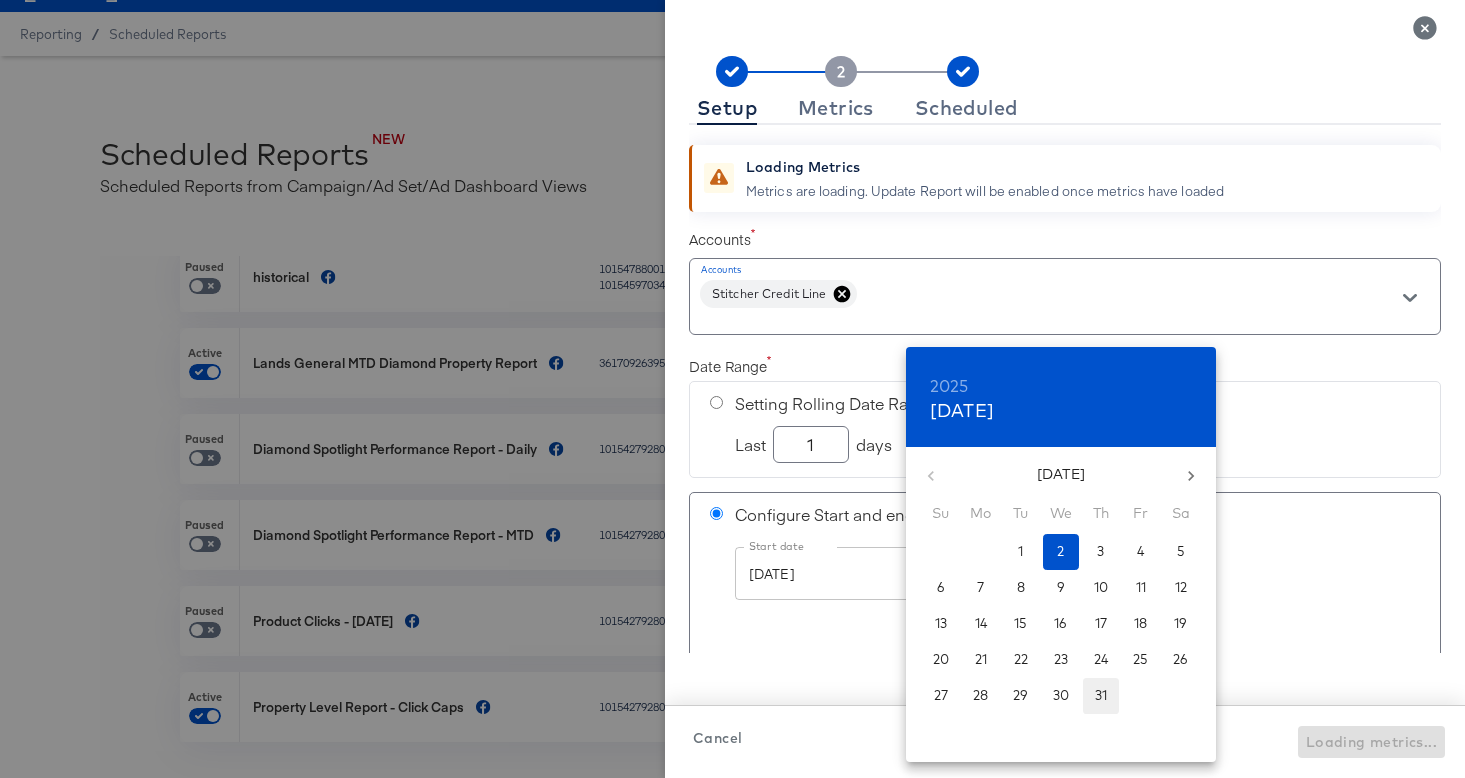 click on "31" at bounding box center [1101, 695] 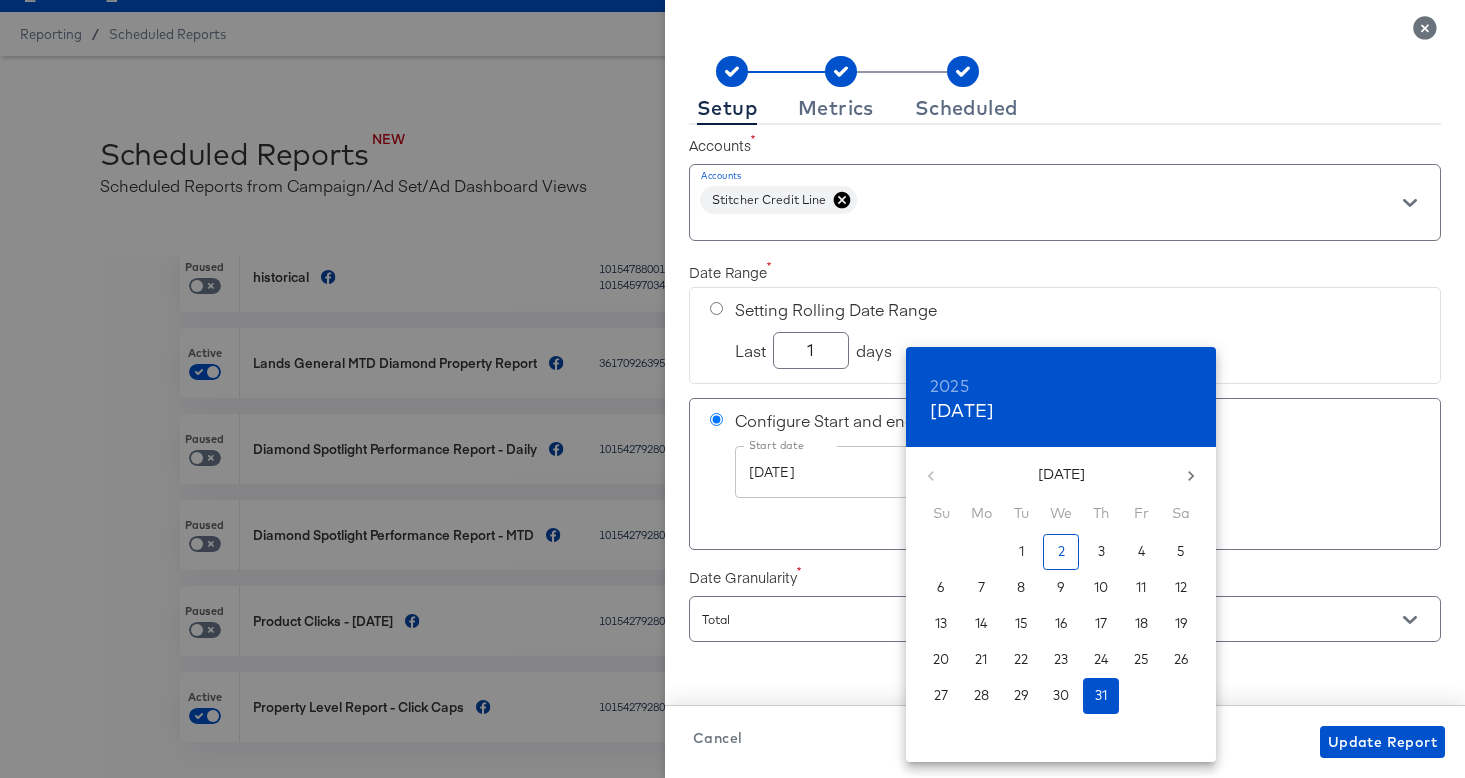 click at bounding box center [732, 389] 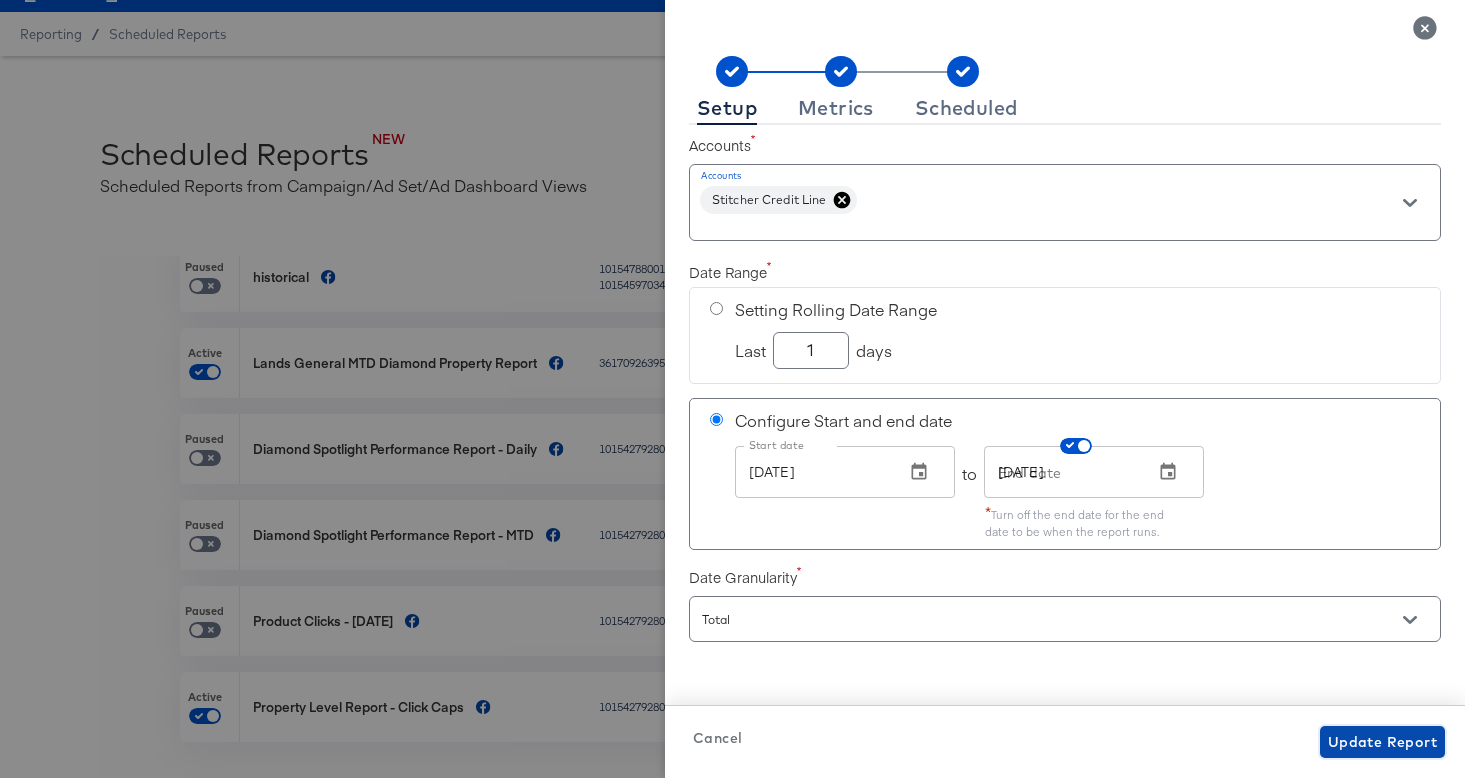 click on "Update Report" at bounding box center [1382, 742] 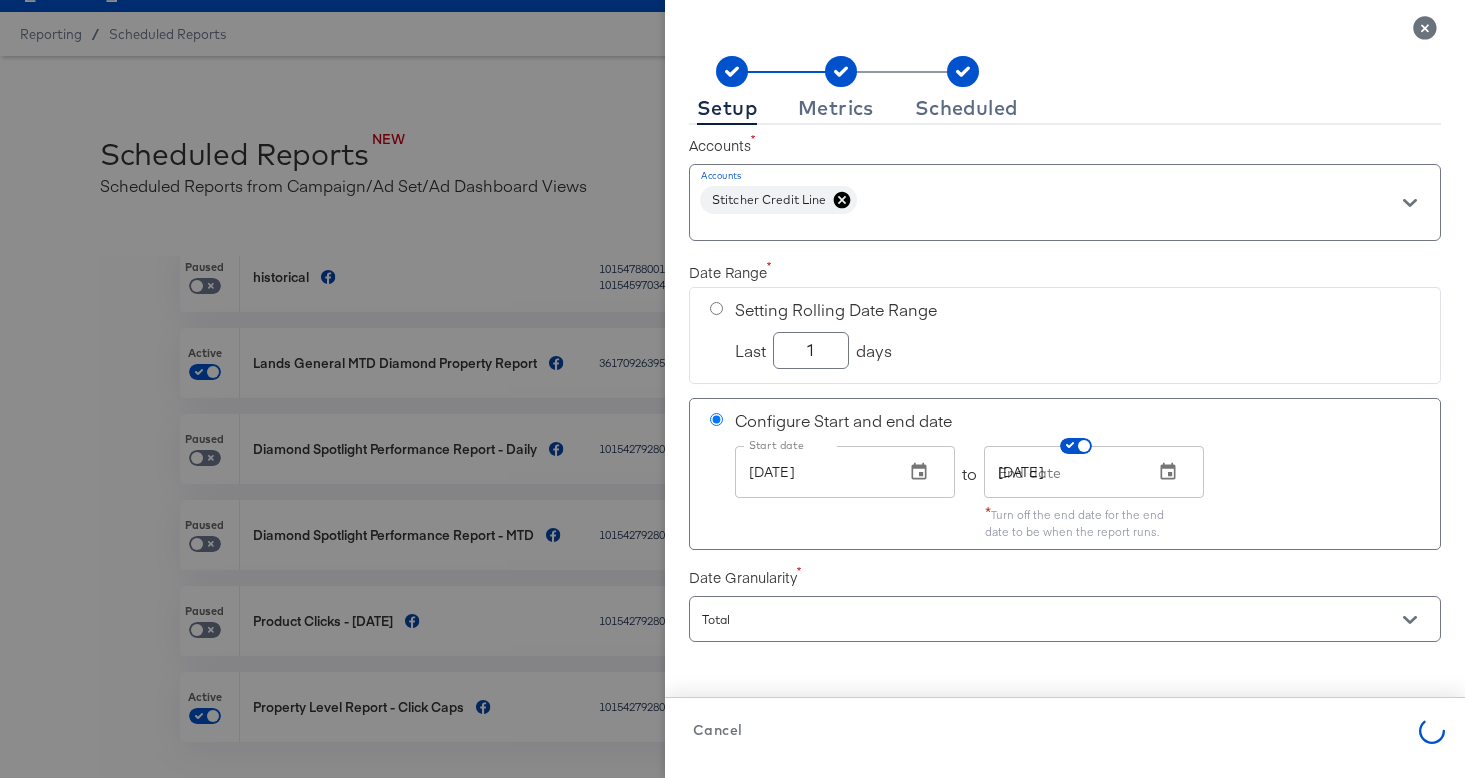 checkbox on "true" 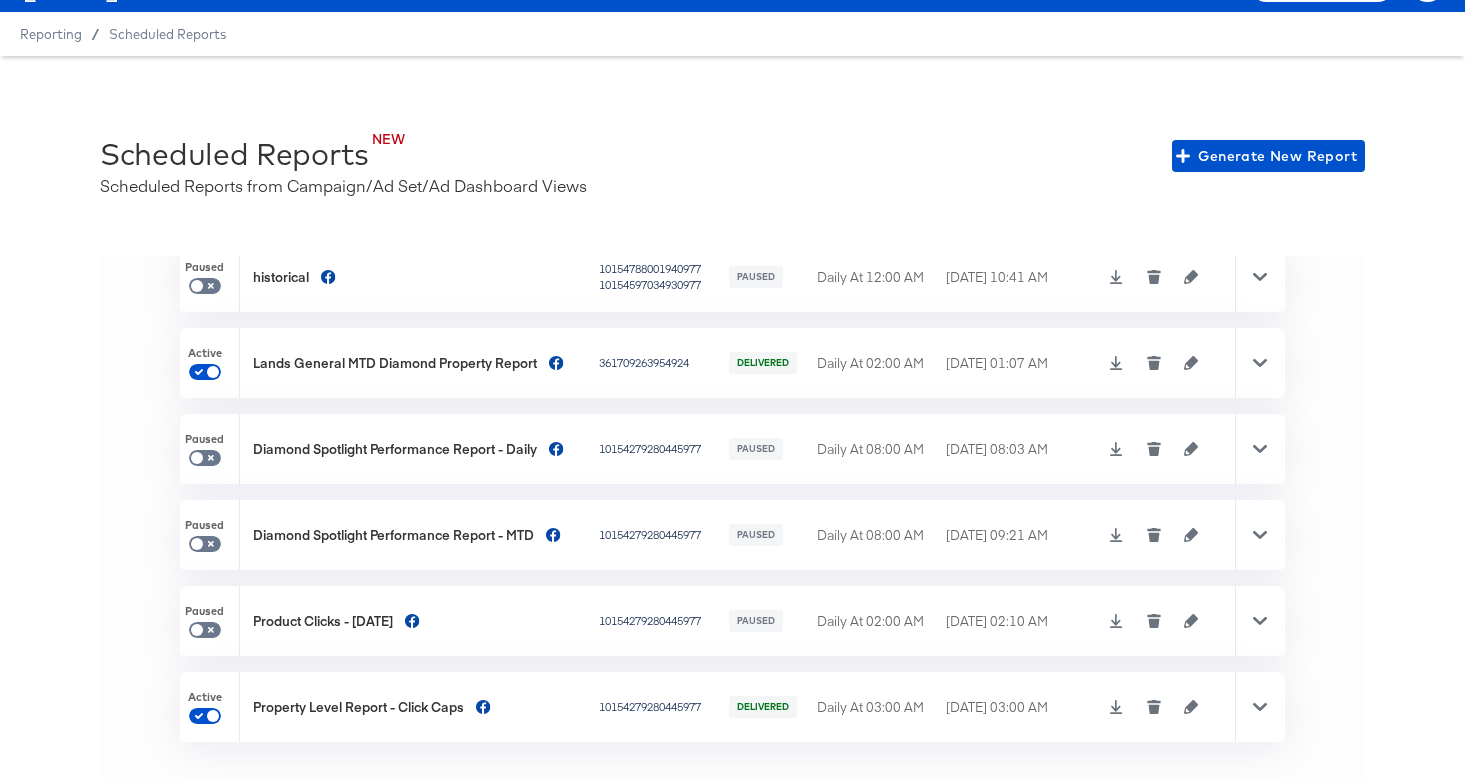 click 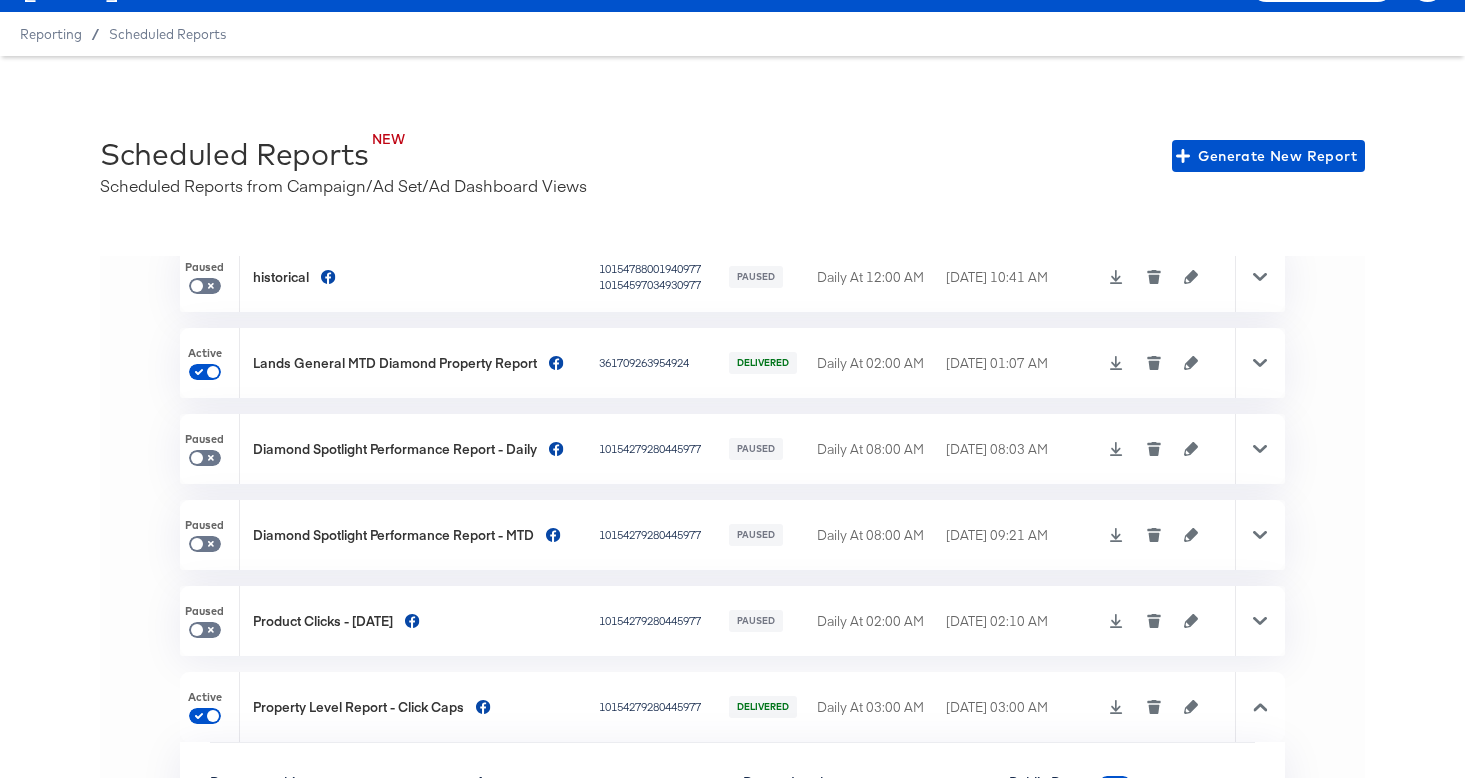 scroll, scrollTop: 568, scrollLeft: 0, axis: vertical 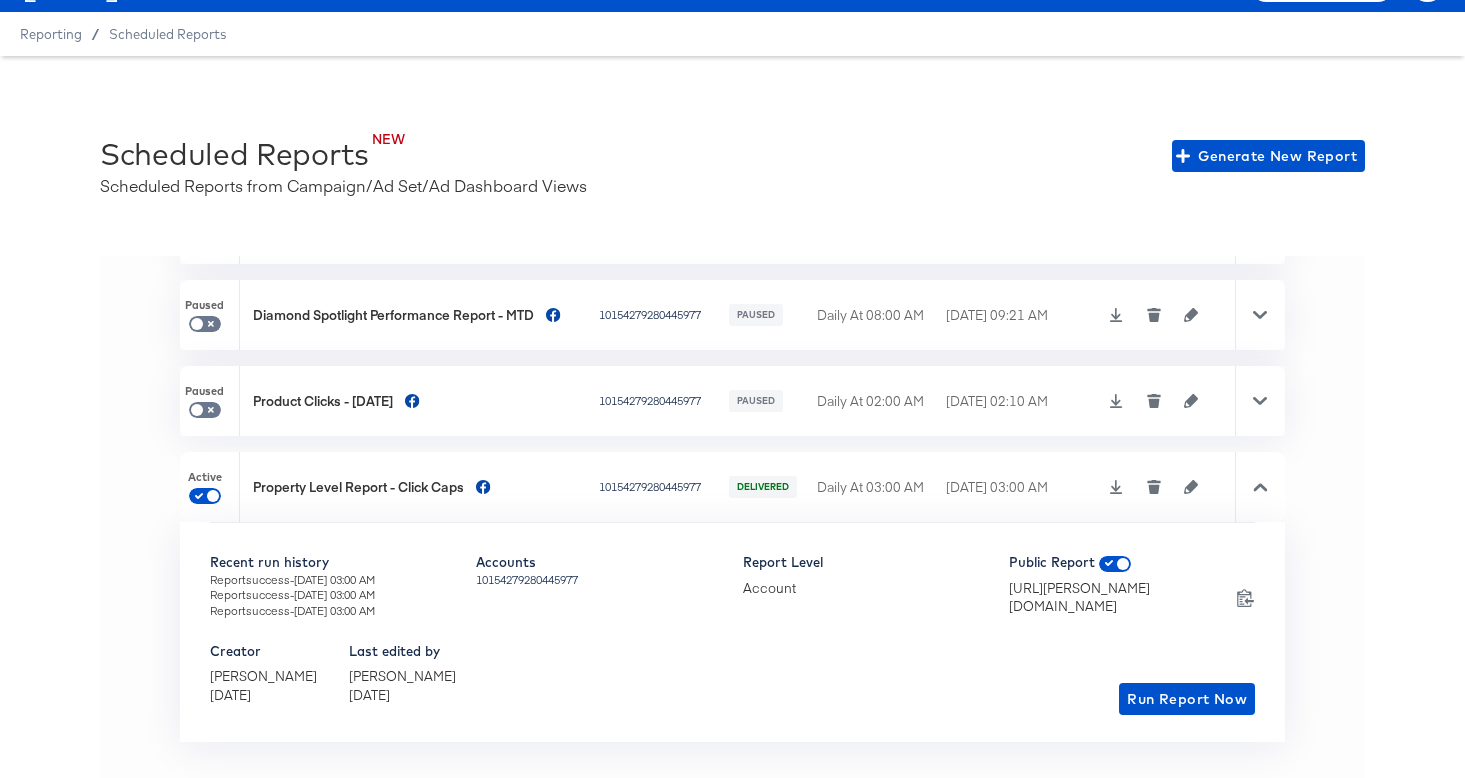 click 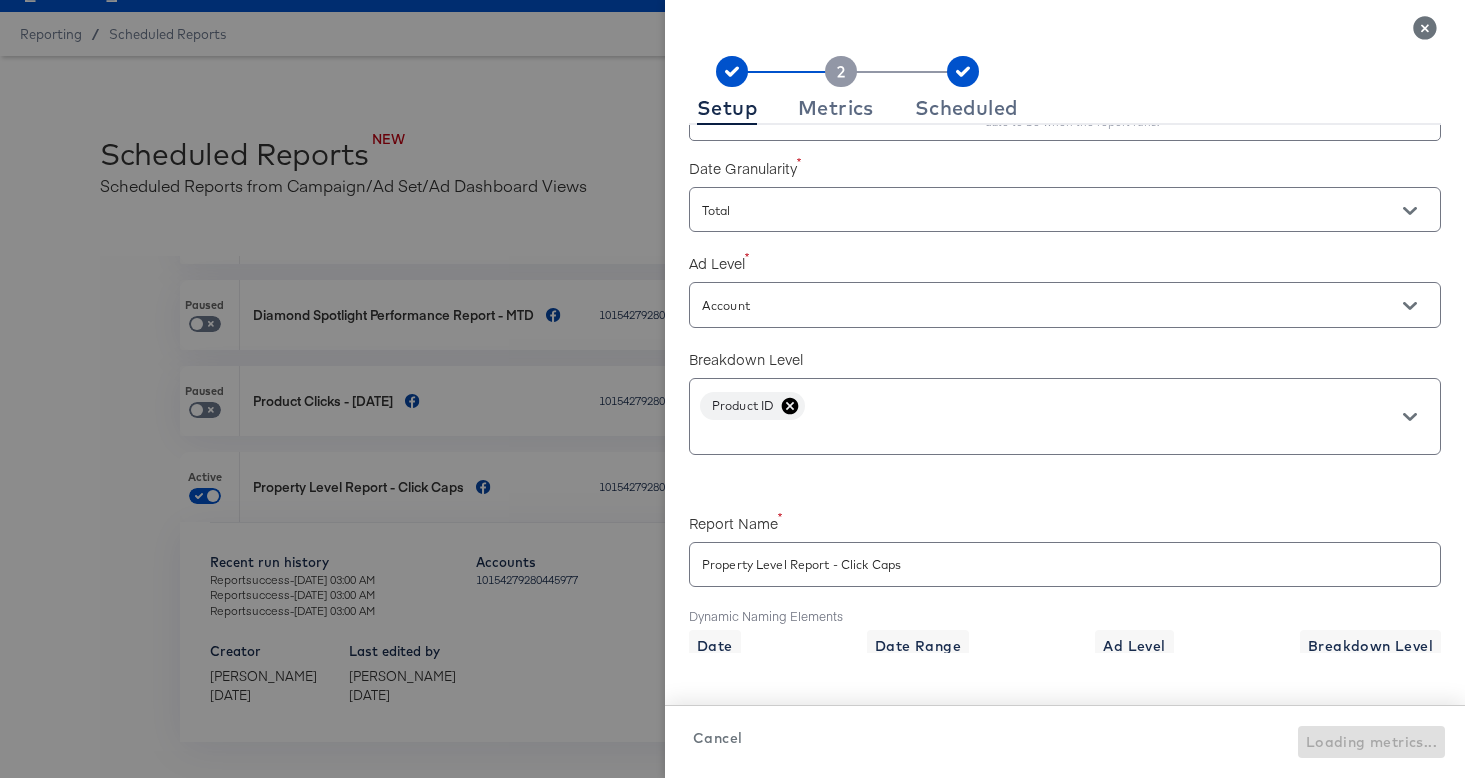 scroll, scrollTop: 609, scrollLeft: 0, axis: vertical 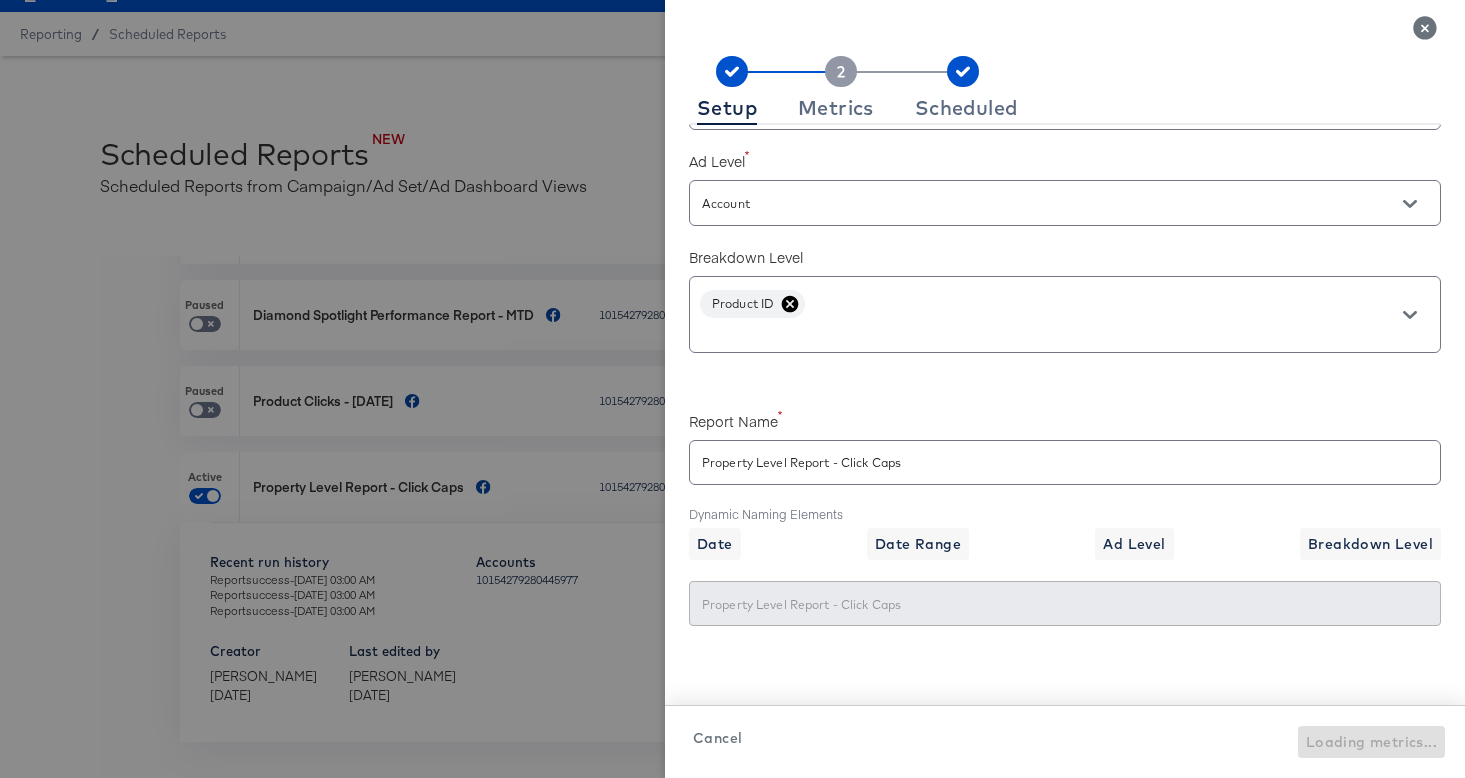 checkbox on "true" 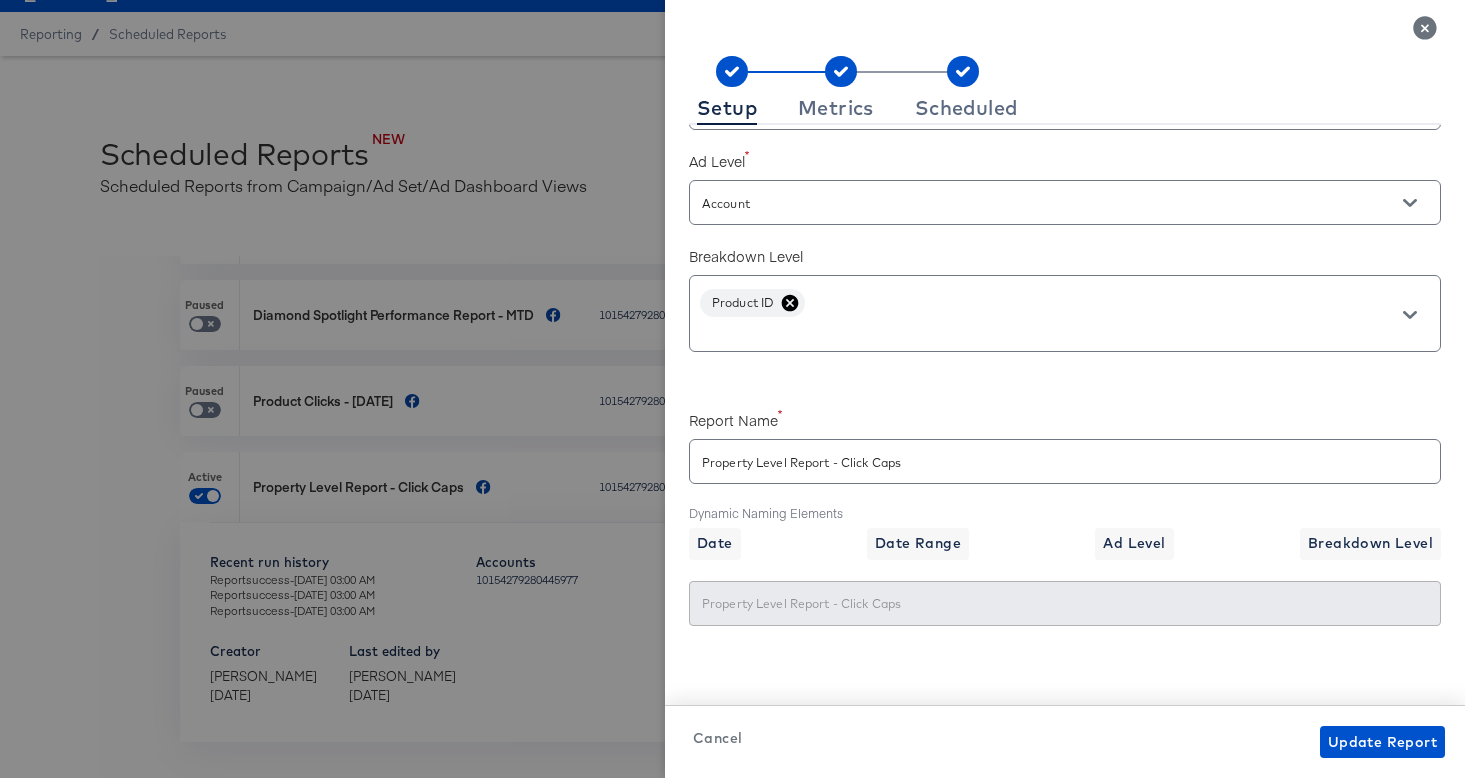 scroll, scrollTop: 512, scrollLeft: 0, axis: vertical 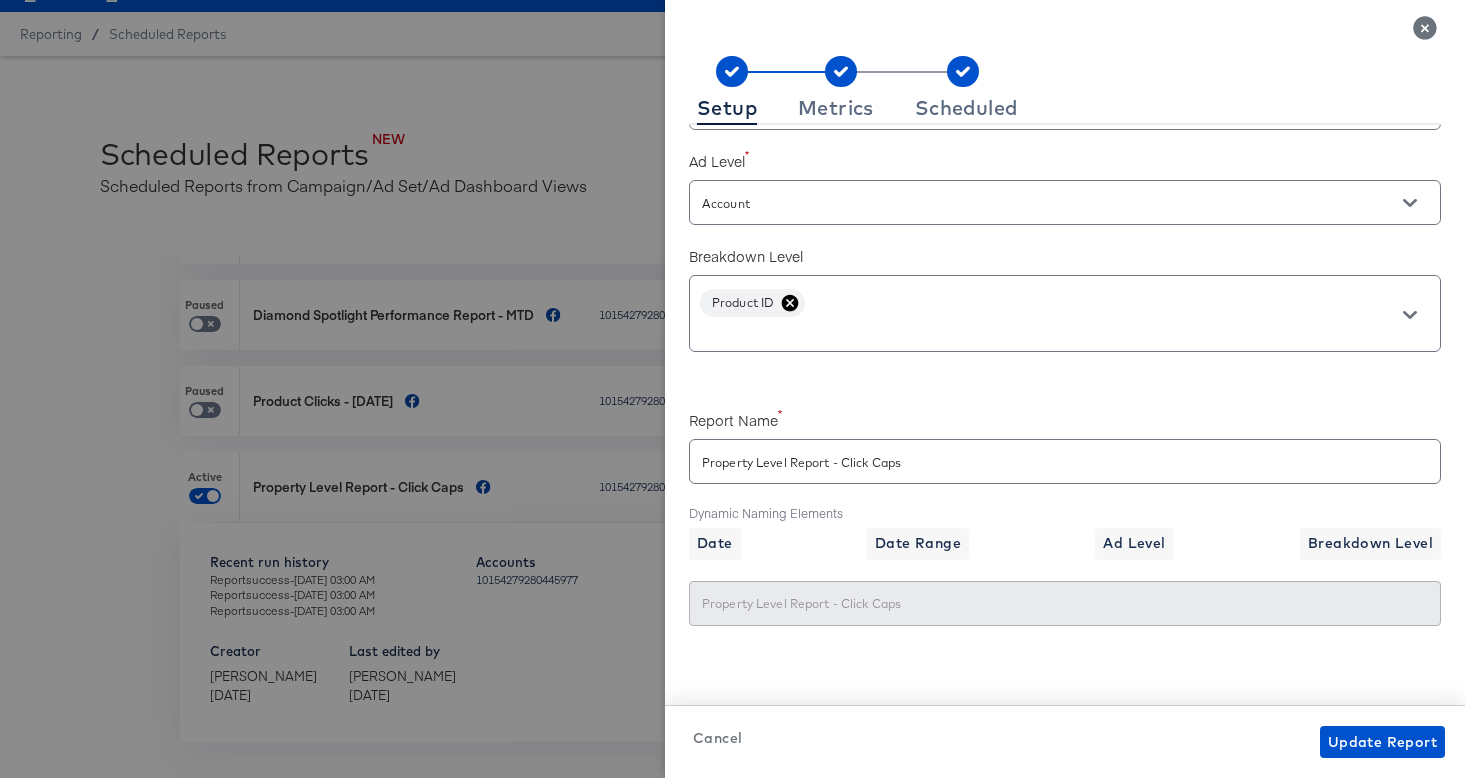click 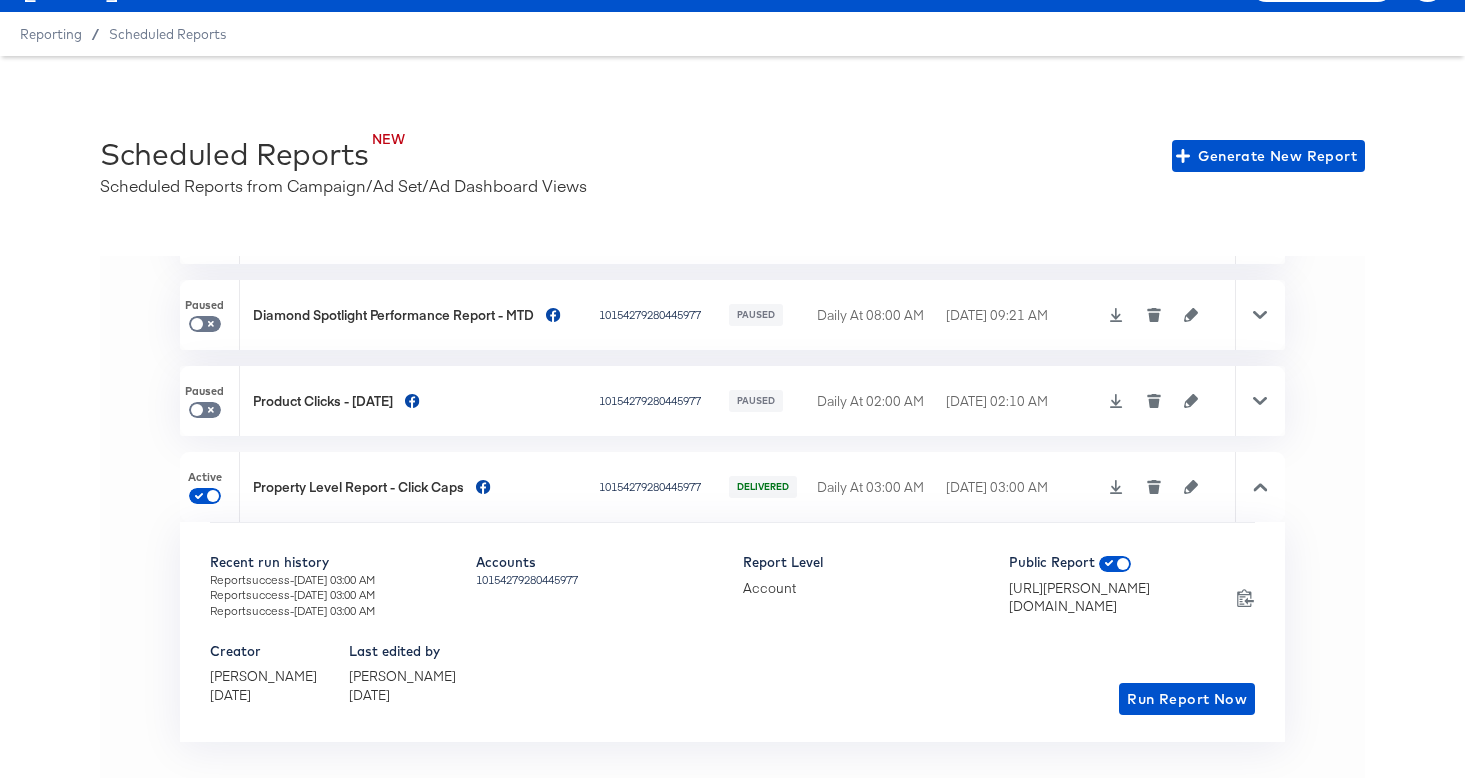 click 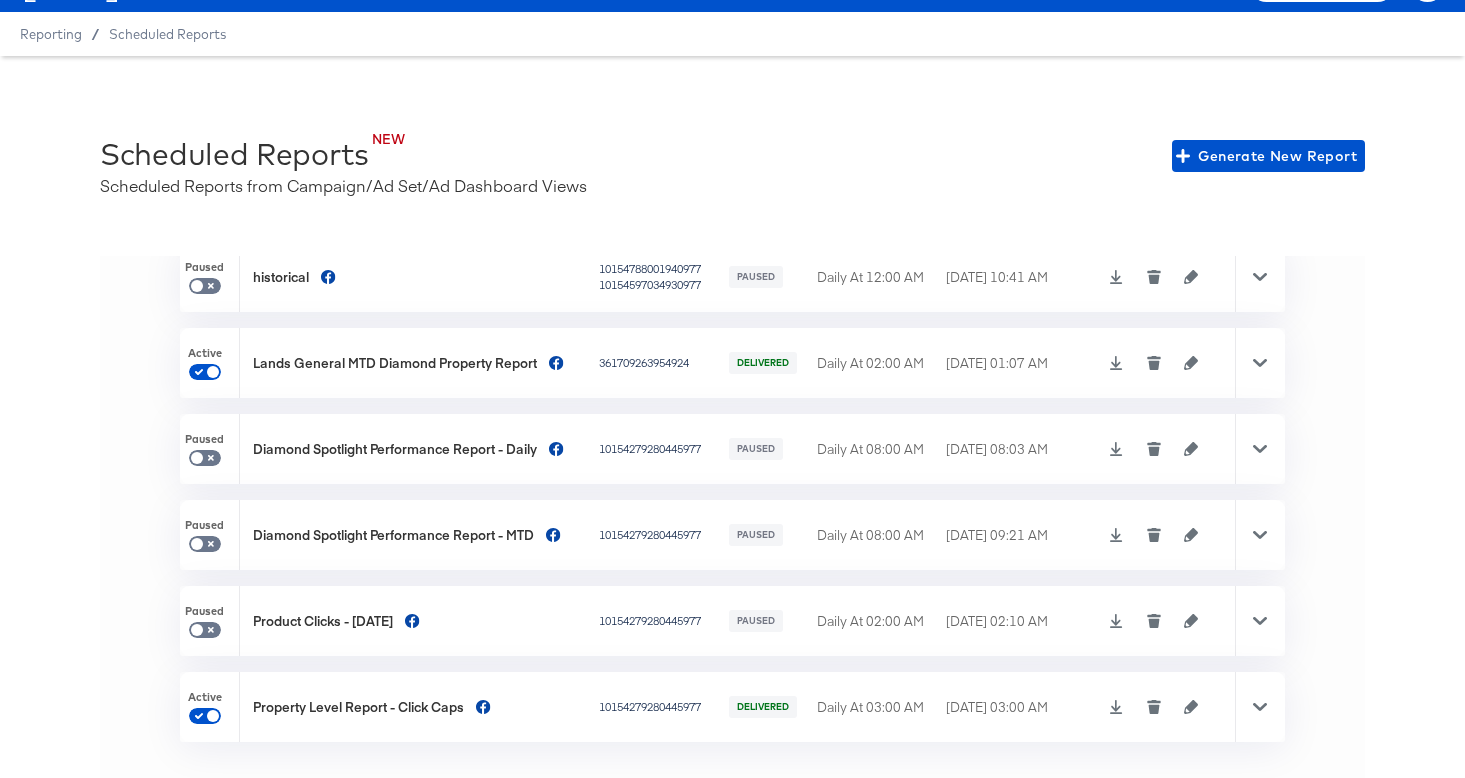 scroll, scrollTop: 348, scrollLeft: 0, axis: vertical 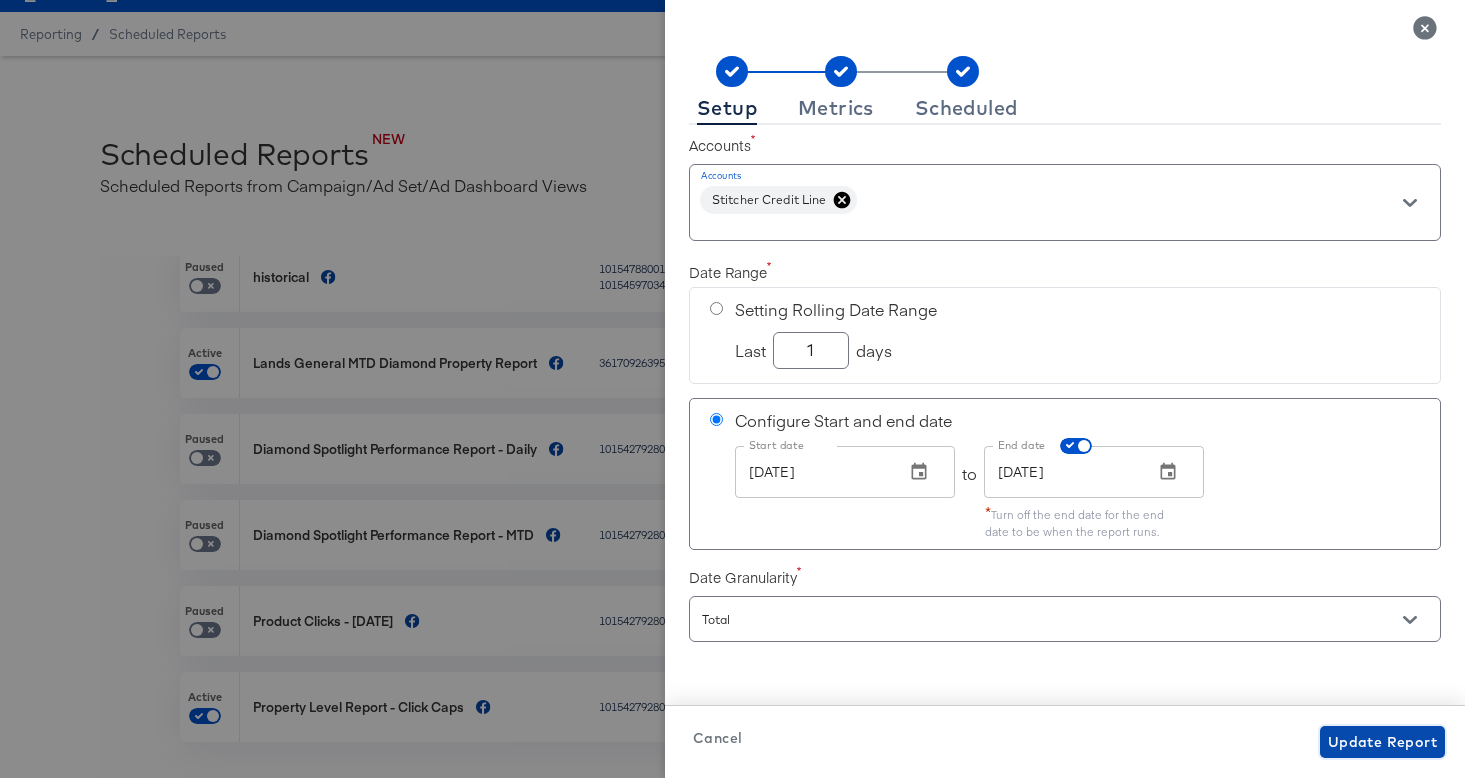 click on "Update Report" at bounding box center (1382, 742) 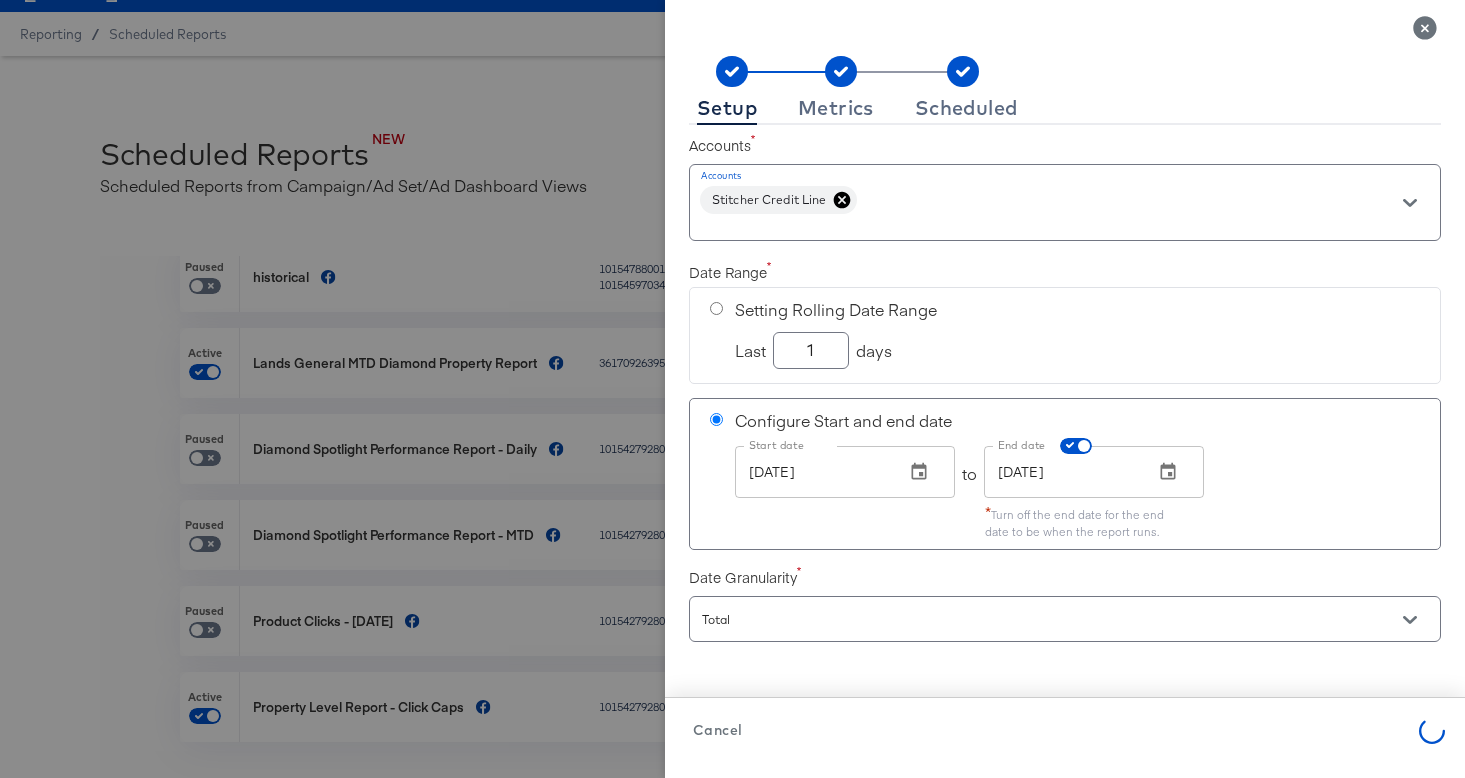 checkbox on "true" 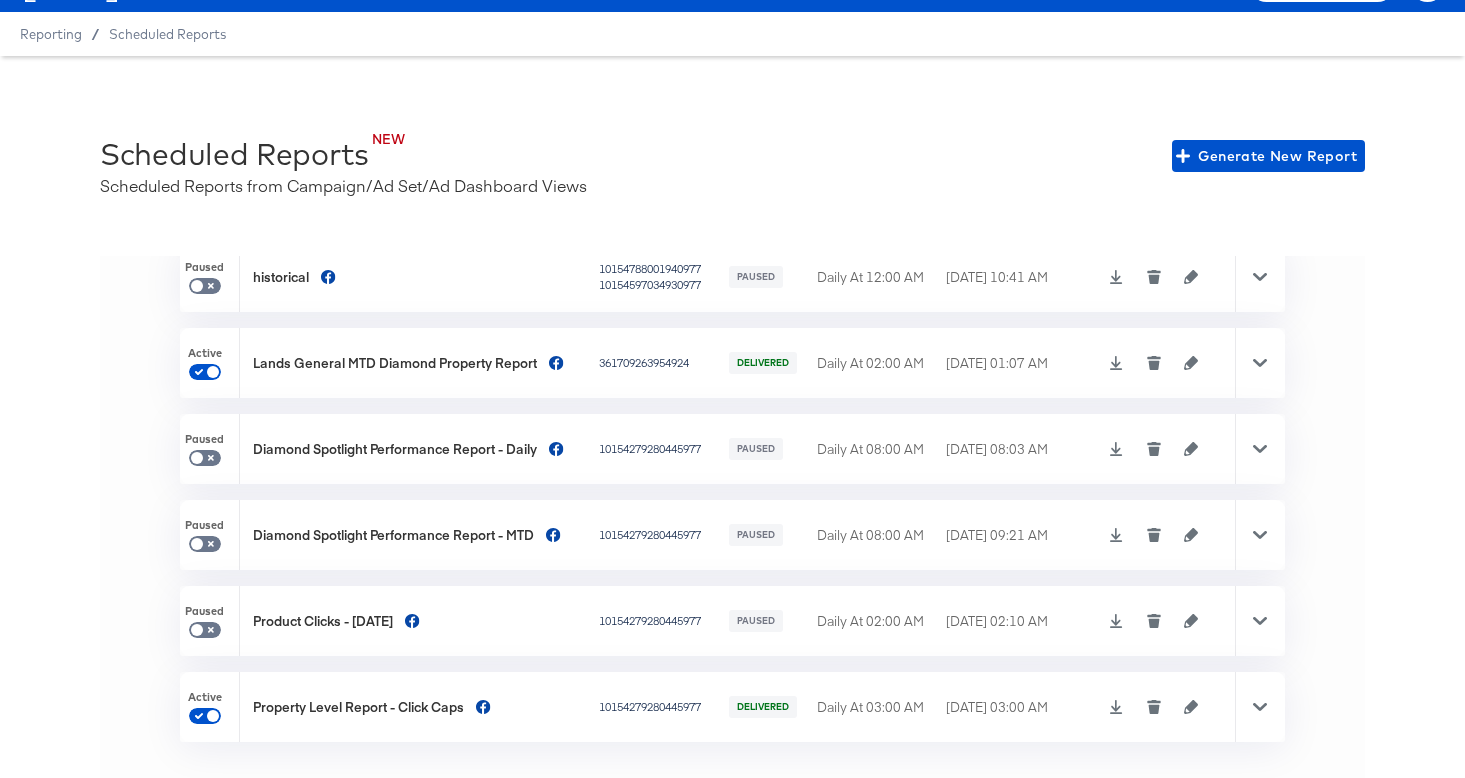 click 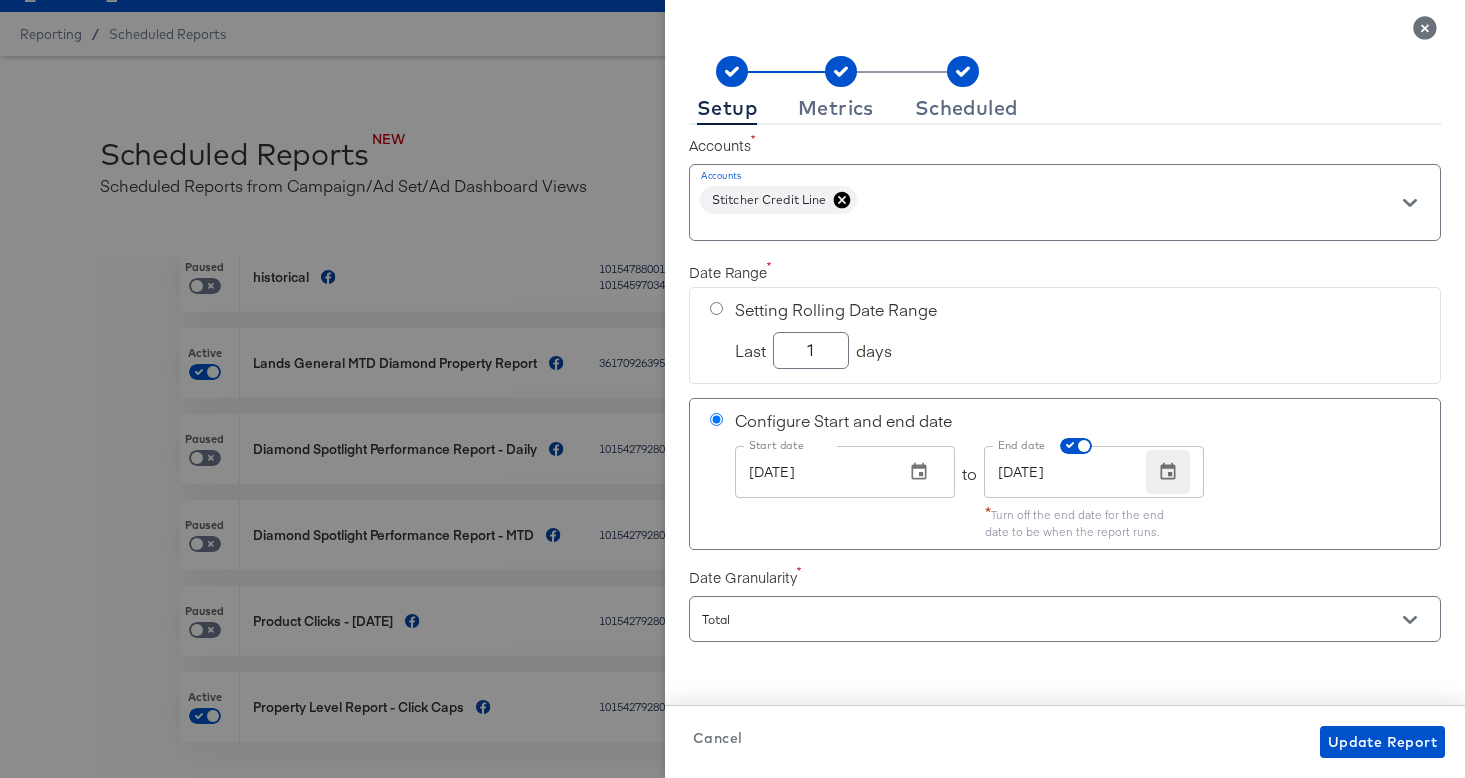click 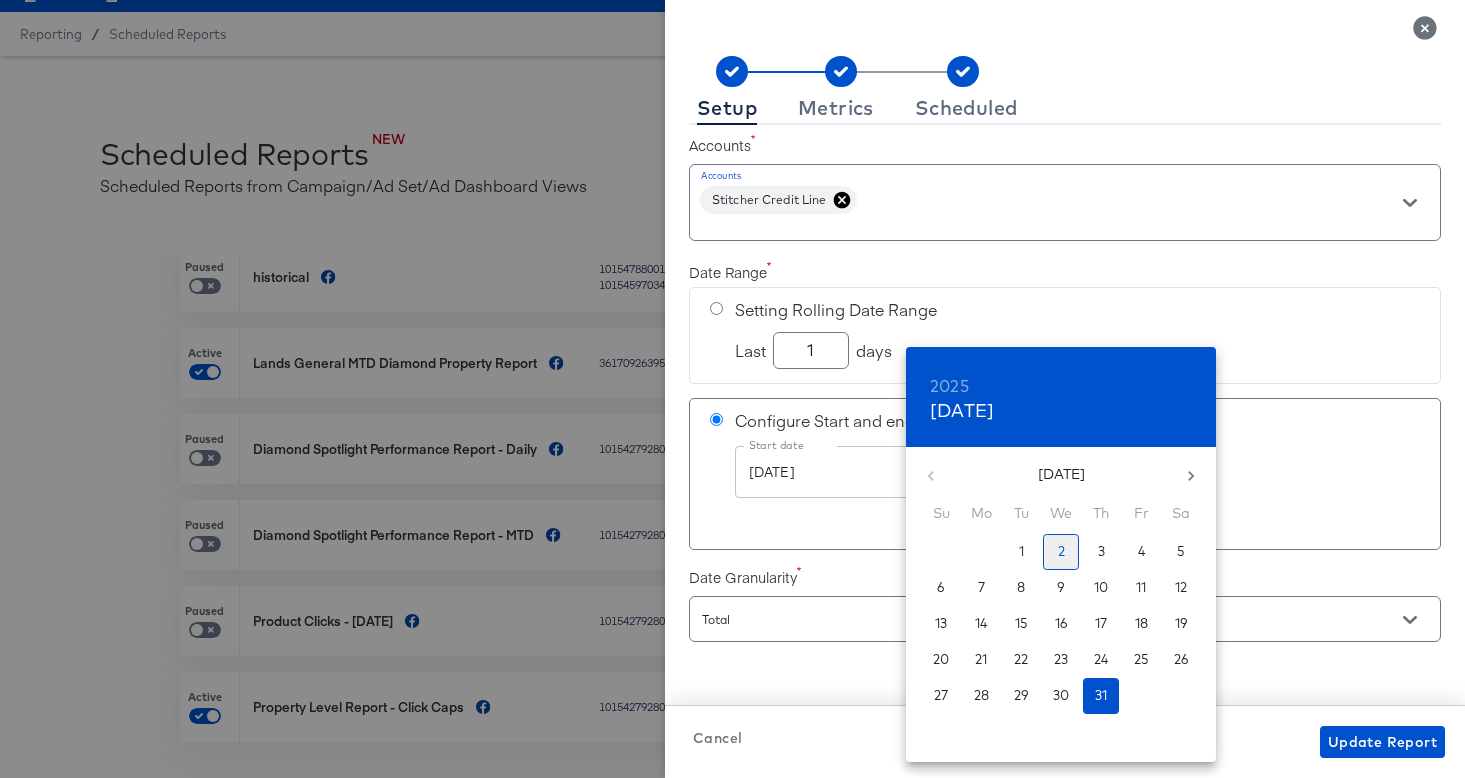 click on "2" at bounding box center [1061, 551] 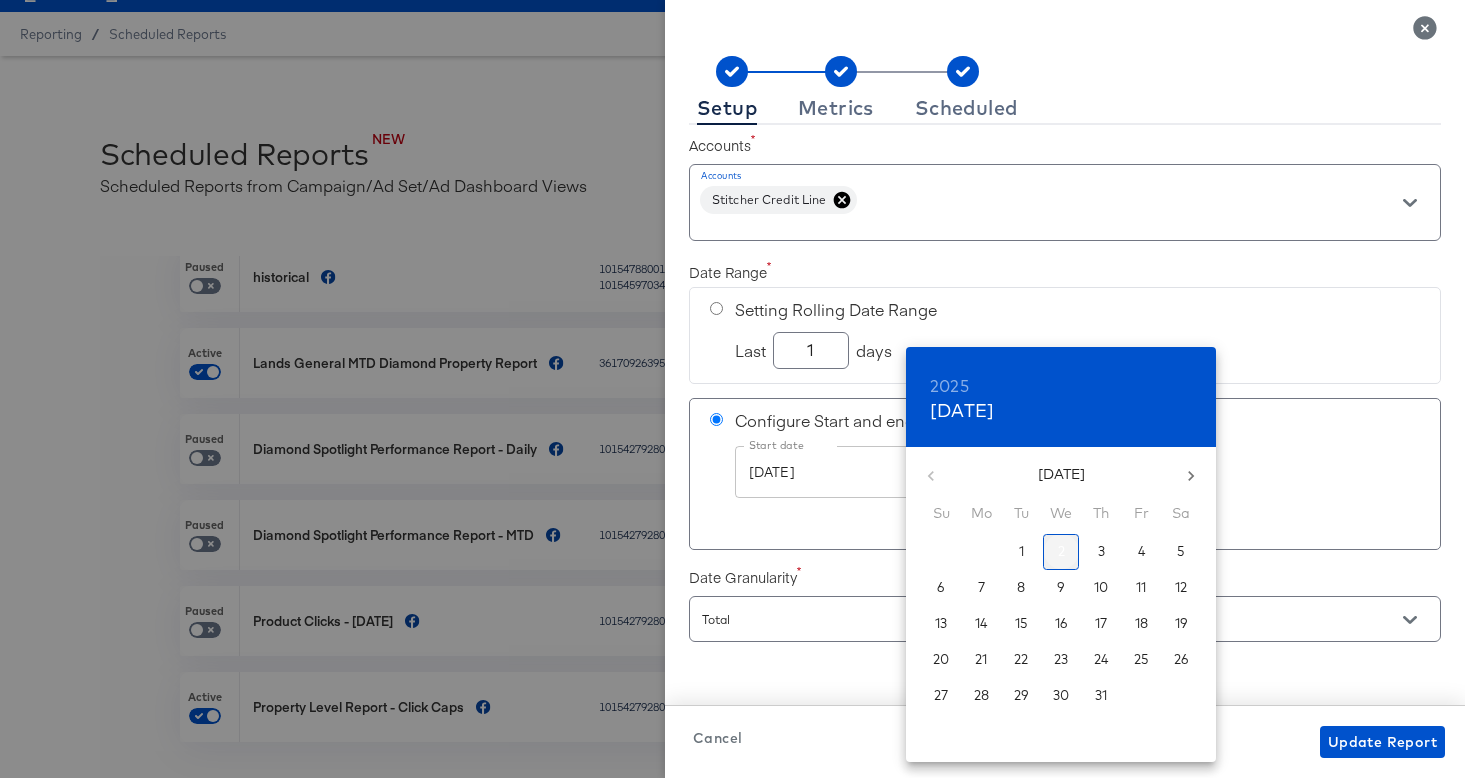 click on "2" at bounding box center (1061, 551) 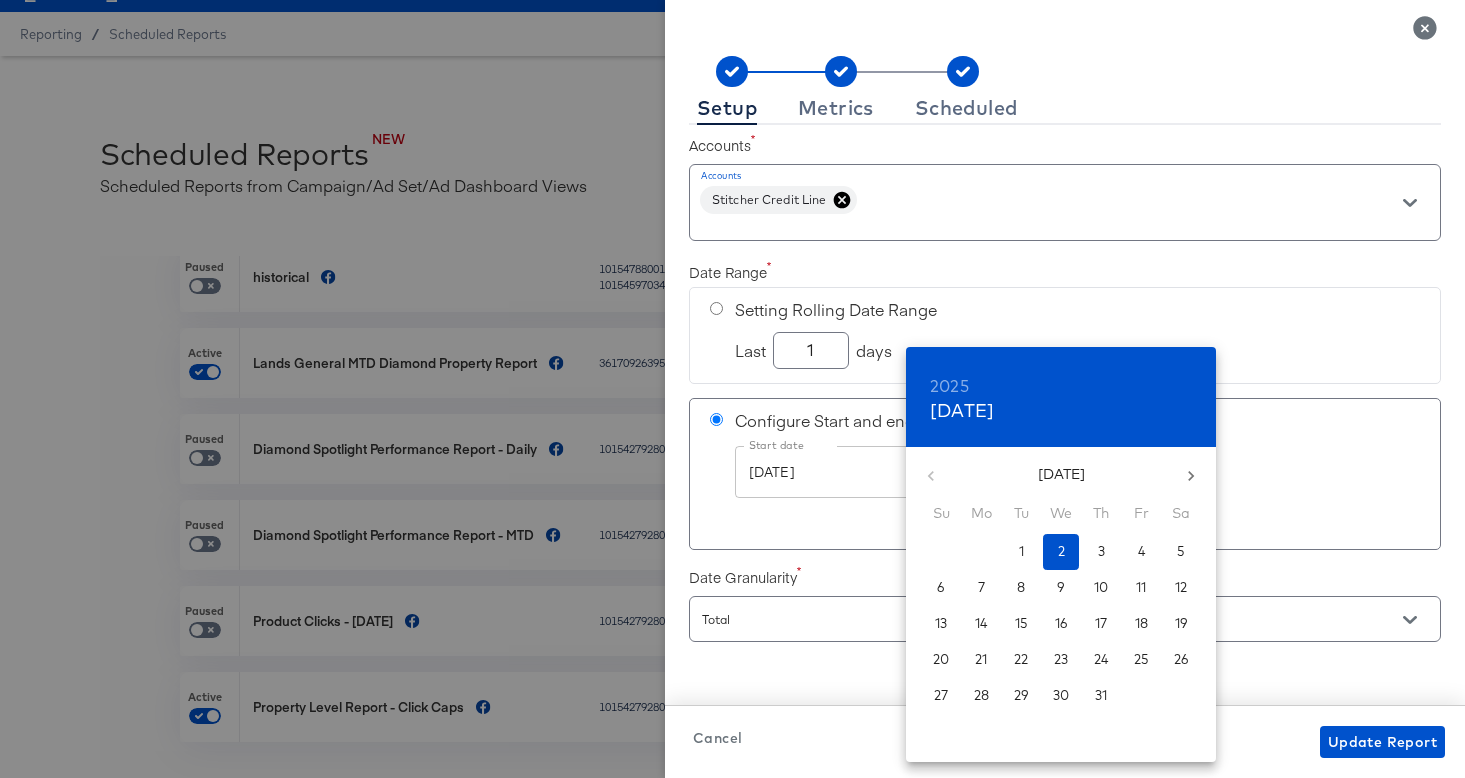 drag, startPoint x: 1058, startPoint y: 540, endPoint x: 1100, endPoint y: 522, distance: 45.694637 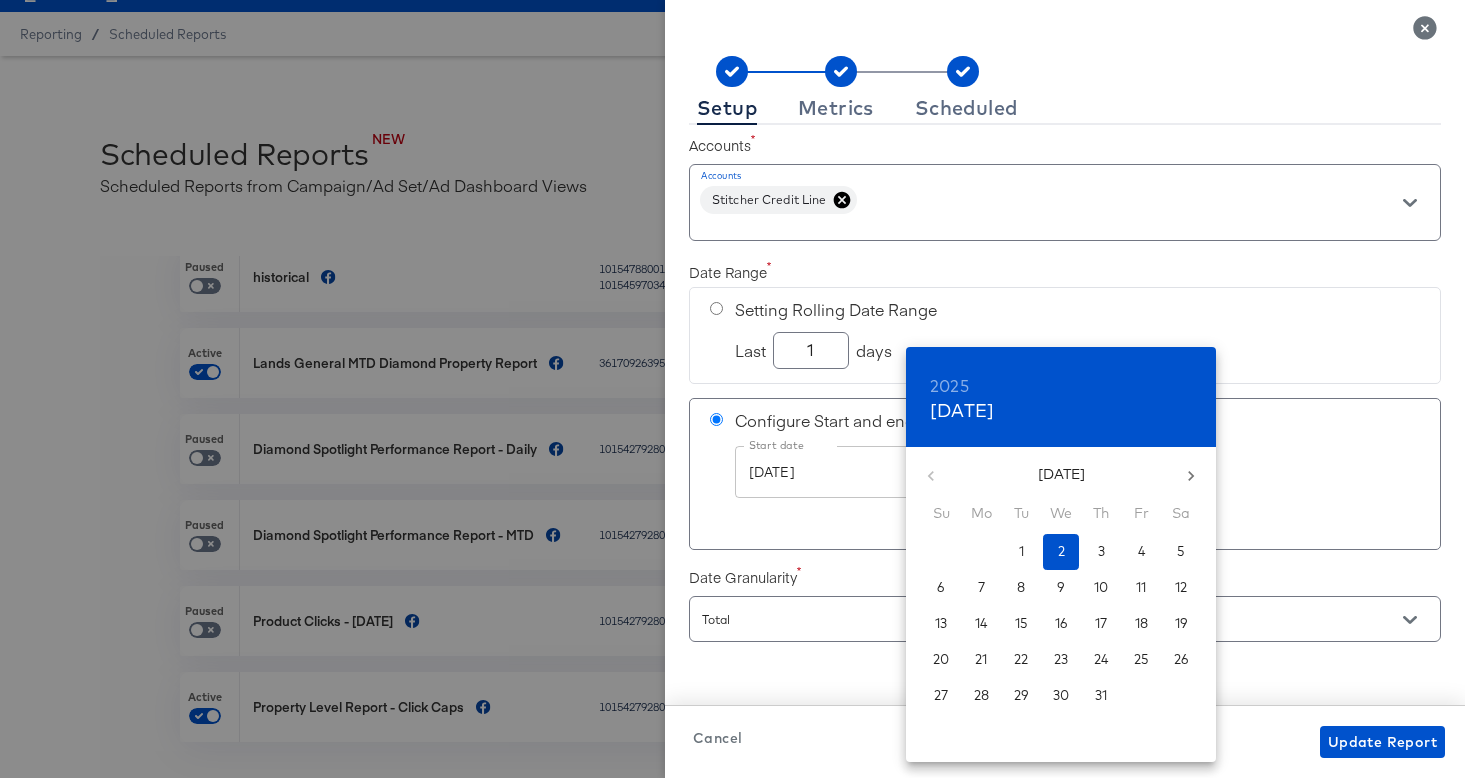 click at bounding box center (732, 389) 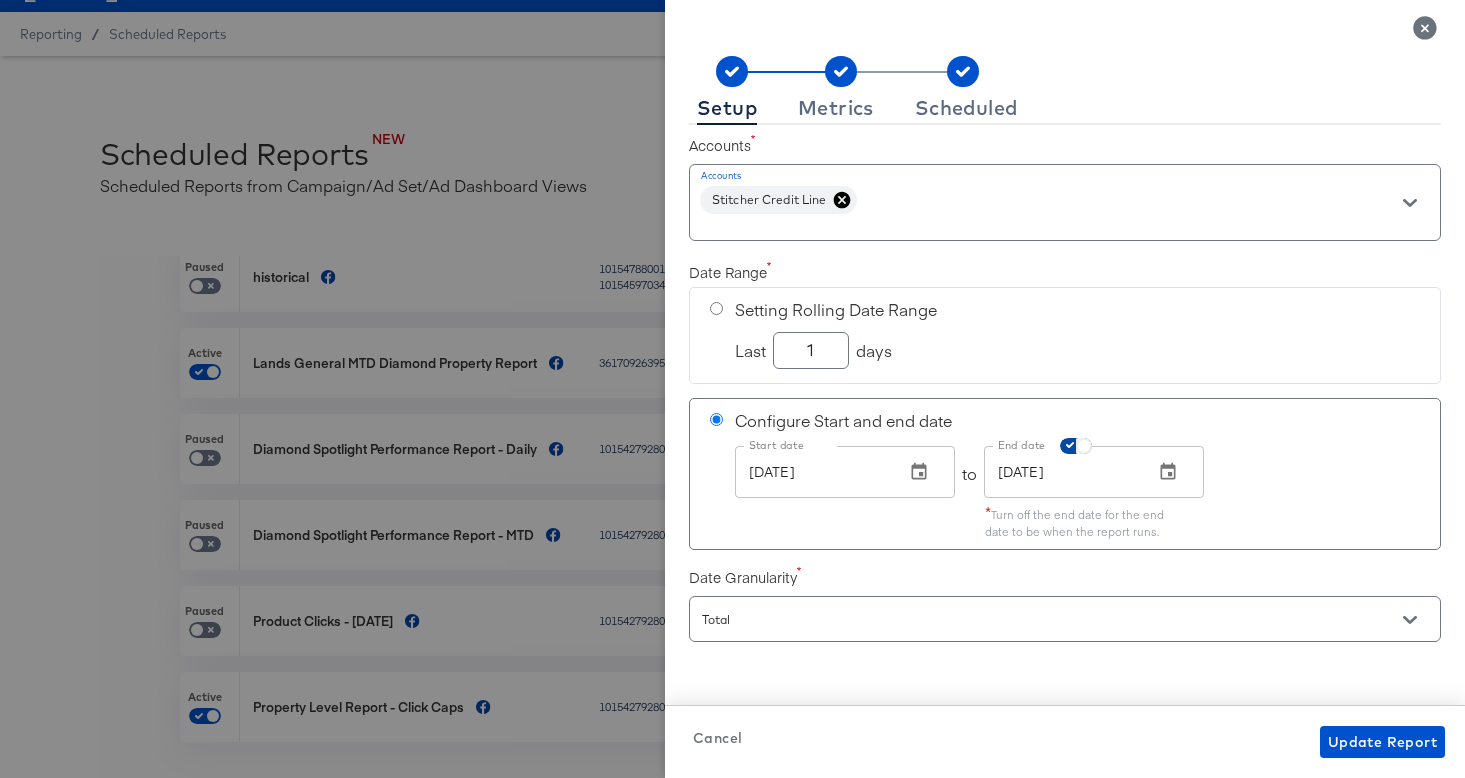 click at bounding box center (1084, 450) 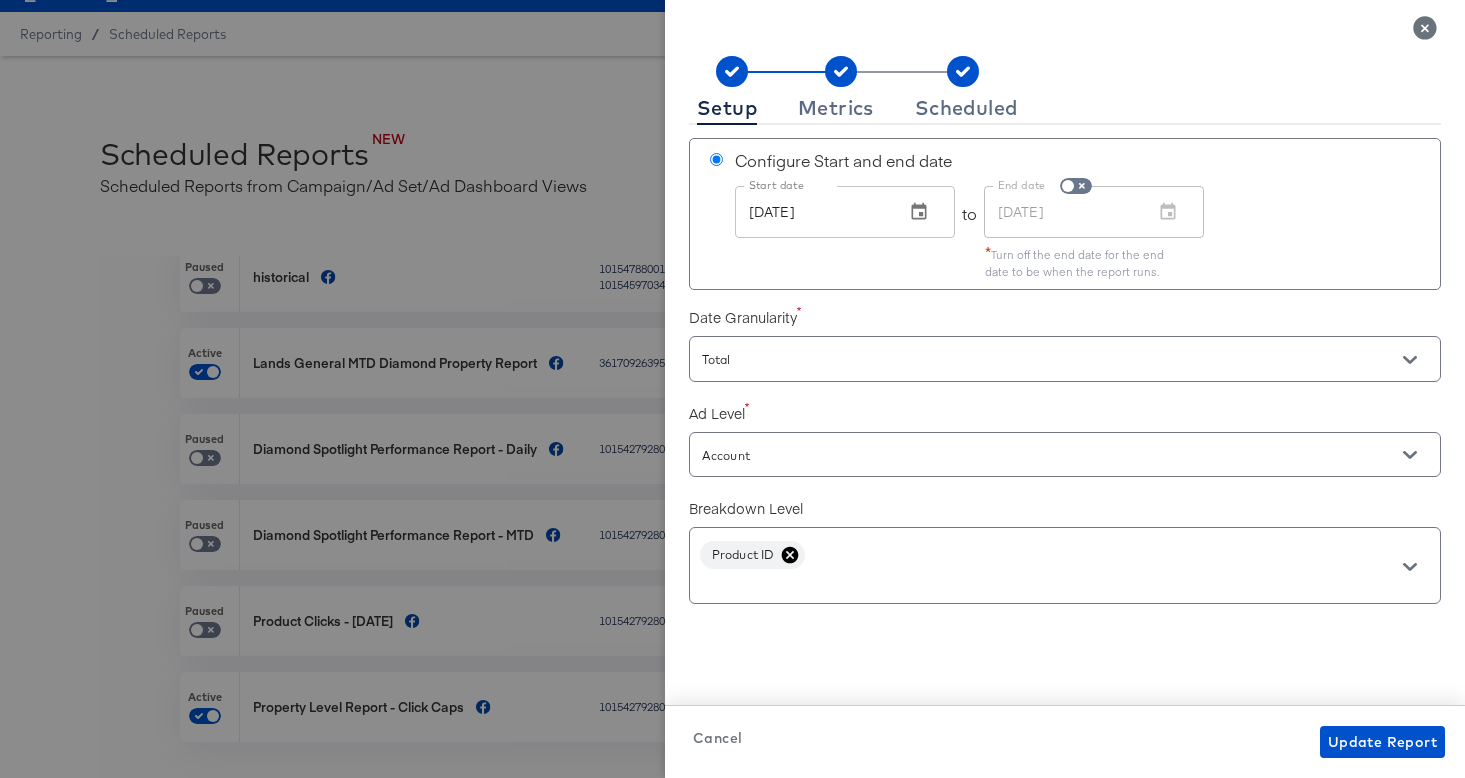 scroll, scrollTop: 264, scrollLeft: 0, axis: vertical 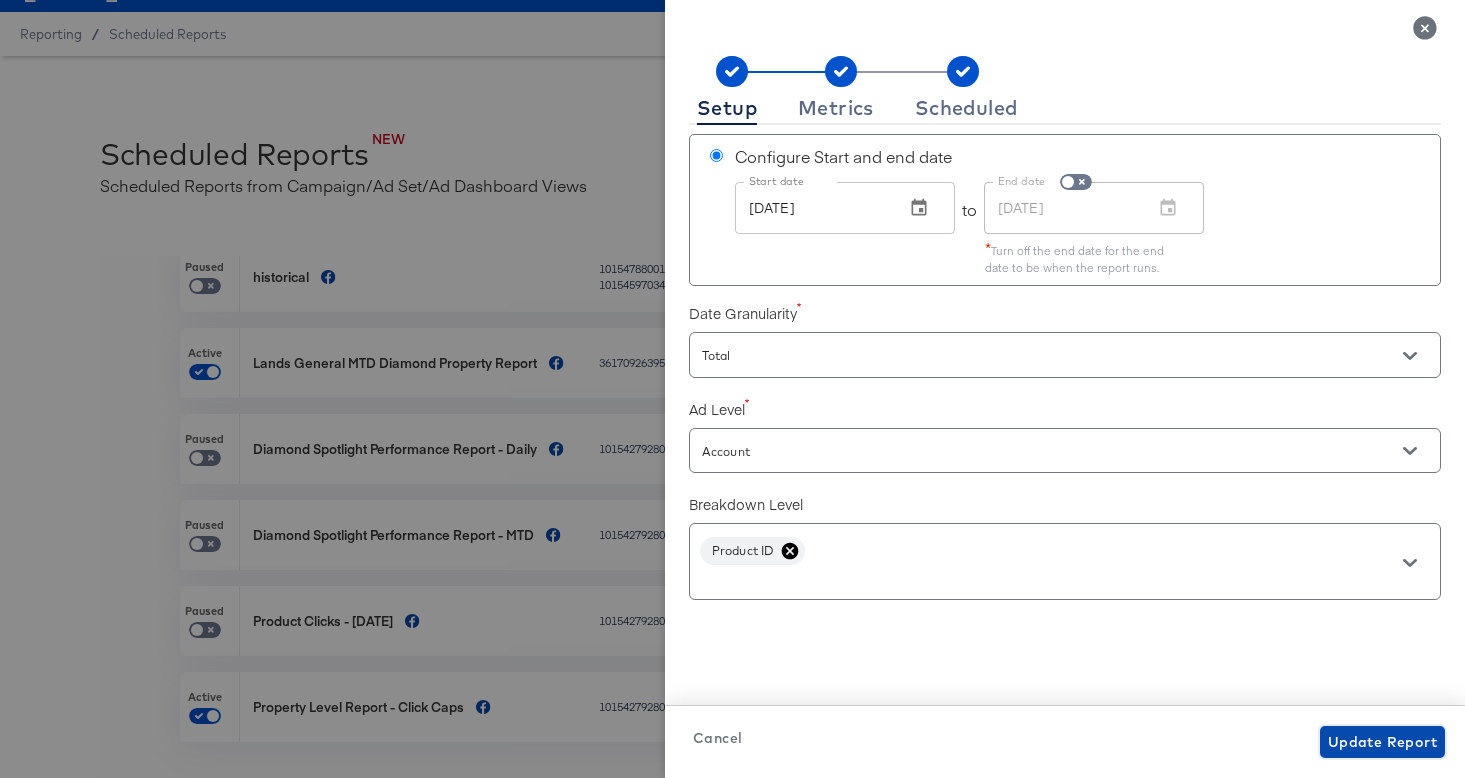 click on "Update Report" at bounding box center [1382, 742] 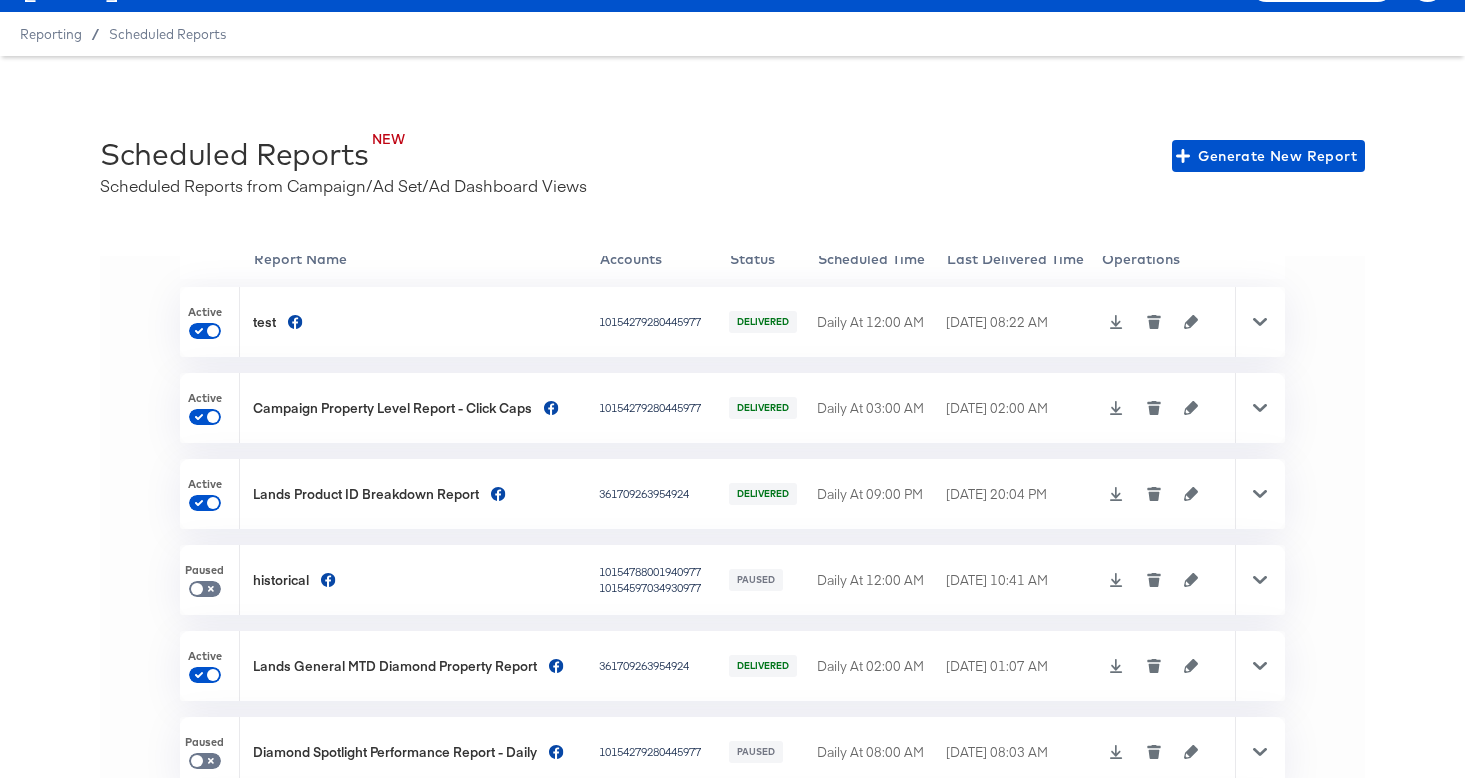 scroll, scrollTop: 0, scrollLeft: 0, axis: both 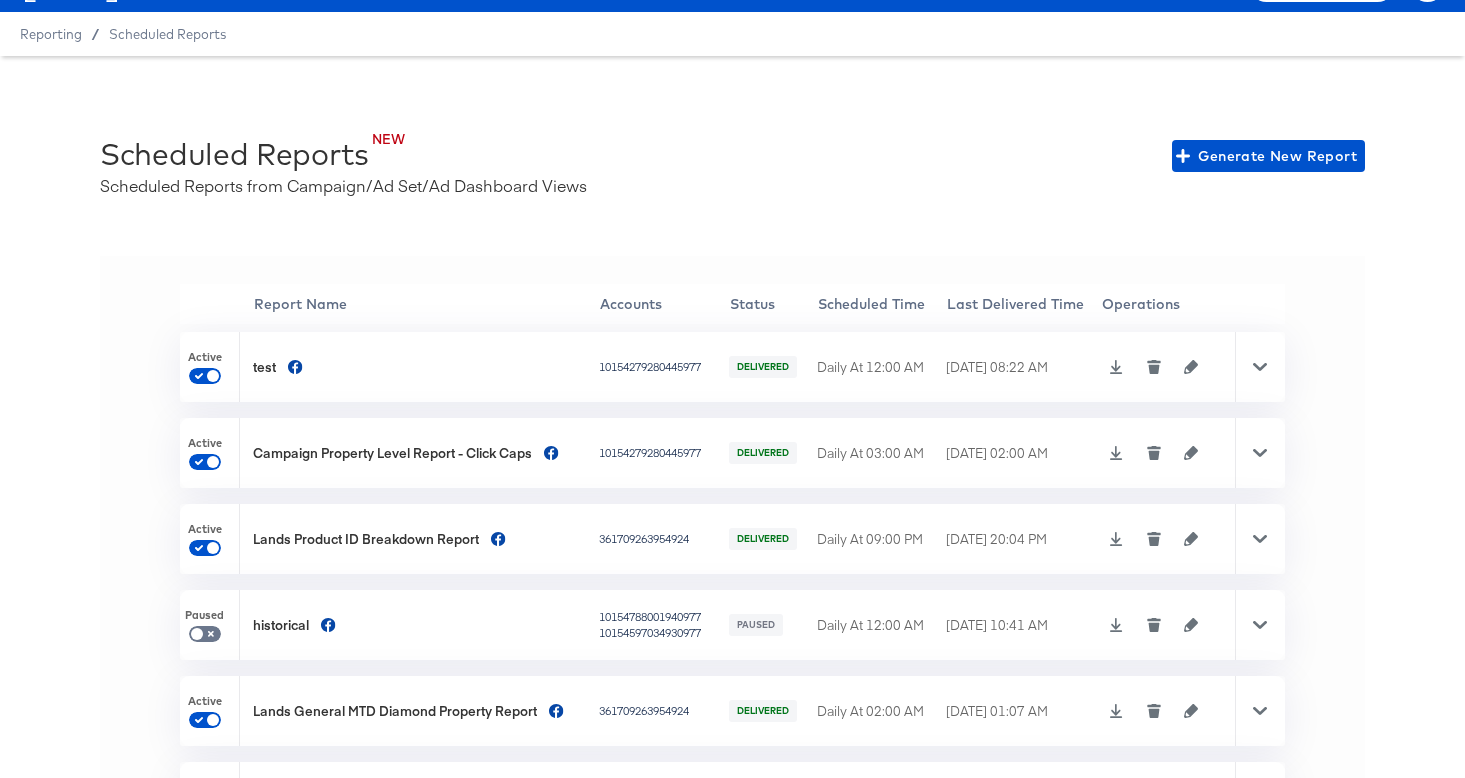 click 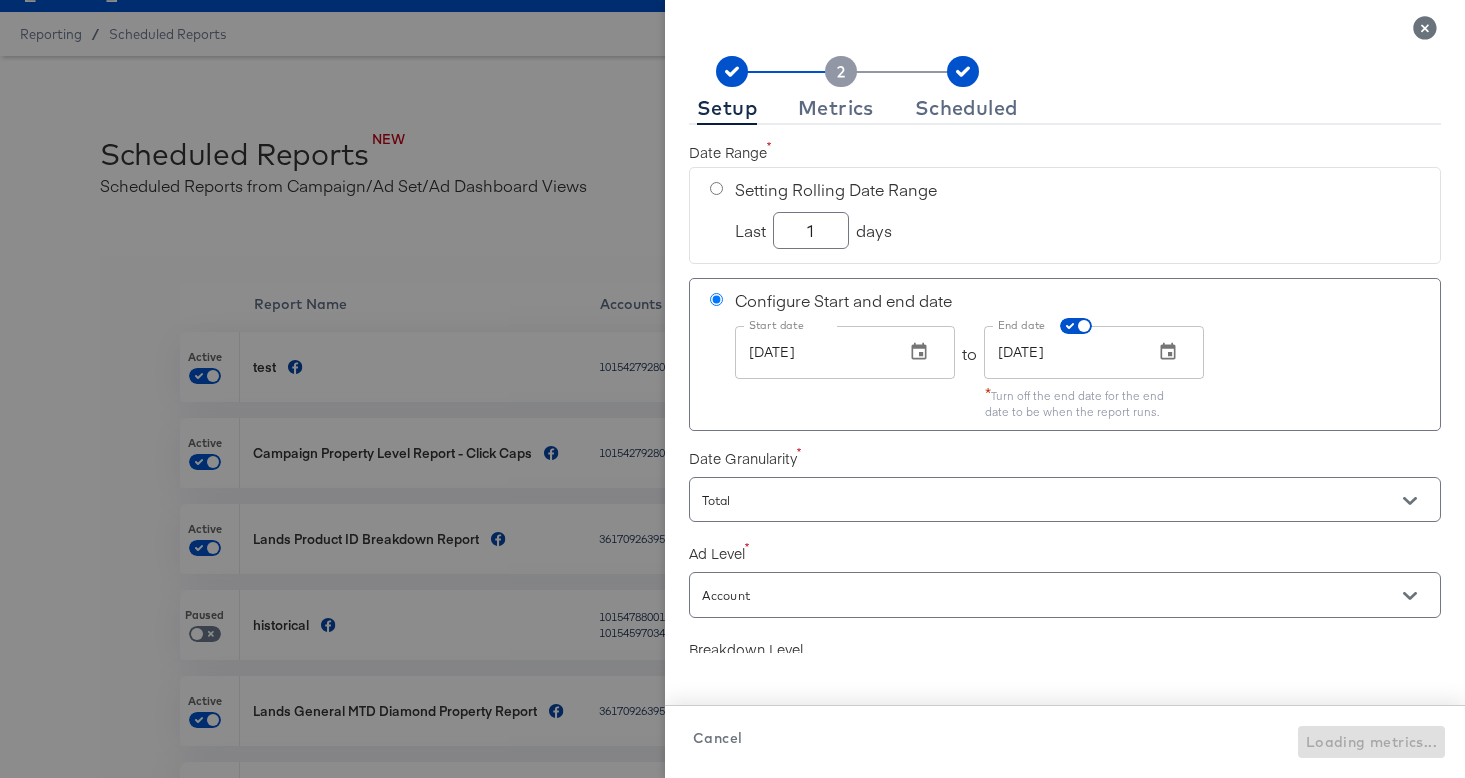 scroll, scrollTop: 119, scrollLeft: 0, axis: vertical 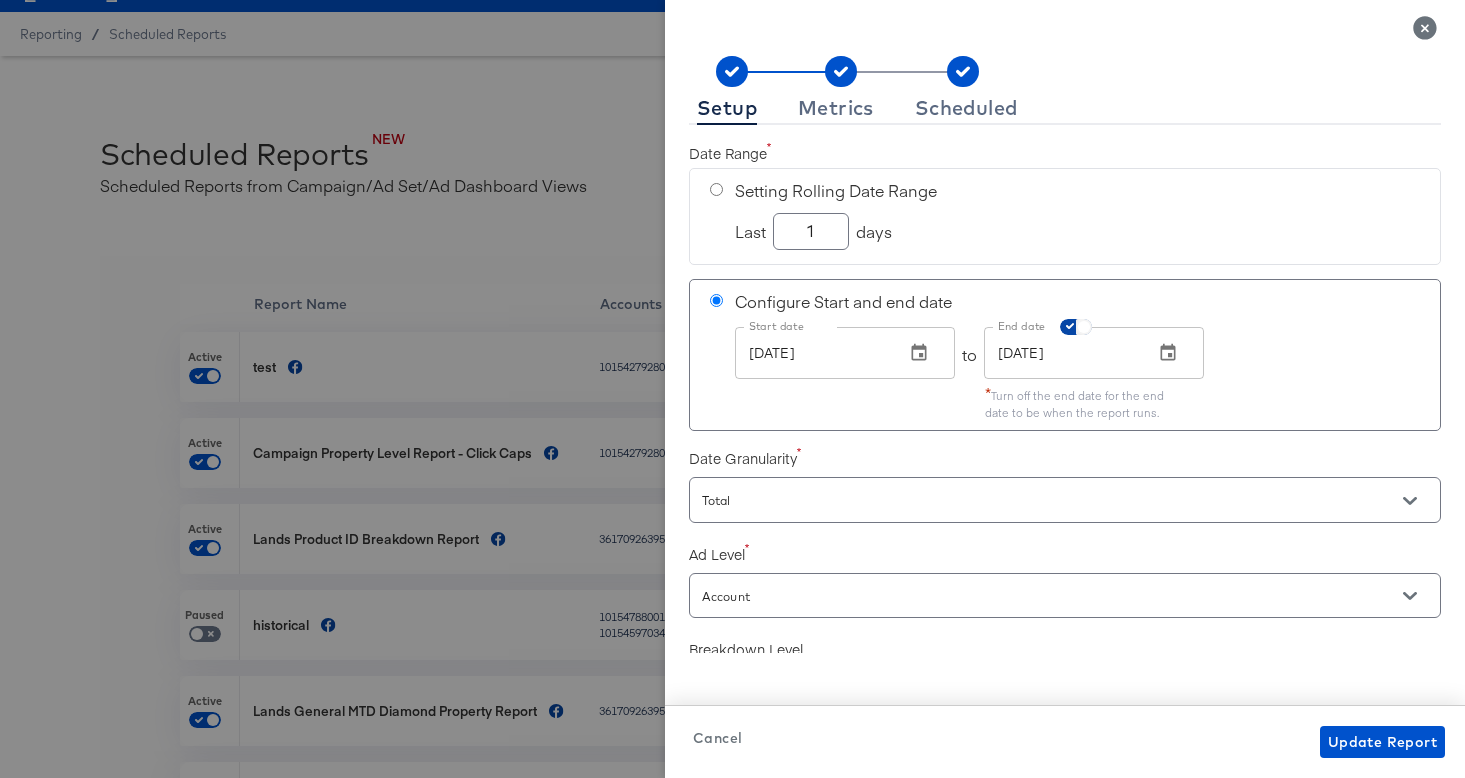 click at bounding box center [1084, 331] 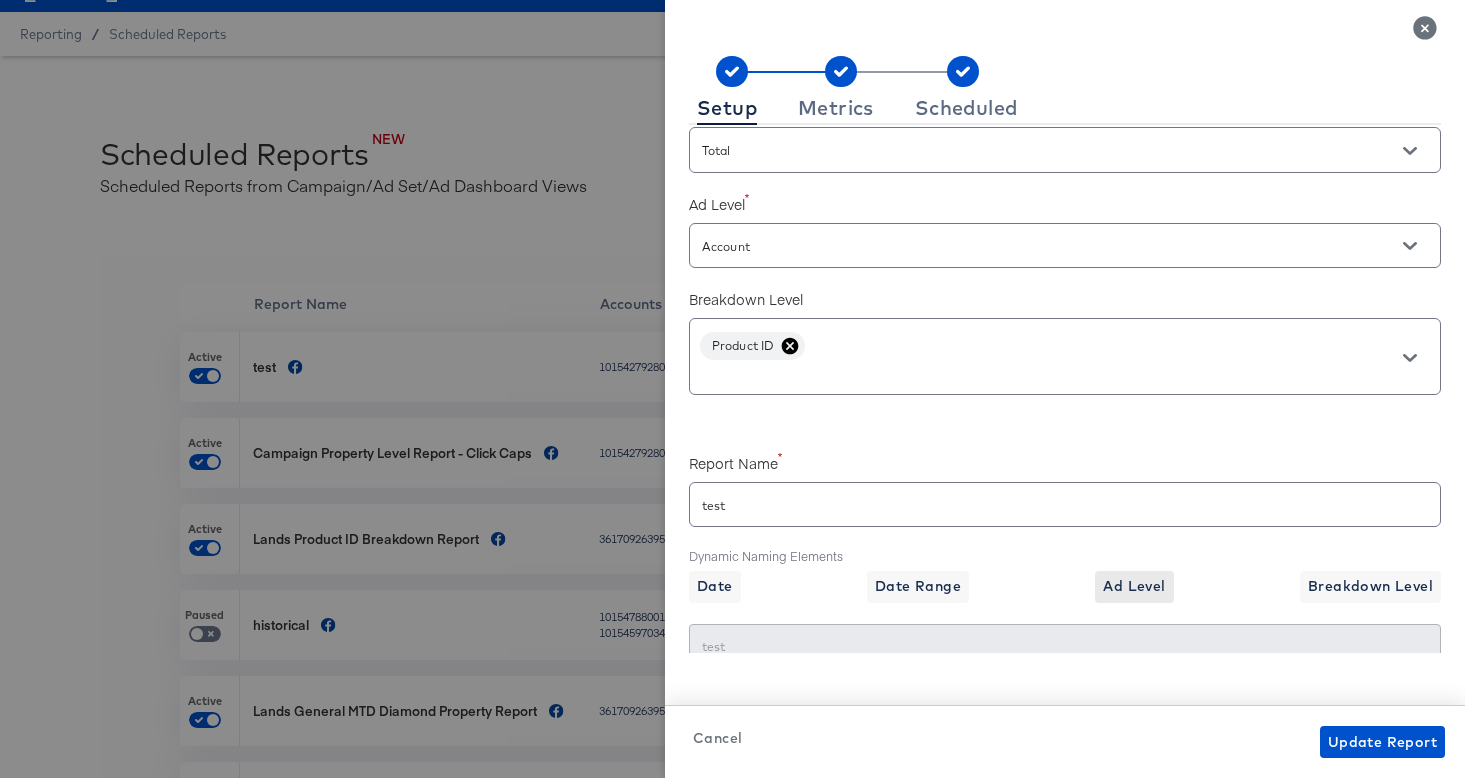 scroll, scrollTop: 512, scrollLeft: 0, axis: vertical 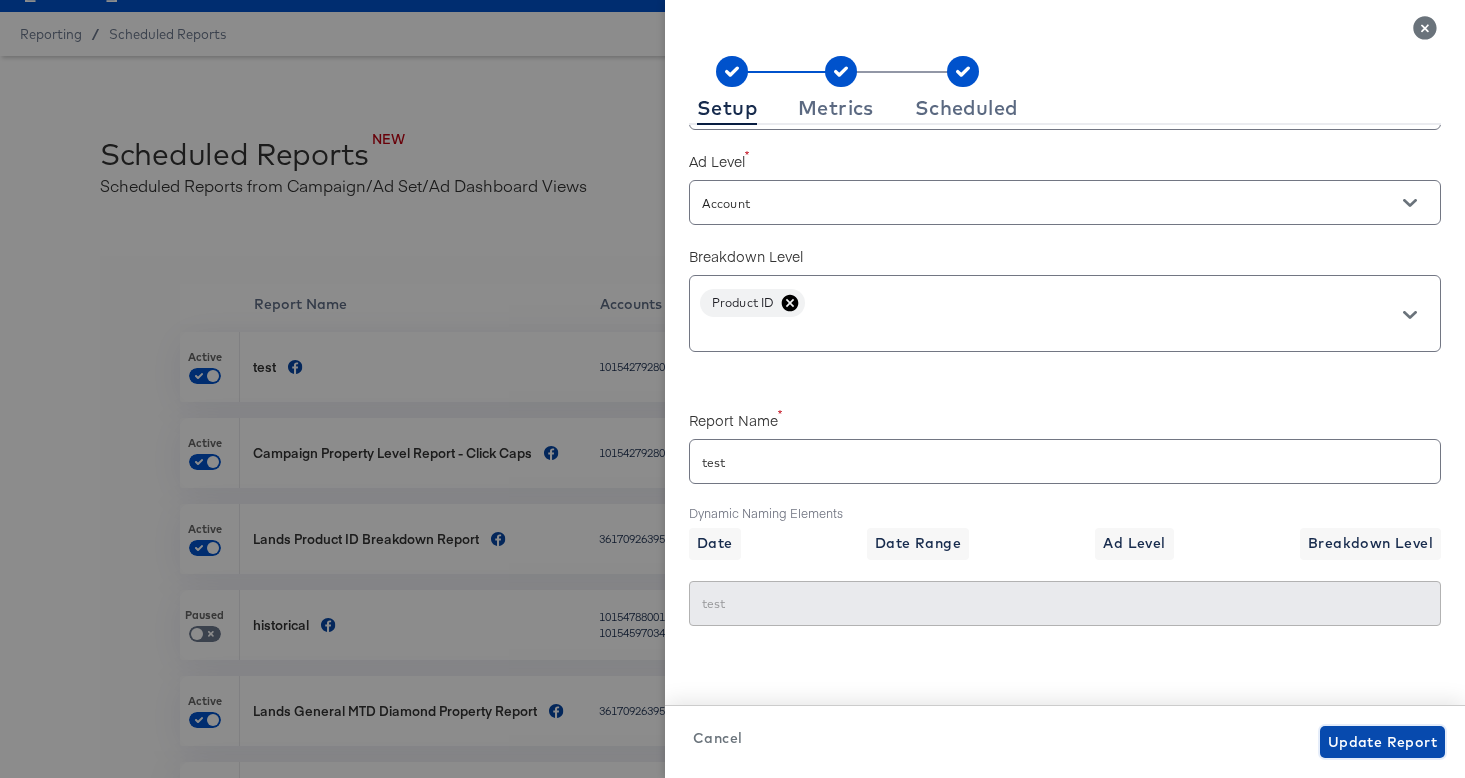 click on "Update Report" at bounding box center [1382, 742] 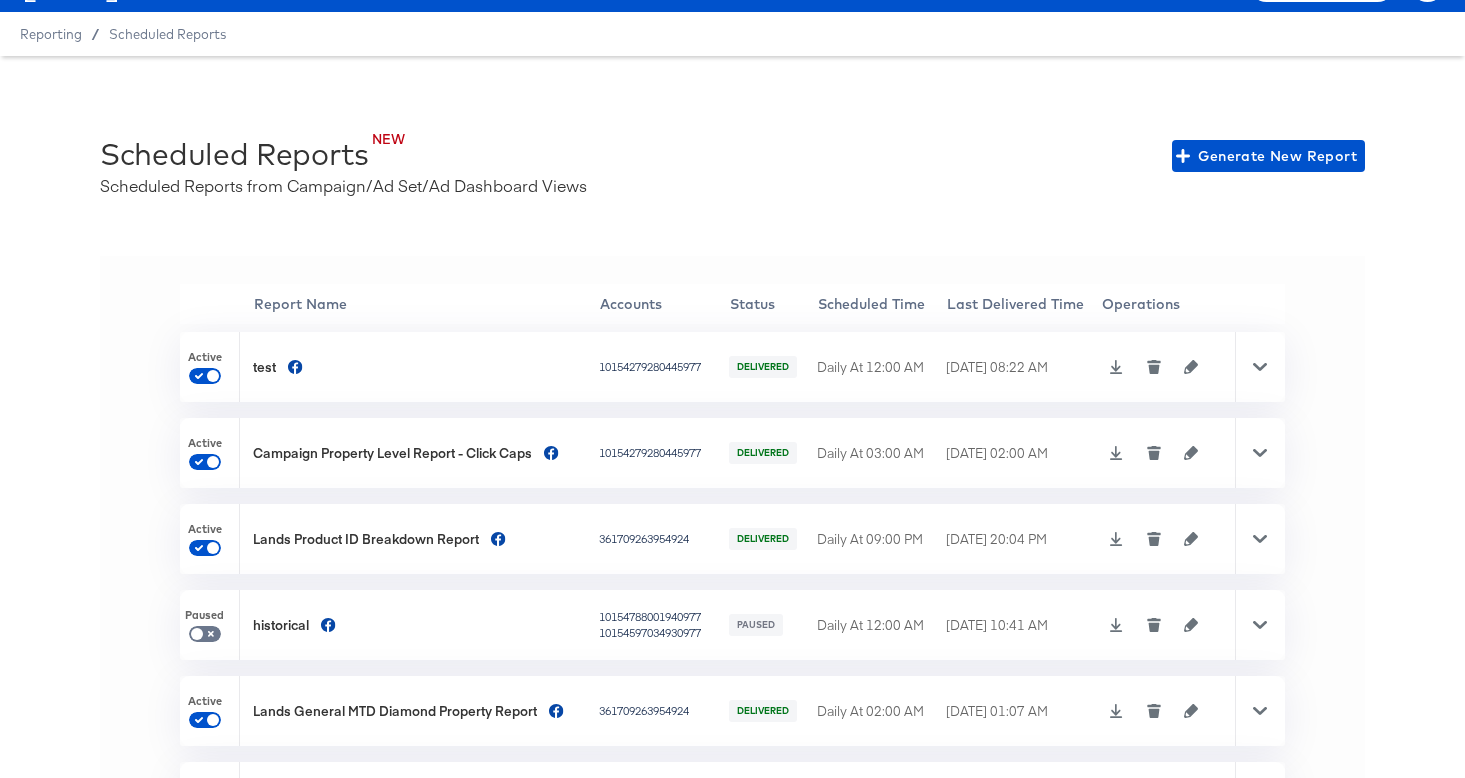 click 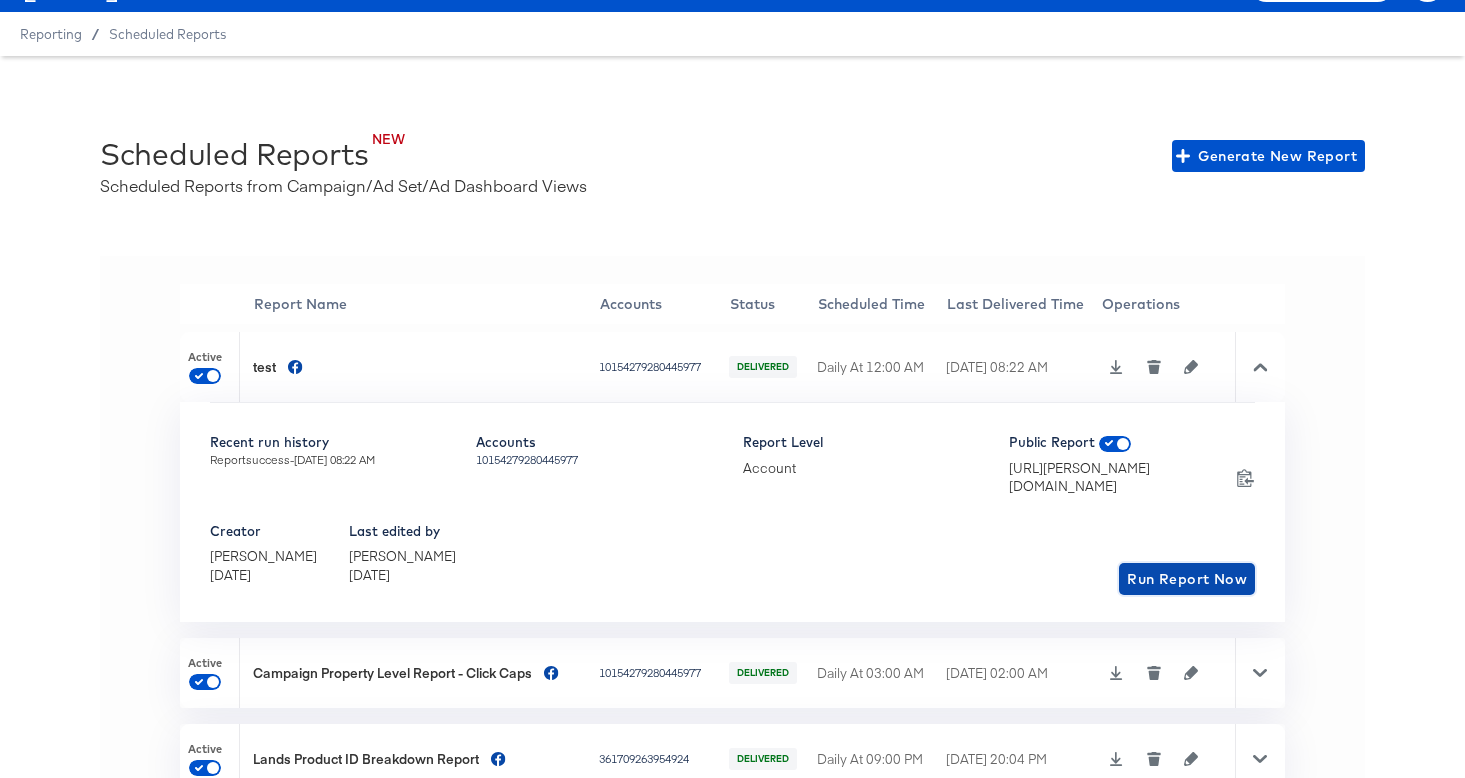 click on "Run Report Now" at bounding box center (1187, 579) 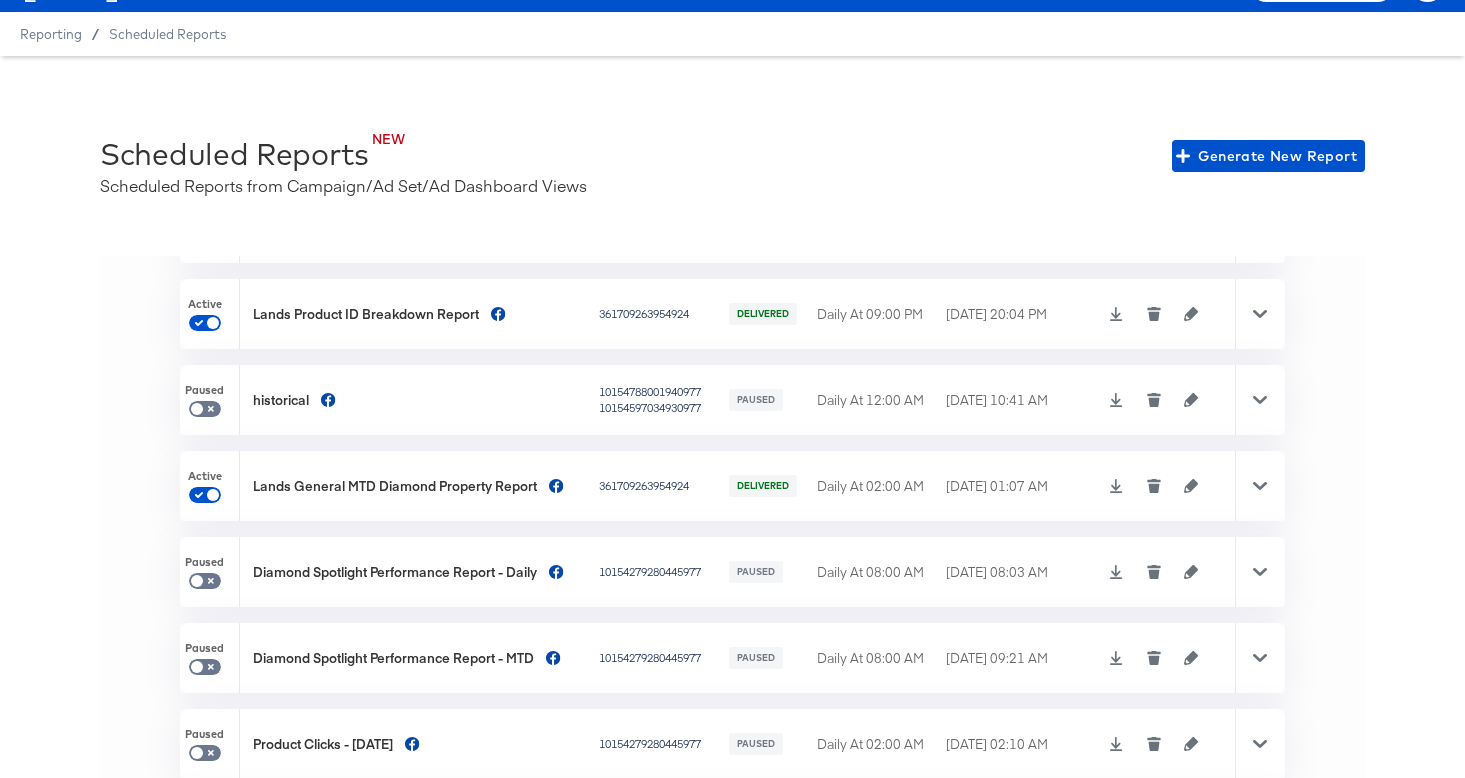 scroll, scrollTop: 348, scrollLeft: 0, axis: vertical 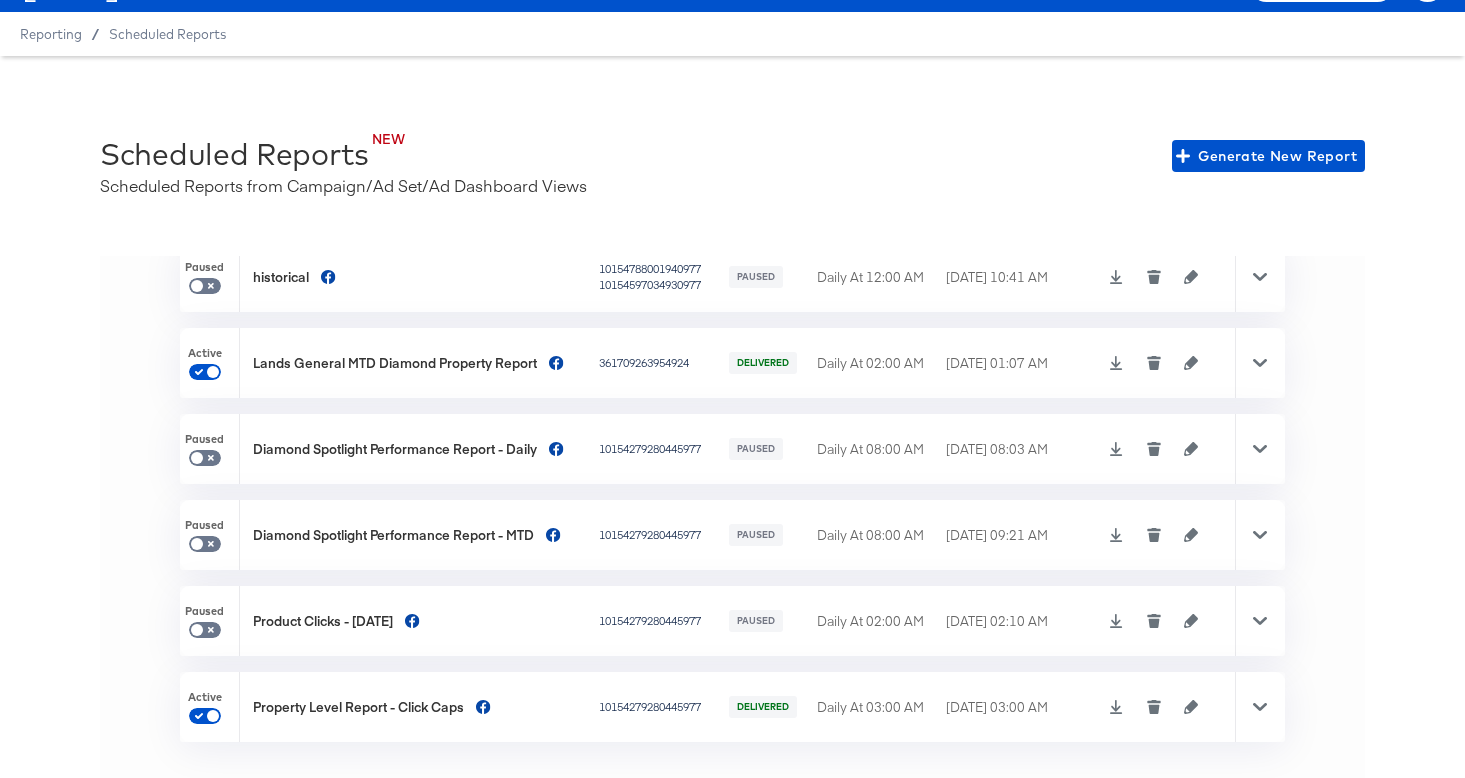 click 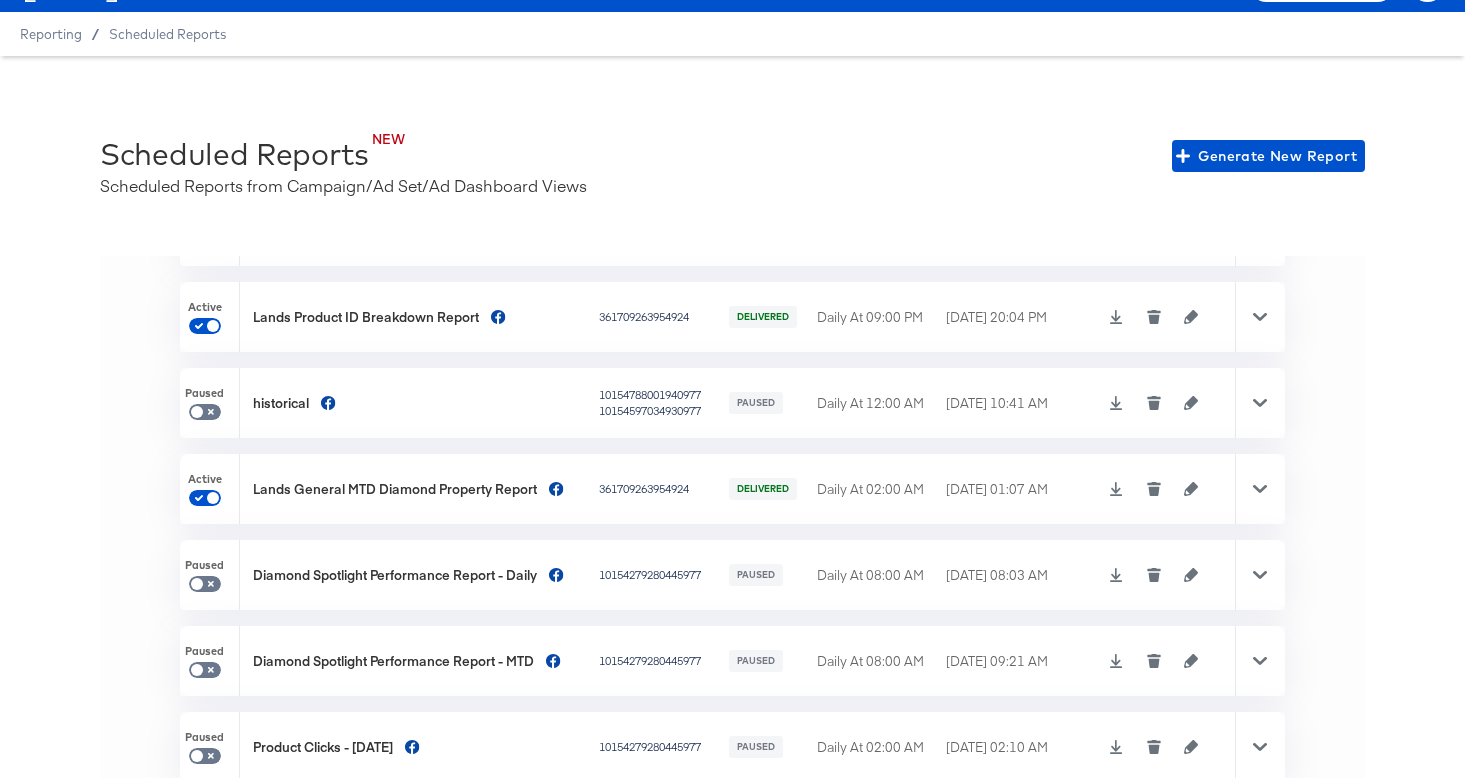 scroll, scrollTop: 154, scrollLeft: 0, axis: vertical 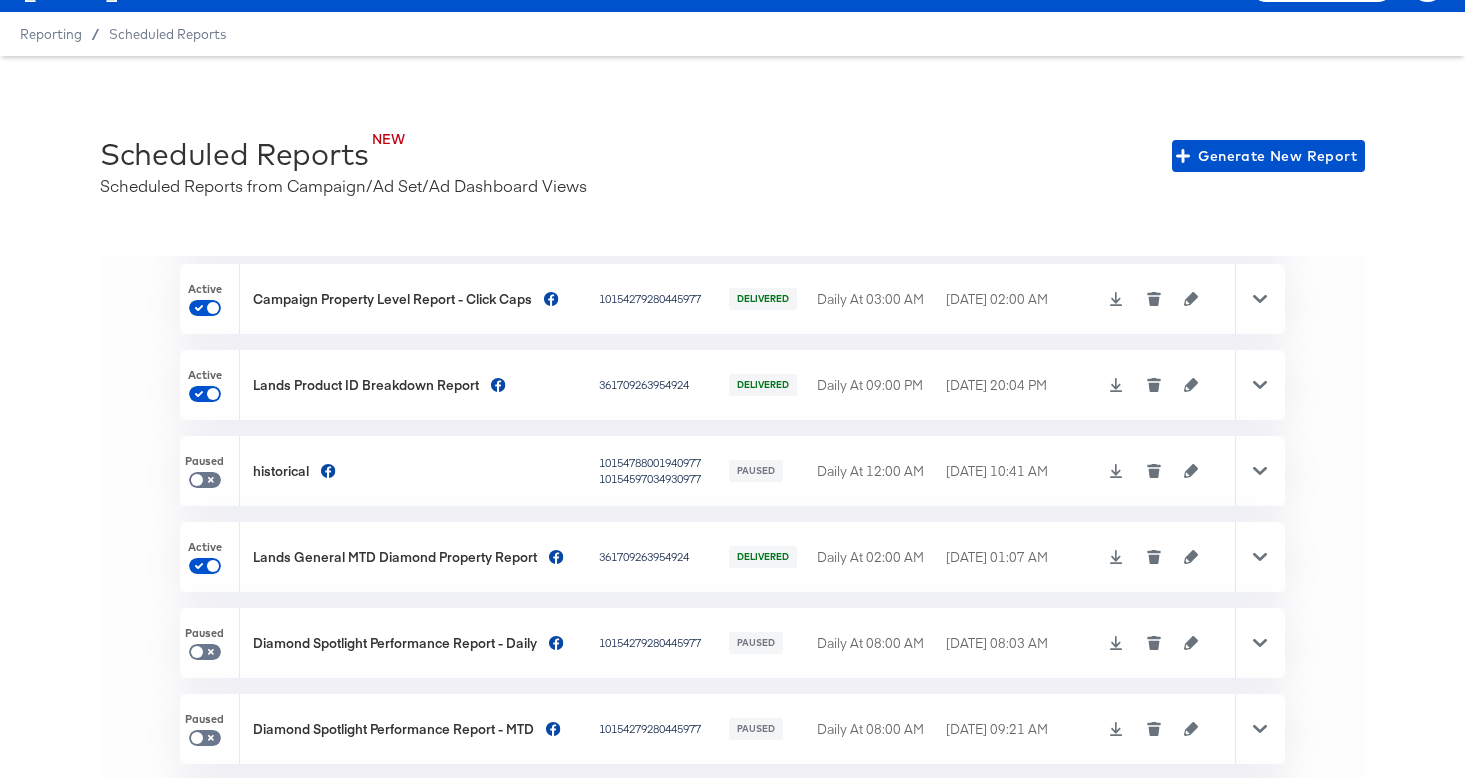 click 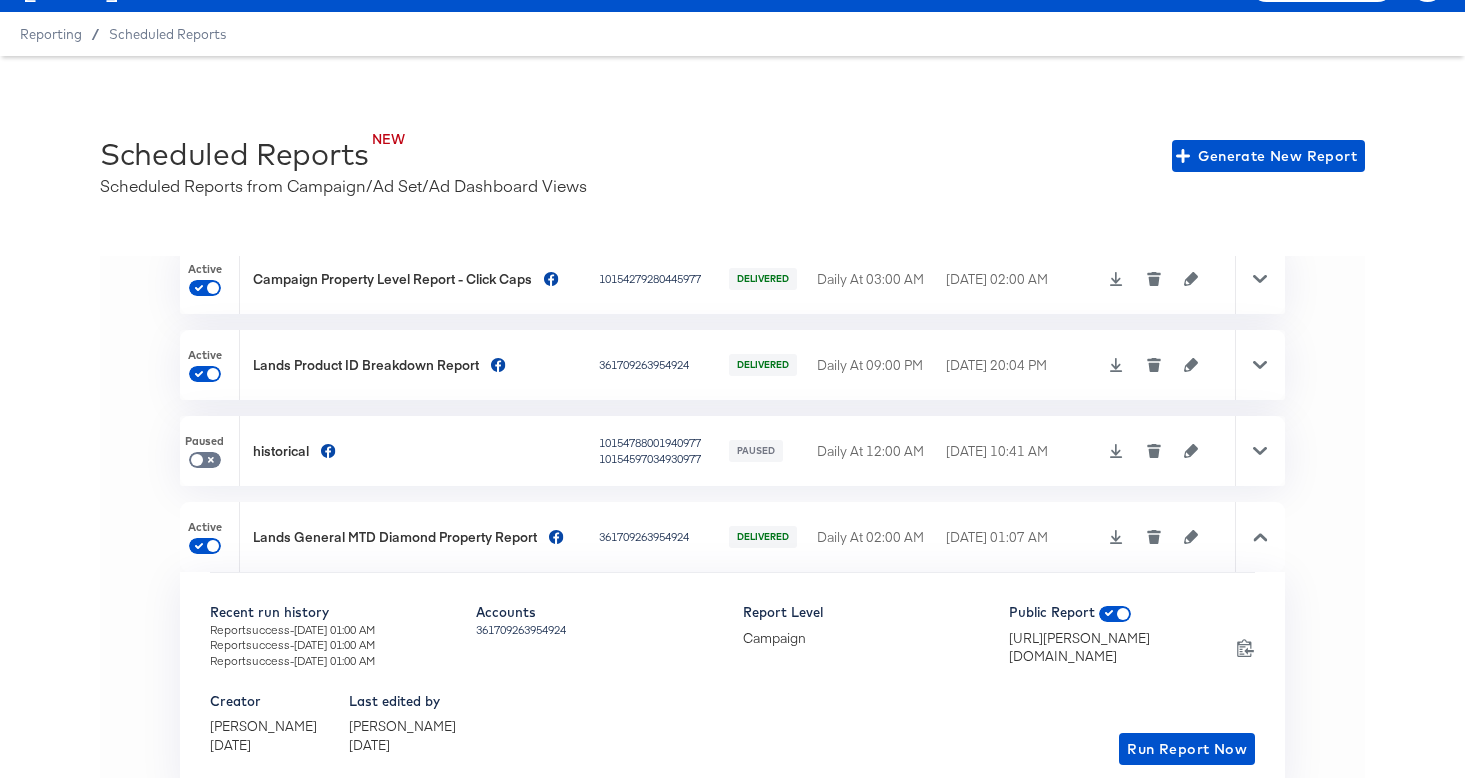 scroll, scrollTop: 190, scrollLeft: 0, axis: vertical 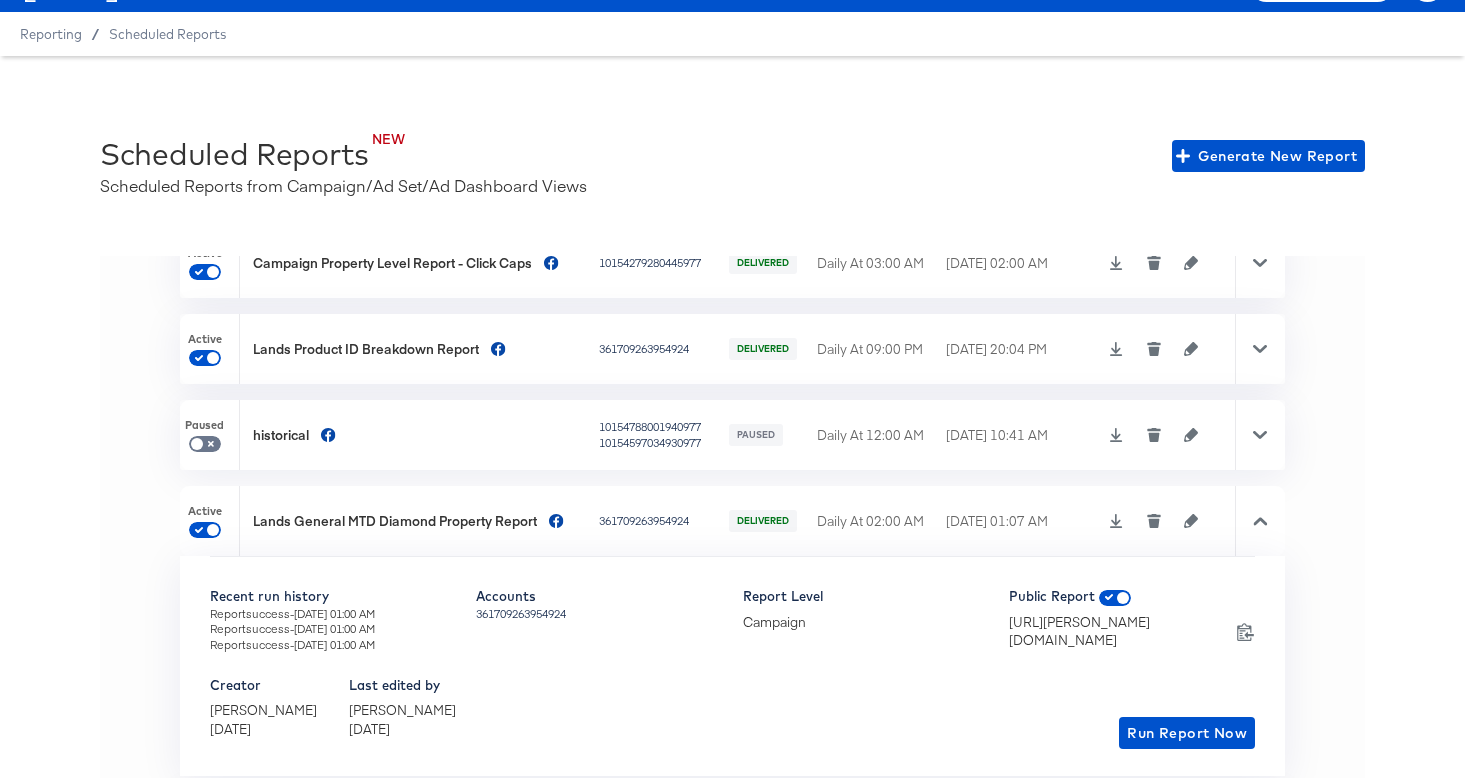 click 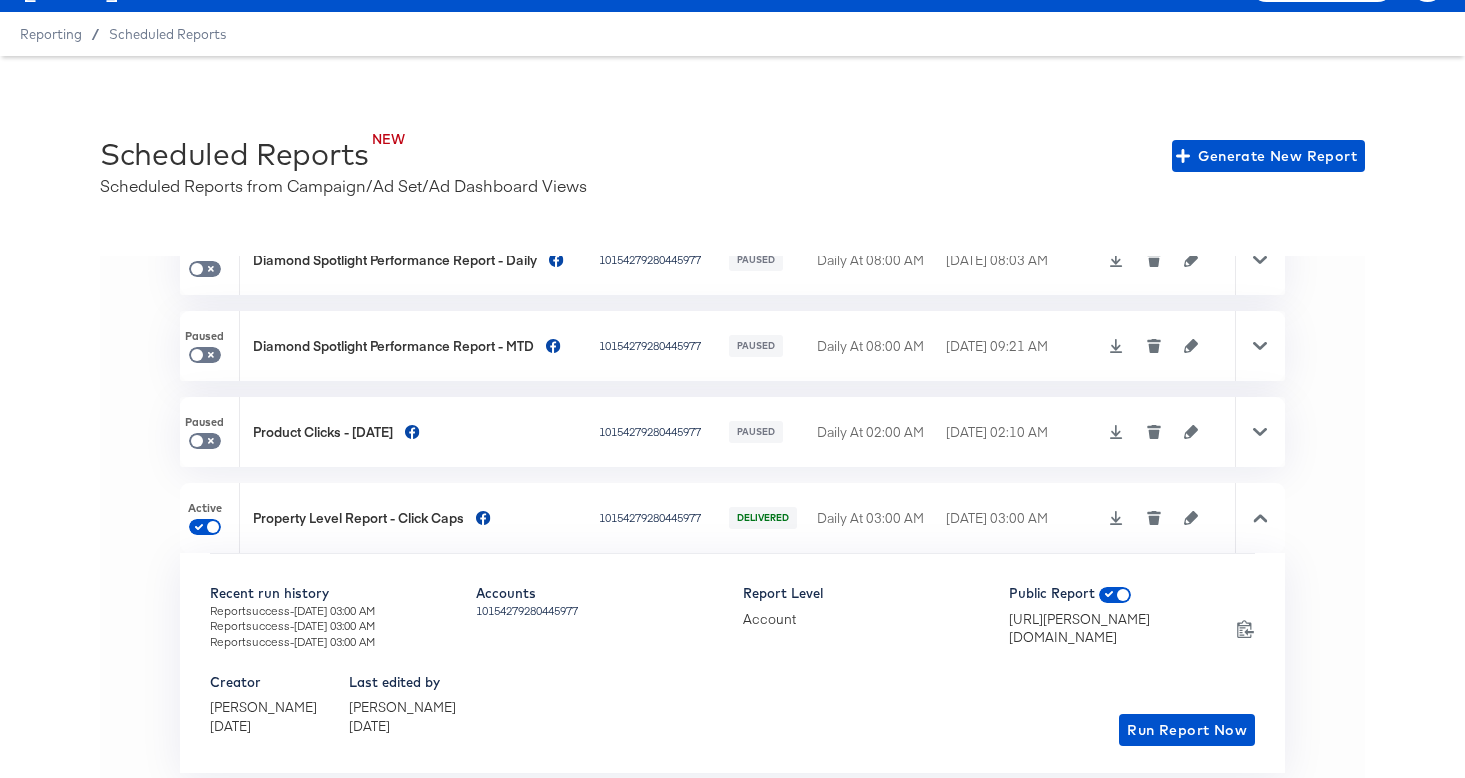 scroll, scrollTop: 1008, scrollLeft: 0, axis: vertical 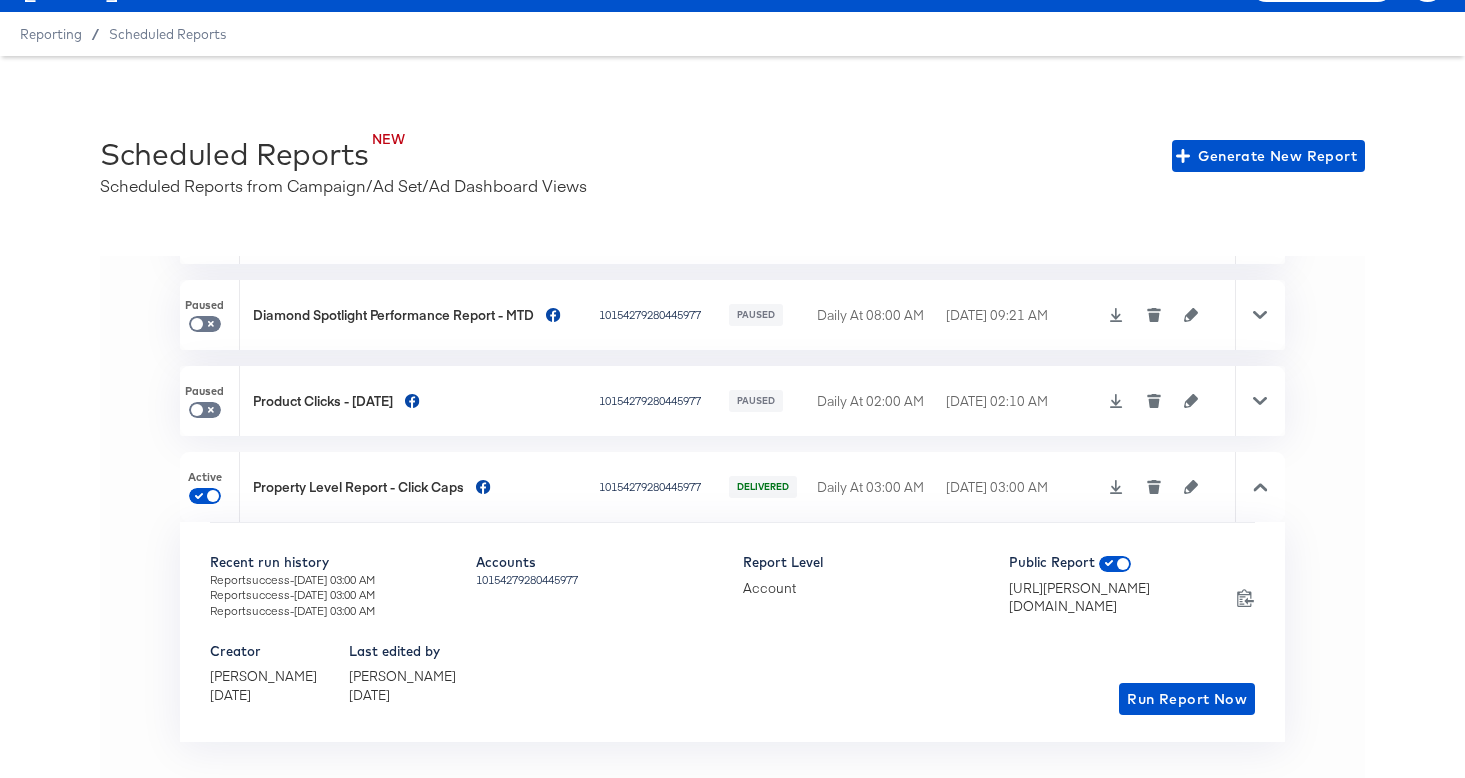 click 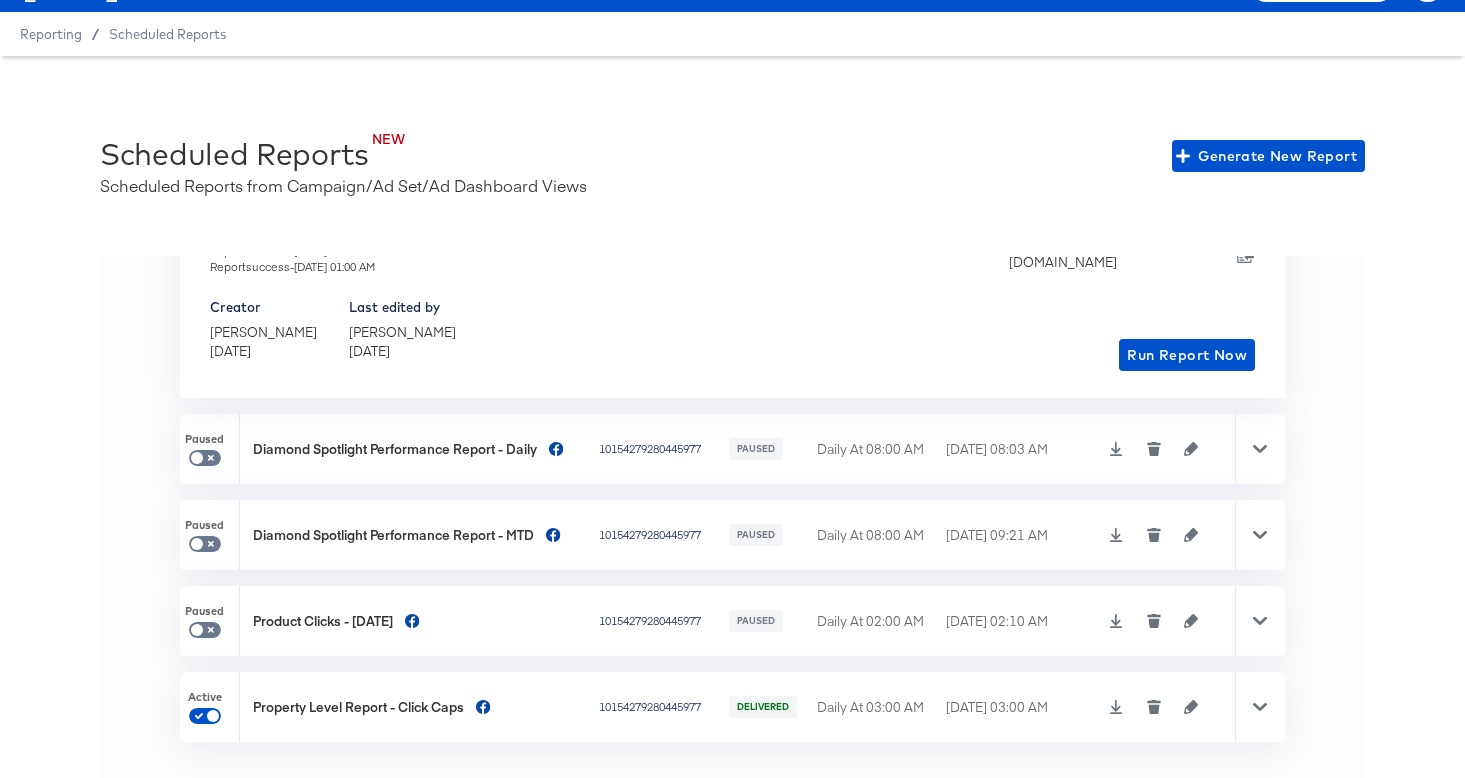 scroll, scrollTop: 788, scrollLeft: 0, axis: vertical 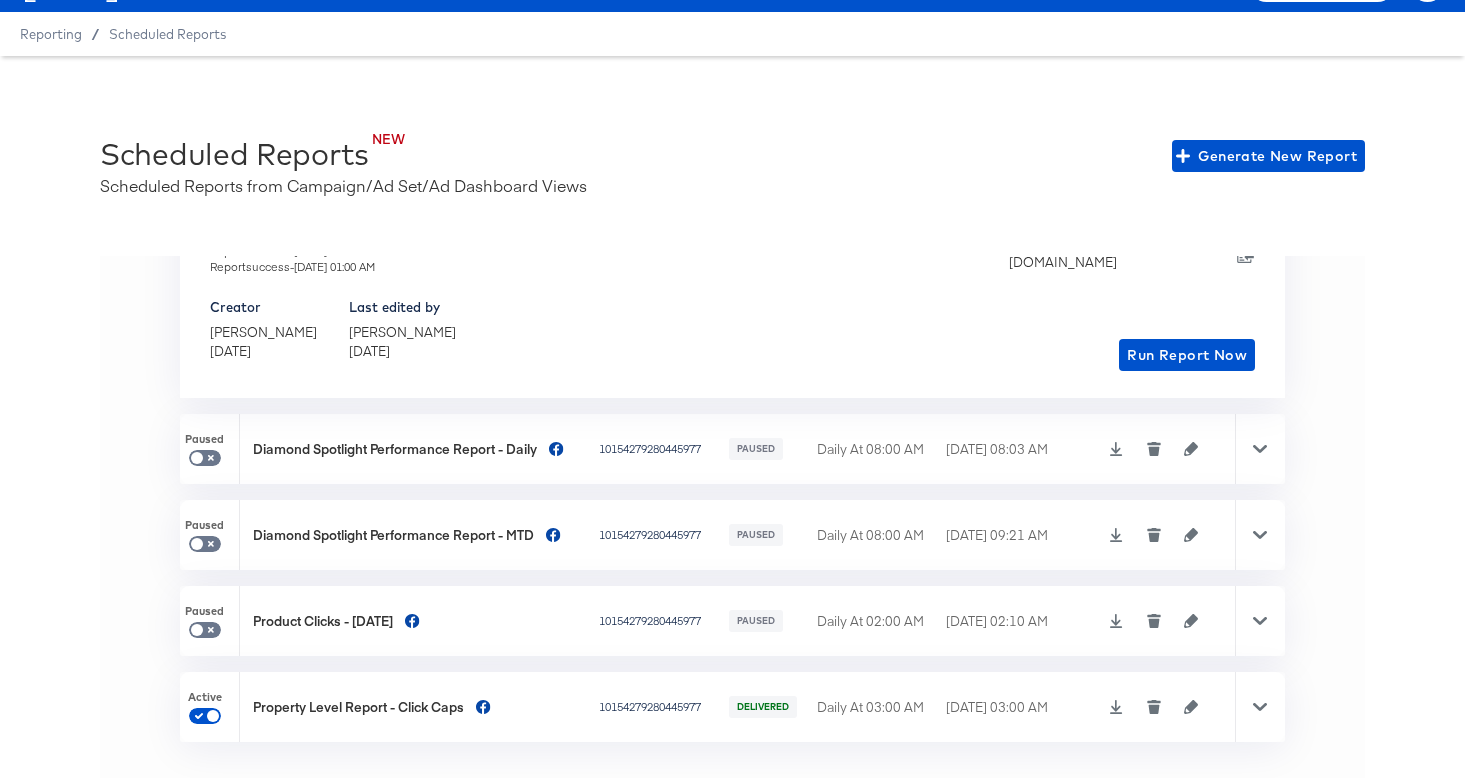click 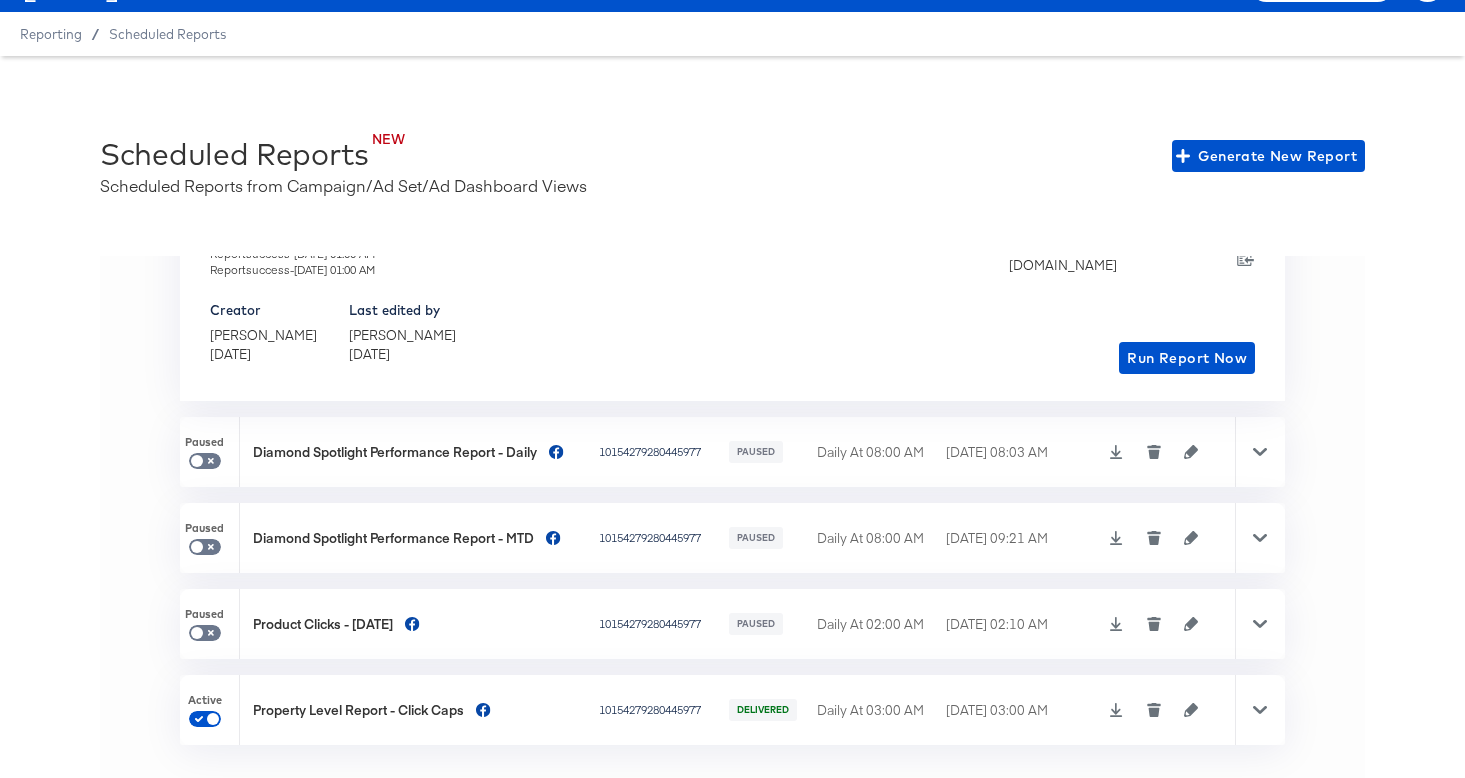scroll, scrollTop: 782, scrollLeft: 0, axis: vertical 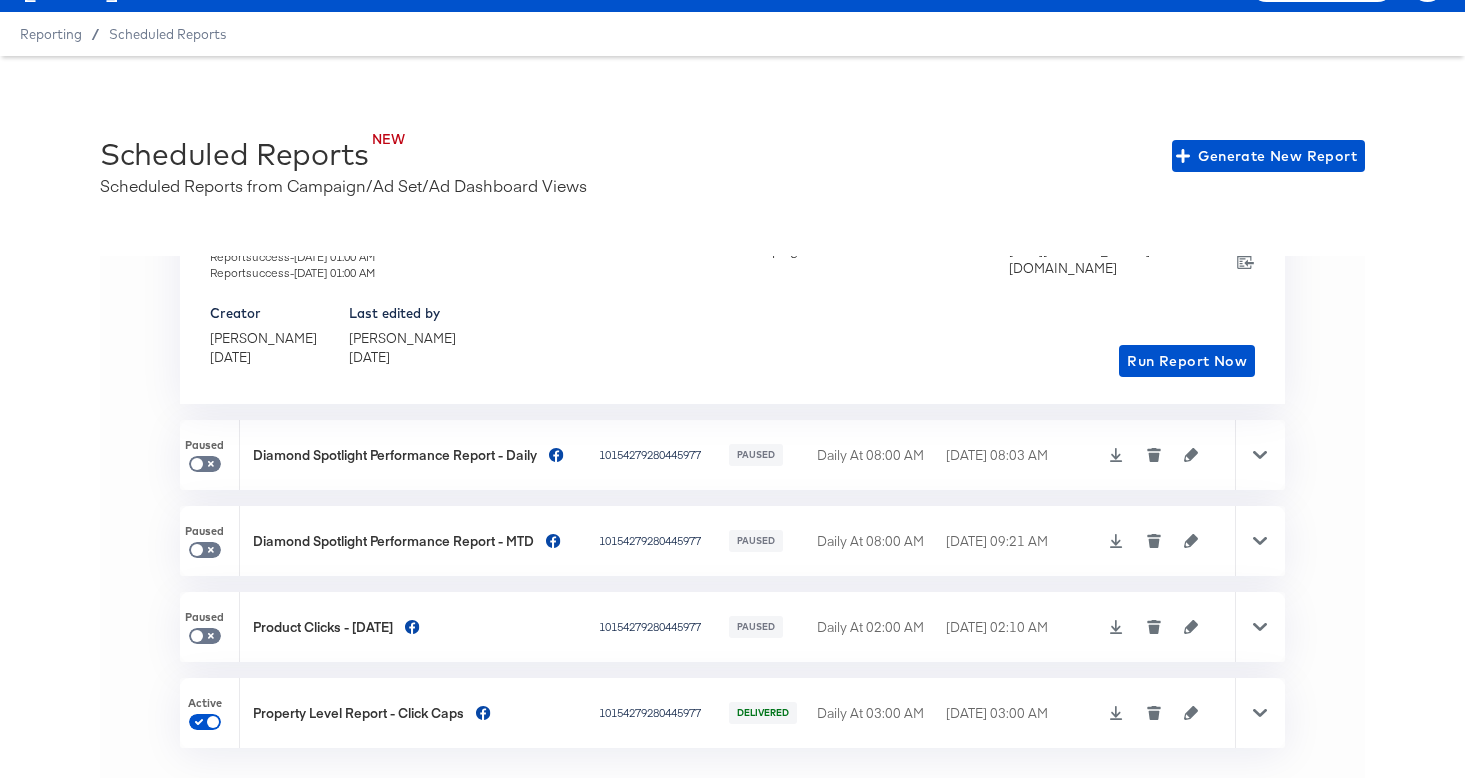 click on "[DATE] 03:00 AM" at bounding box center [1021, 713] 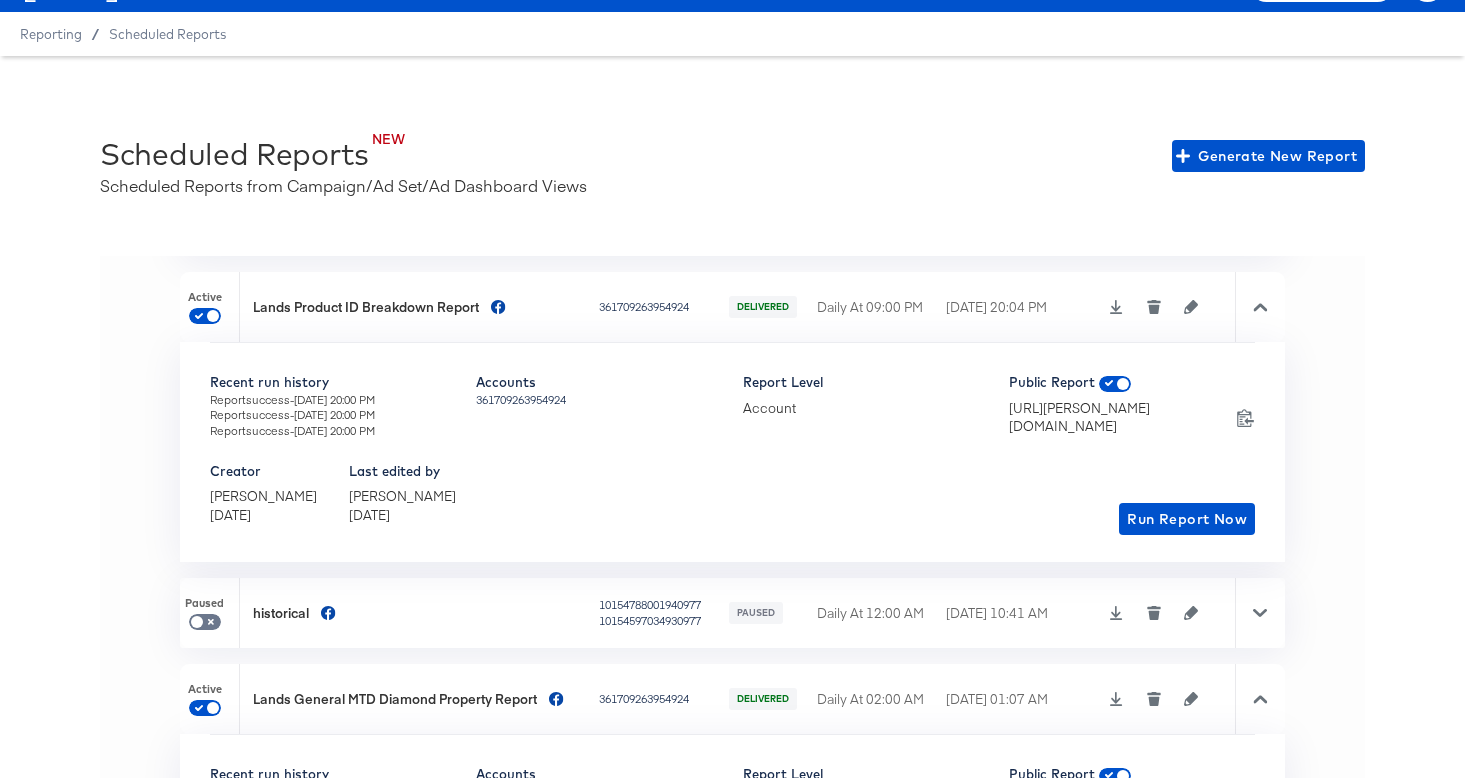 scroll, scrollTop: 138, scrollLeft: 0, axis: vertical 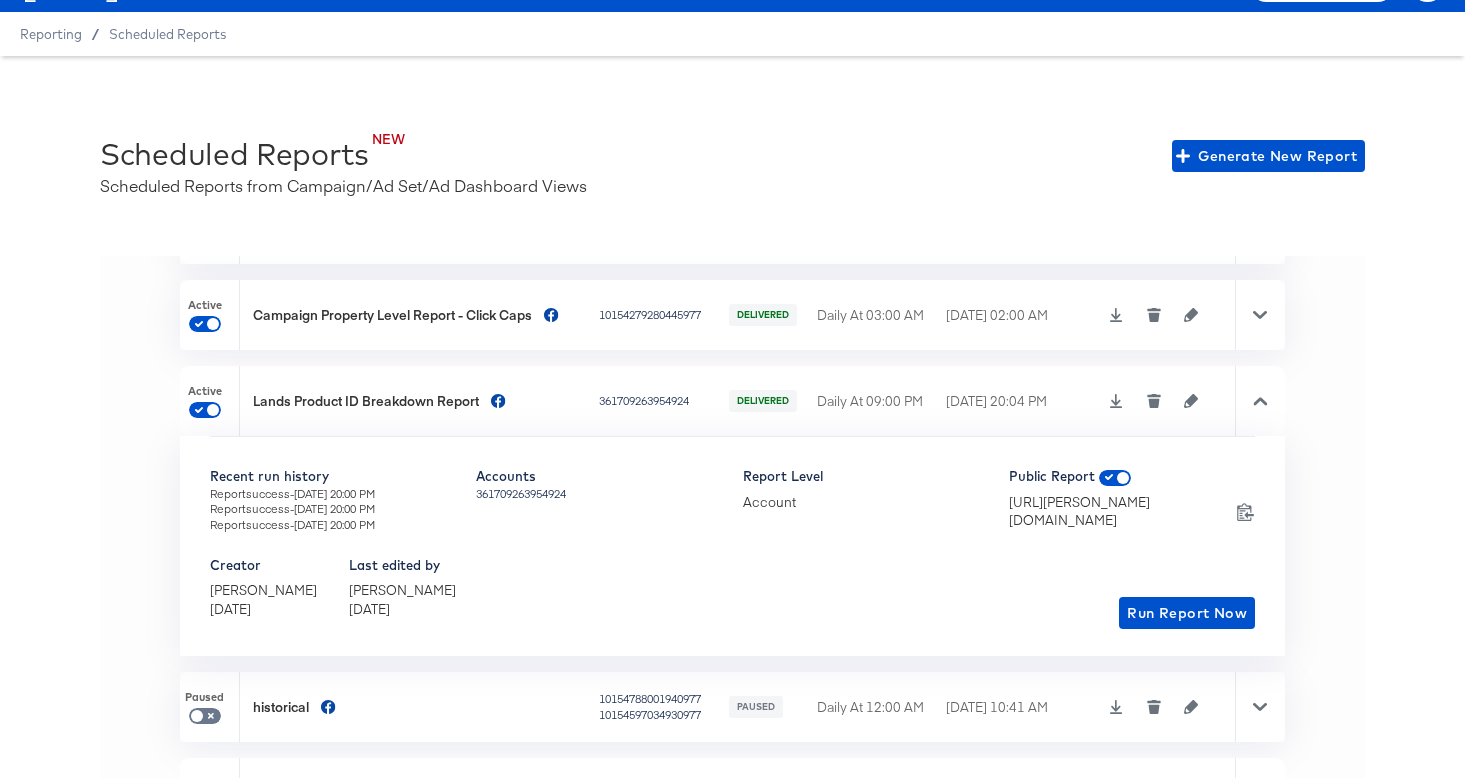 click 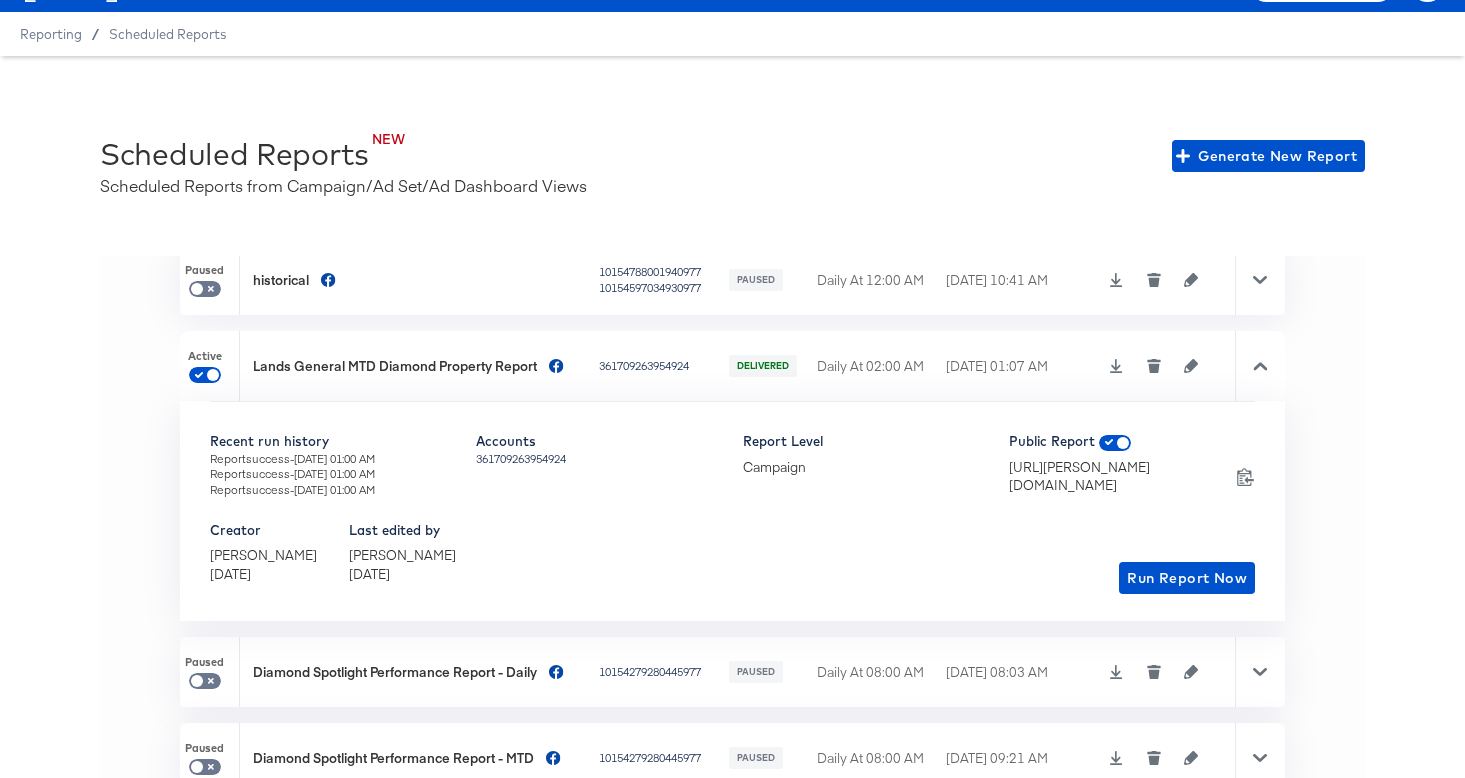 scroll, scrollTop: 330, scrollLeft: 0, axis: vertical 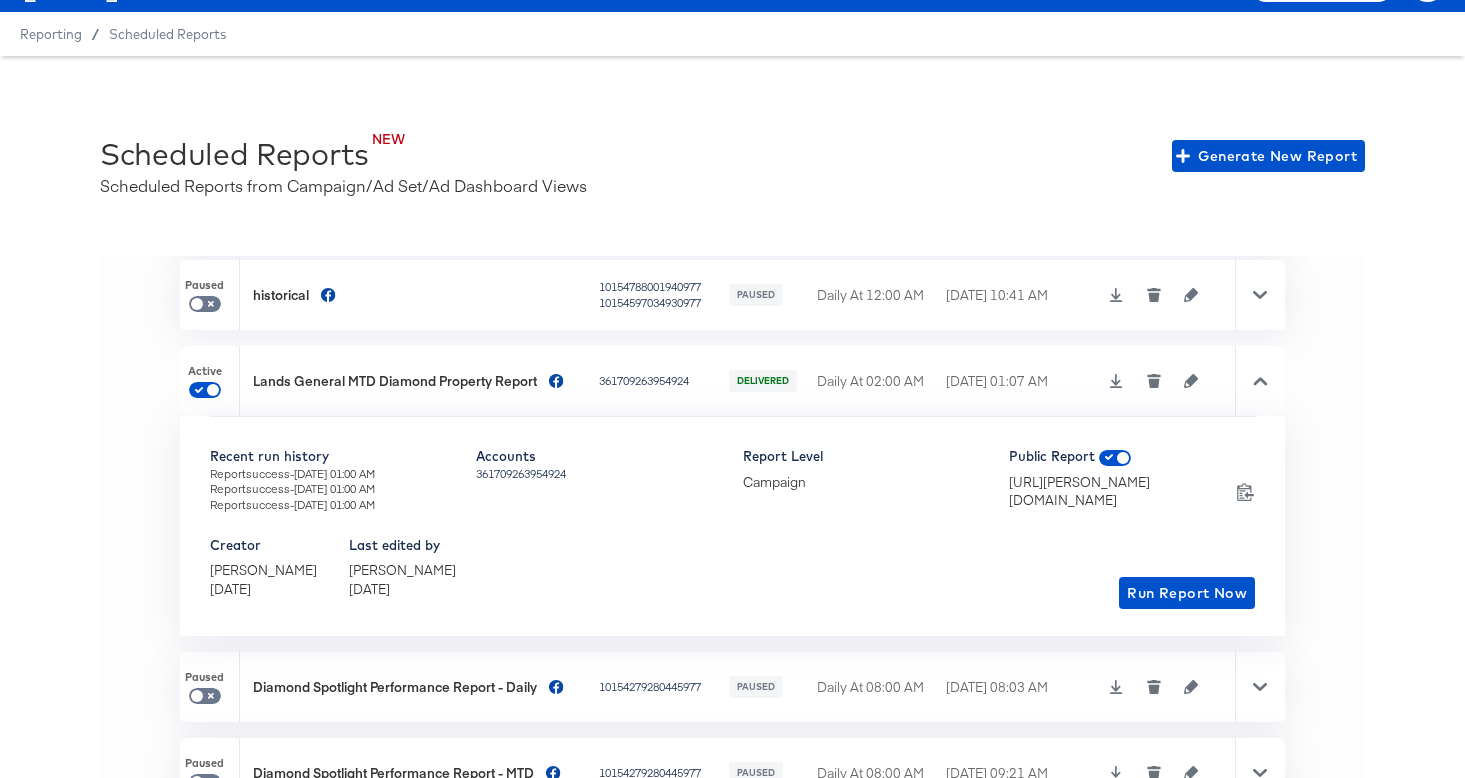 click 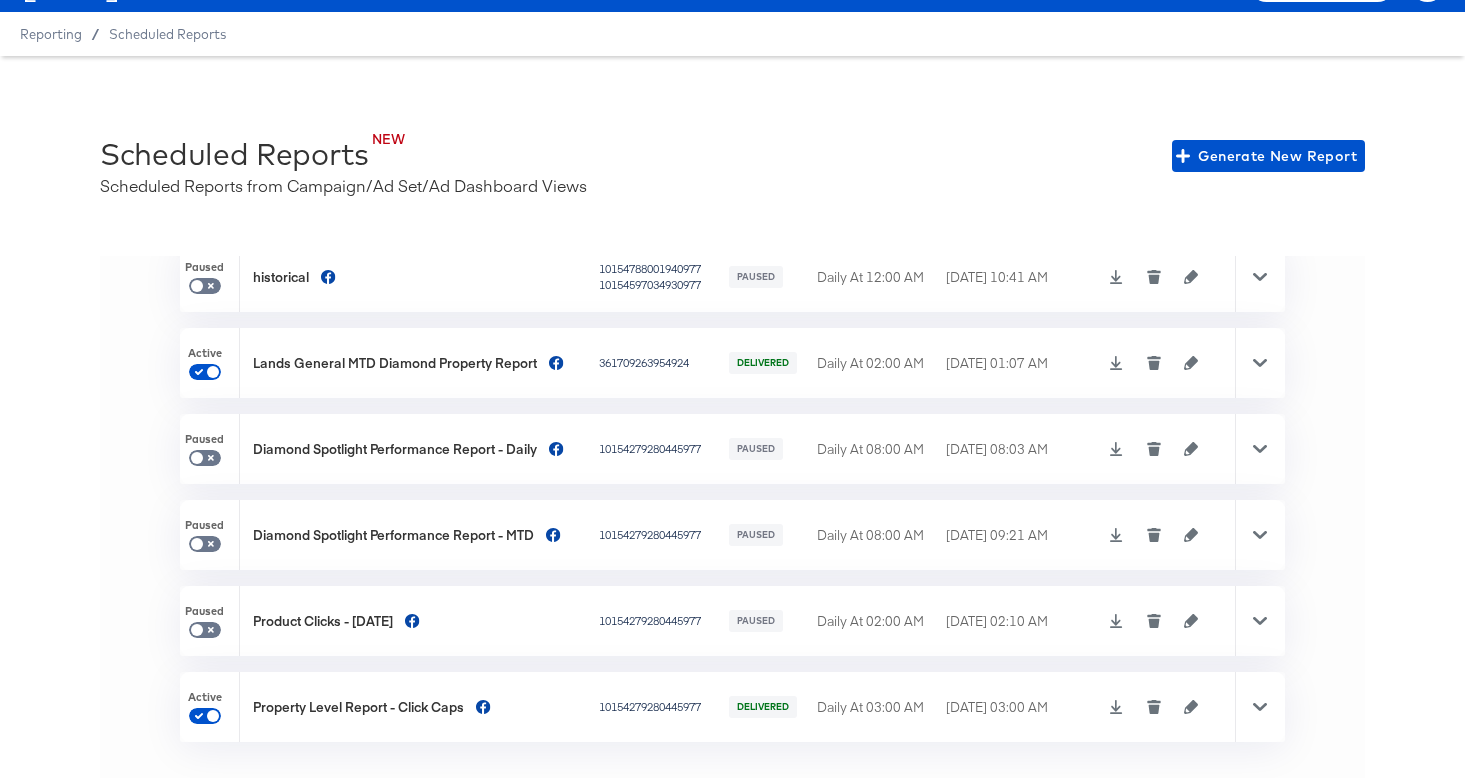 scroll, scrollTop: 0, scrollLeft: 0, axis: both 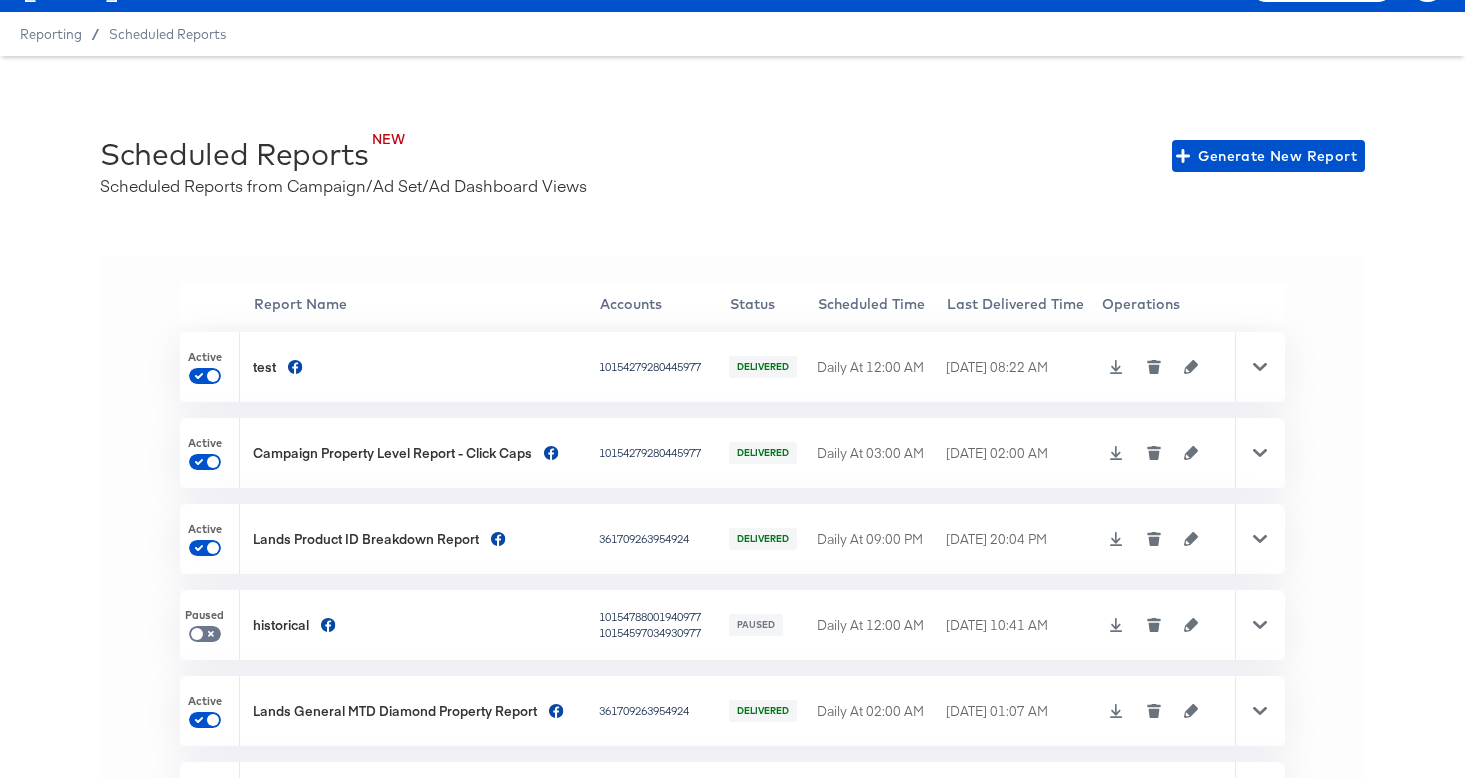click 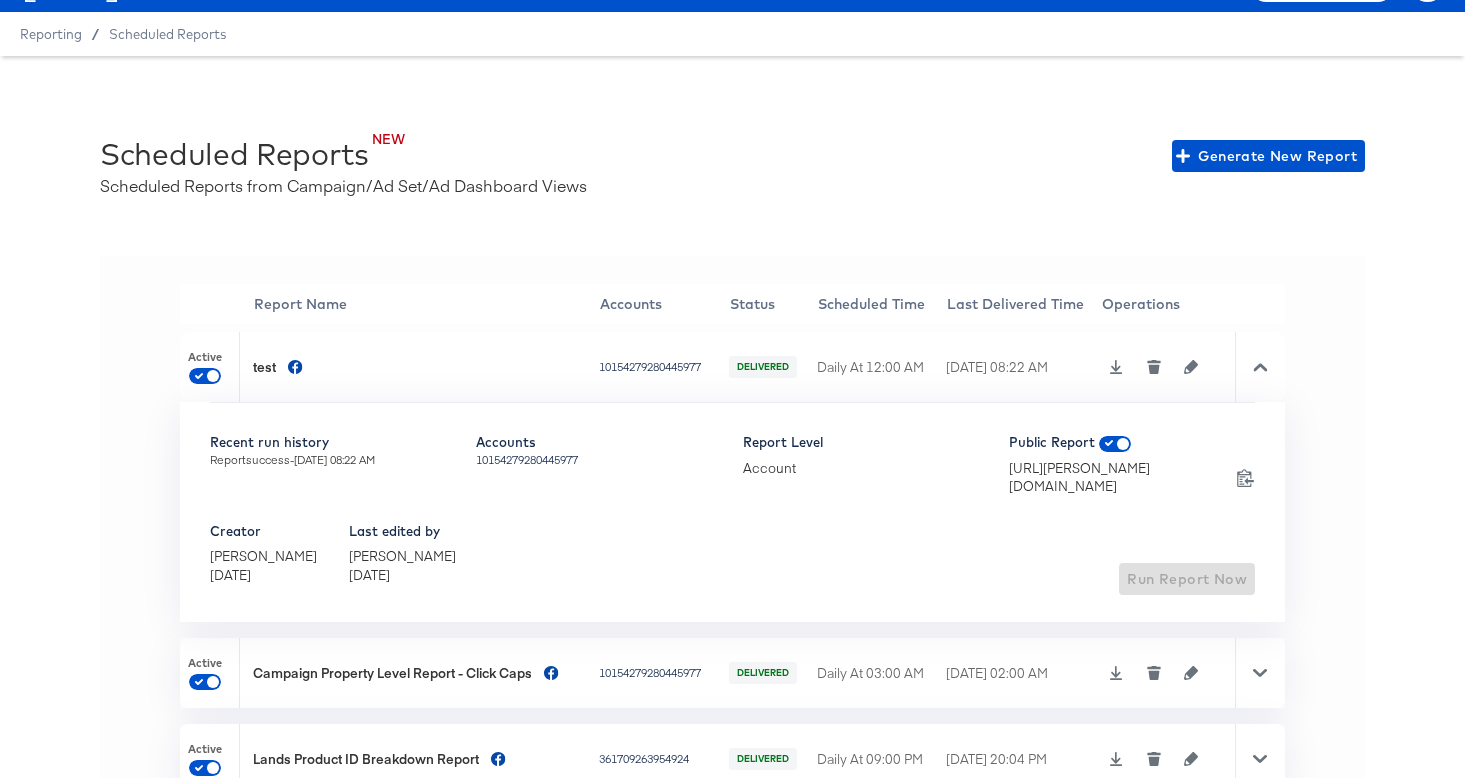 click 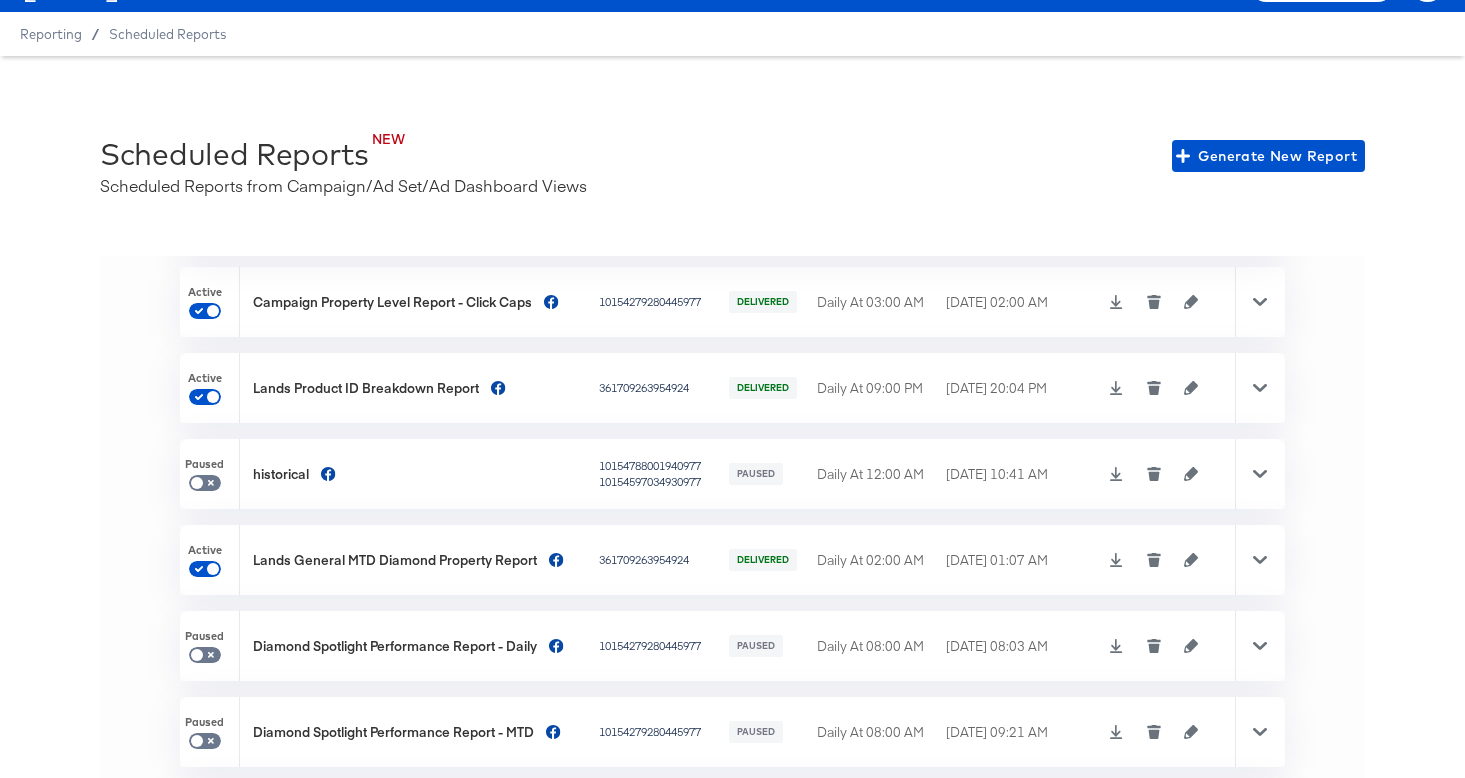 scroll, scrollTop: 568, scrollLeft: 0, axis: vertical 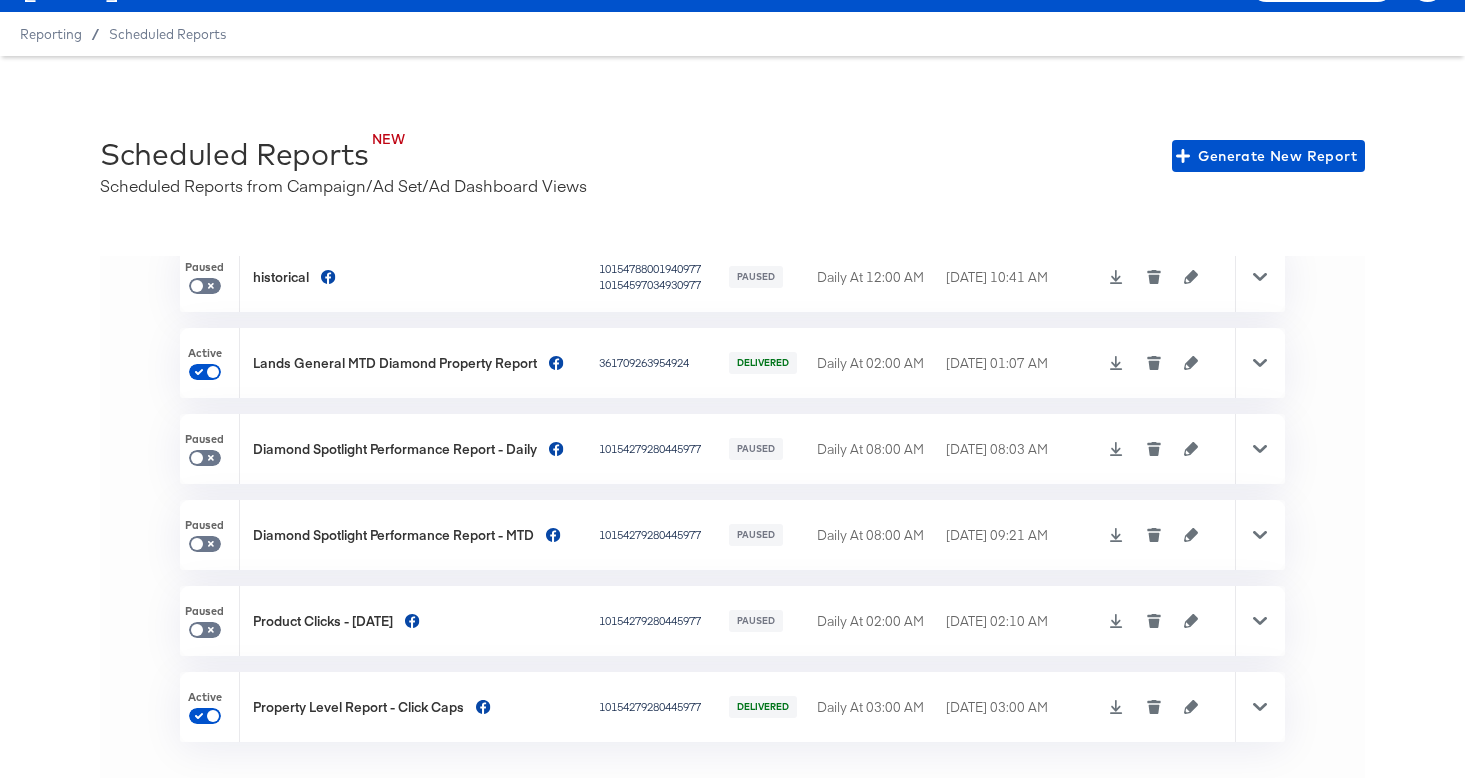 click 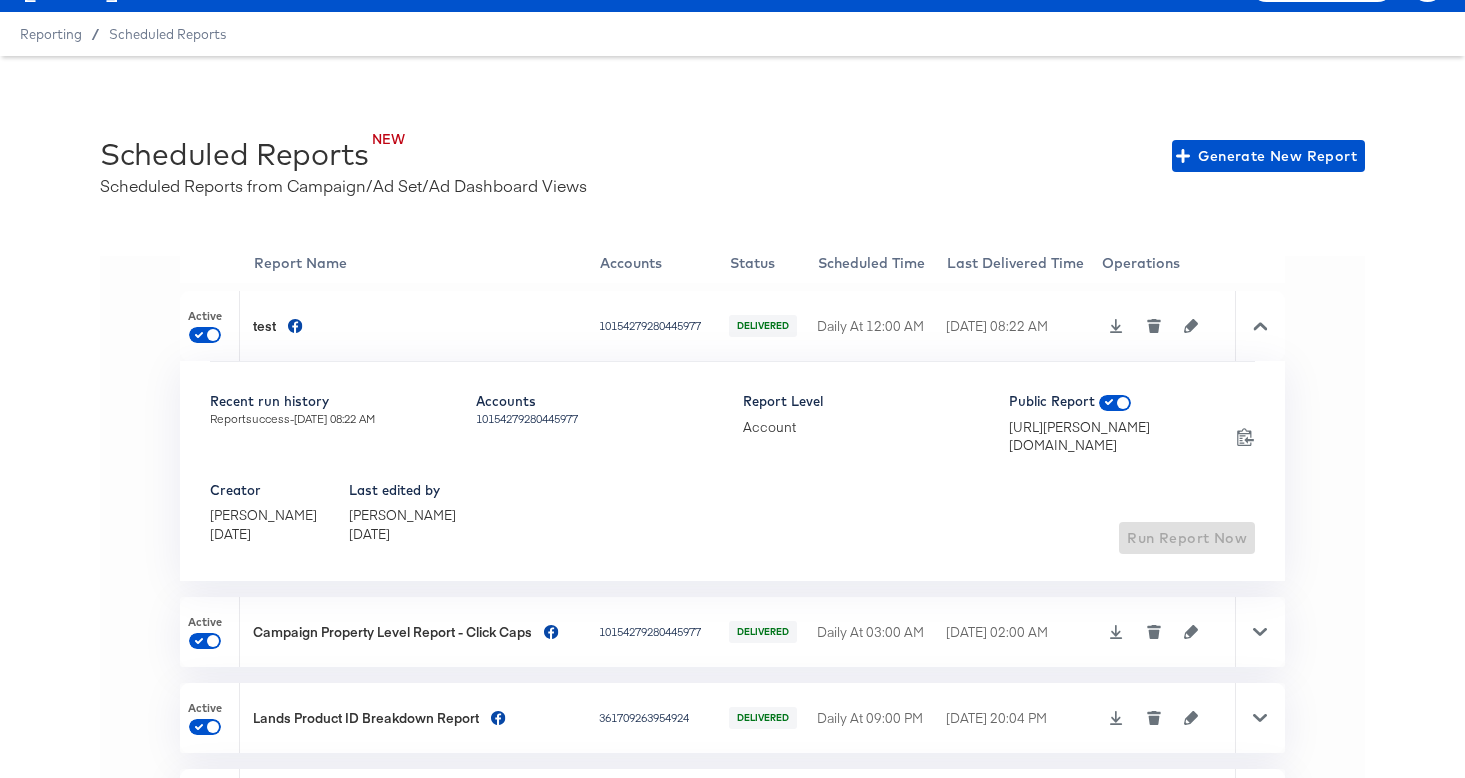 scroll, scrollTop: 0, scrollLeft: 0, axis: both 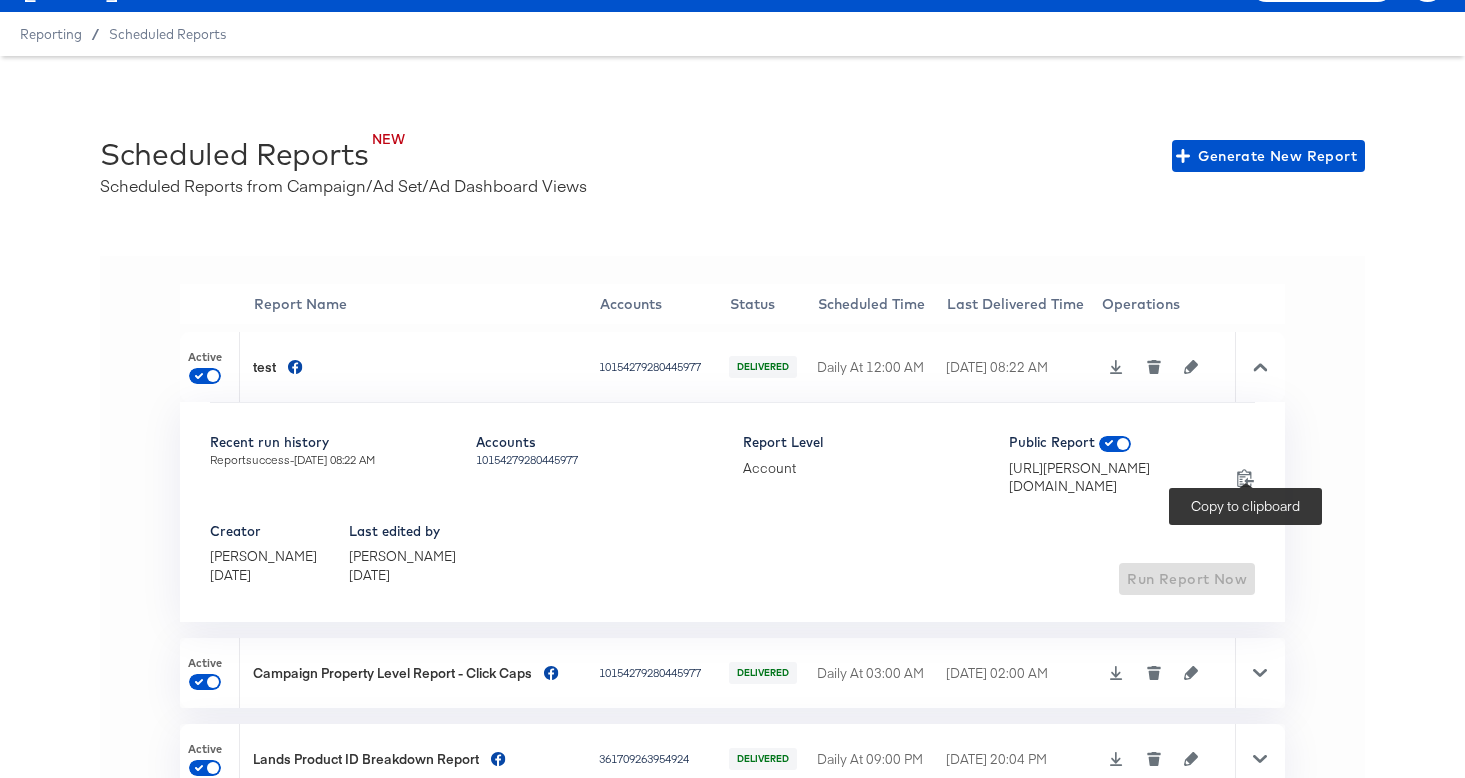 click 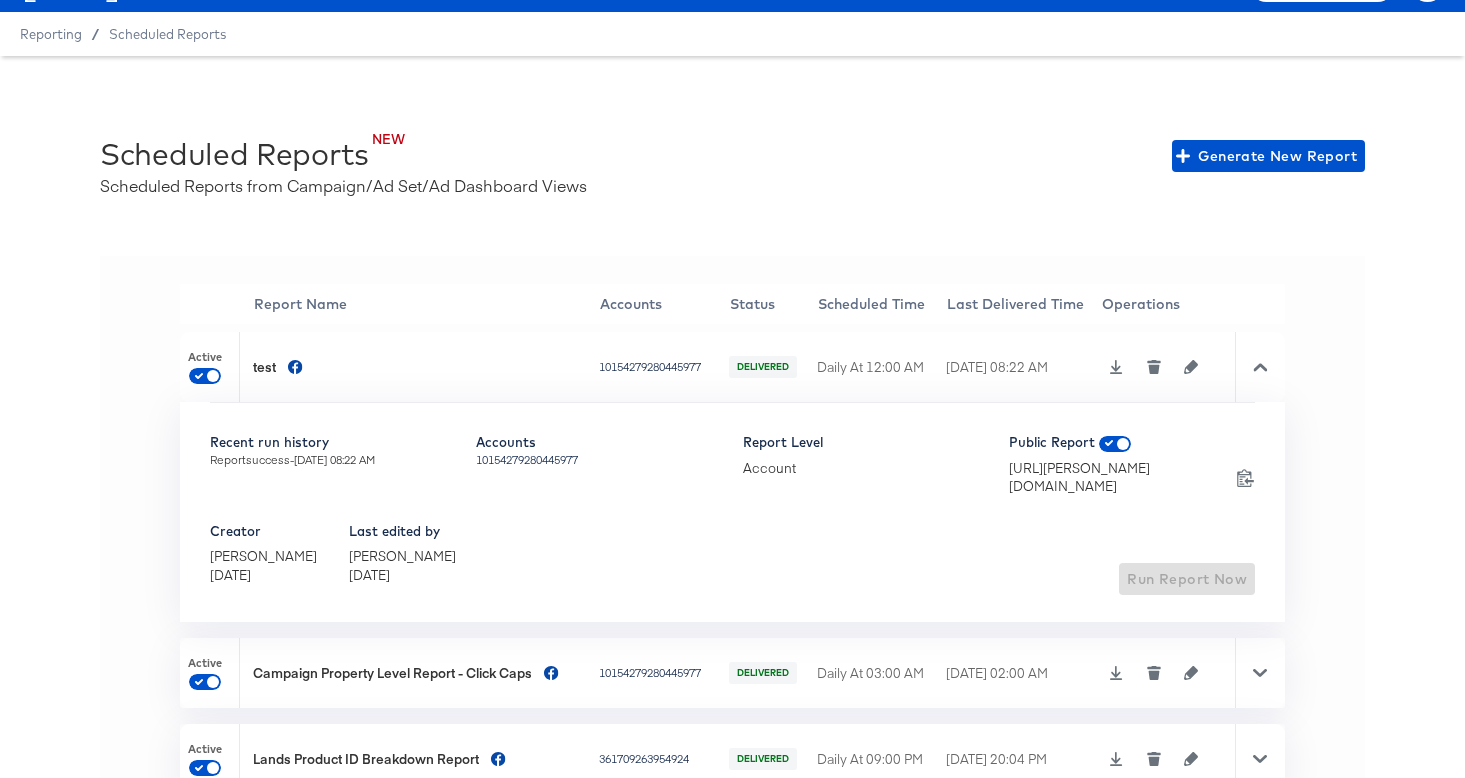 scroll, scrollTop: 0, scrollLeft: 0, axis: both 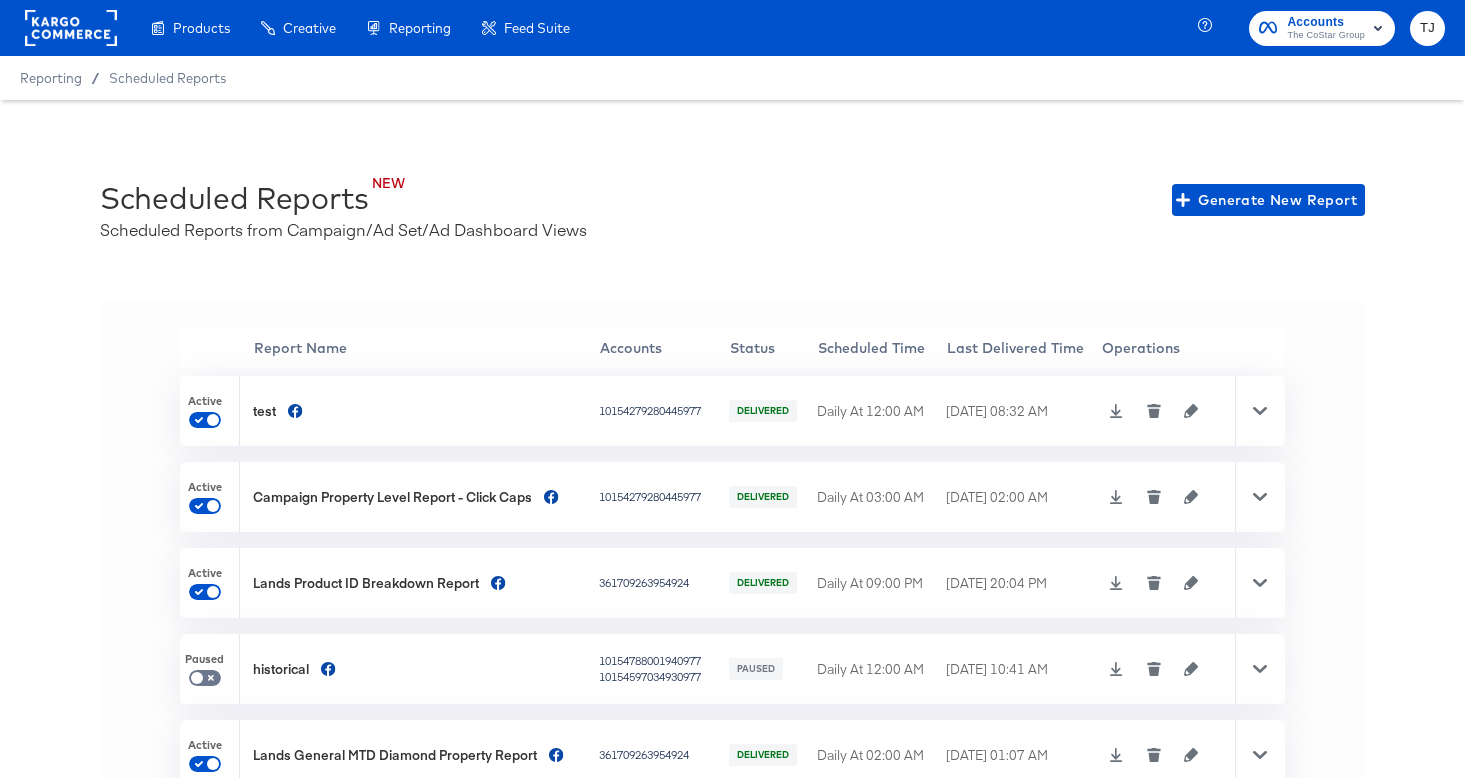 click 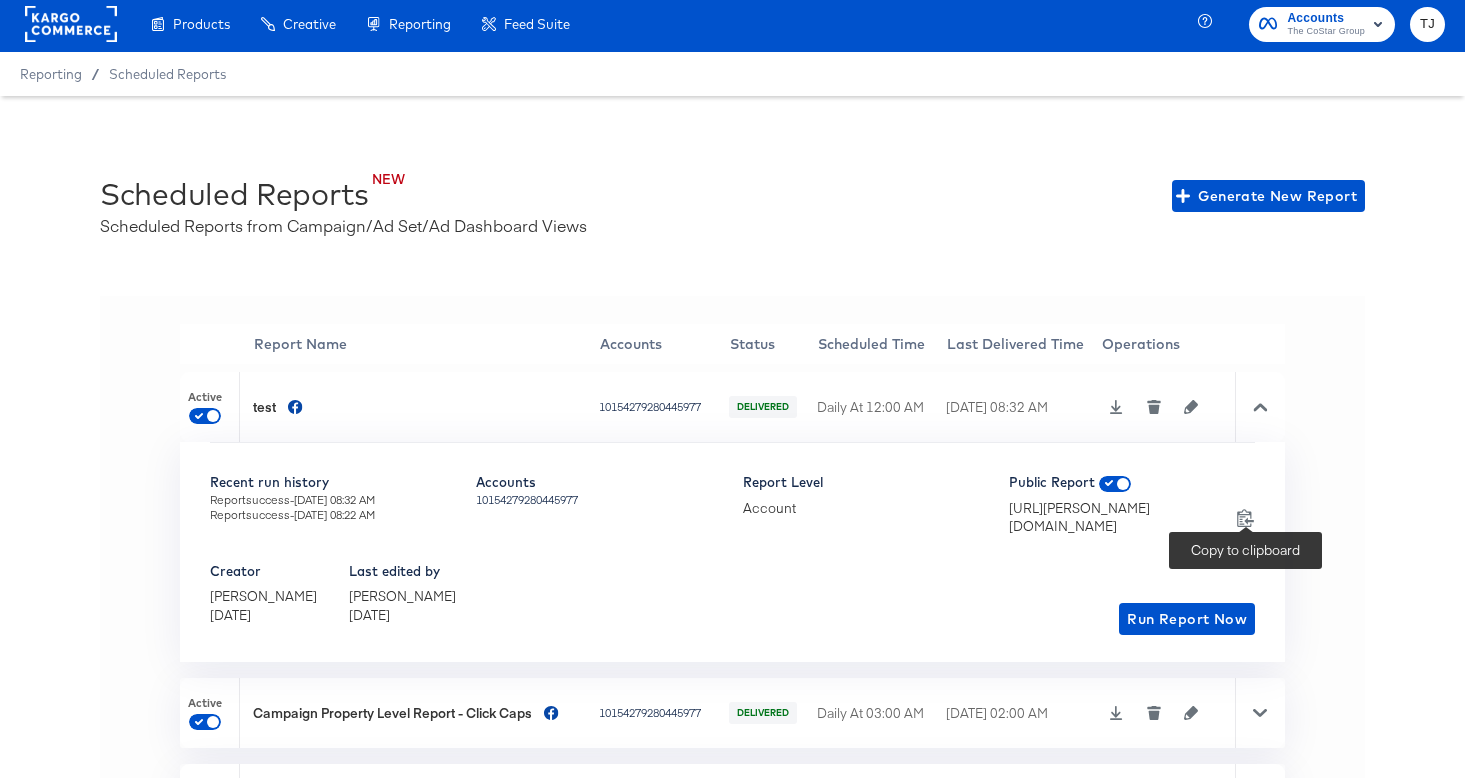 click 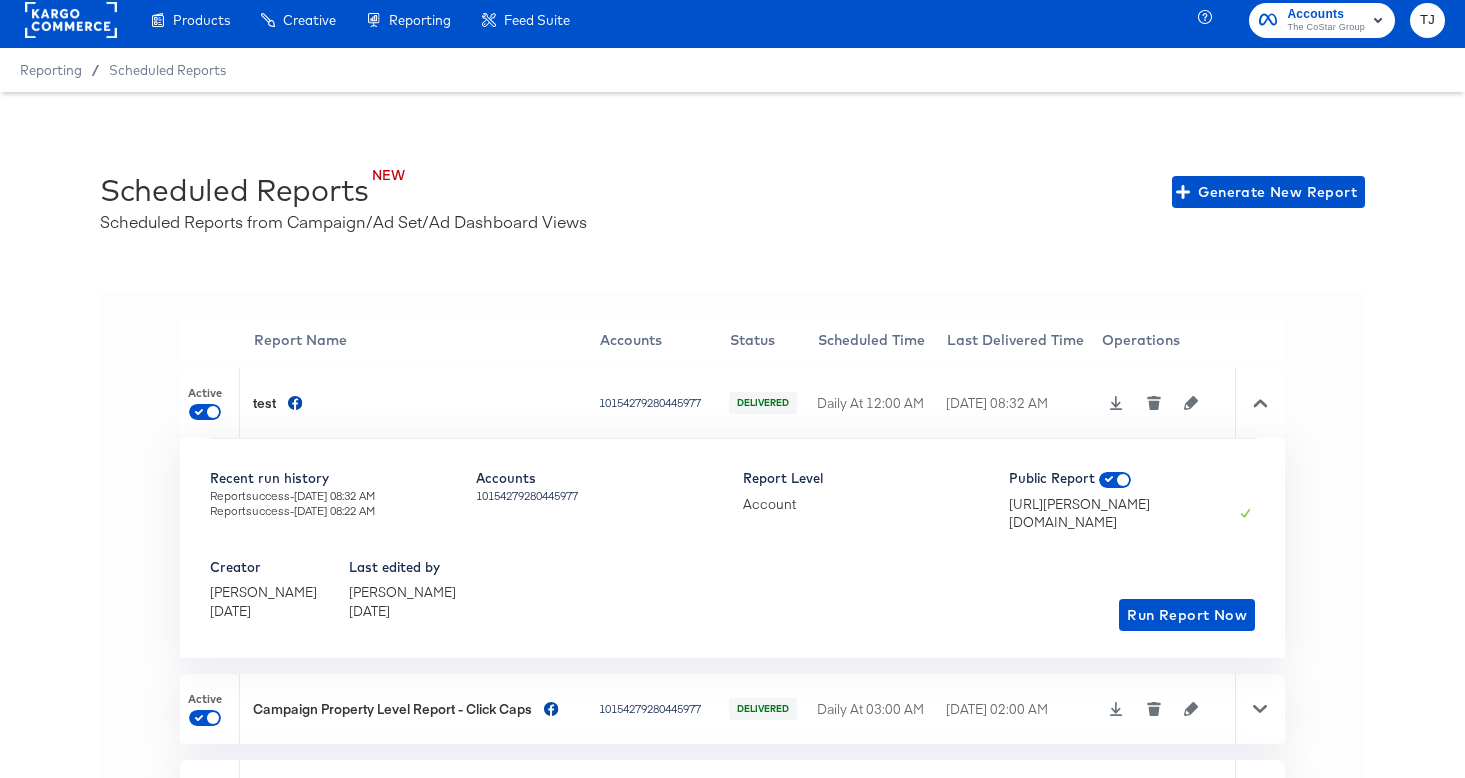 scroll, scrollTop: 6, scrollLeft: 0, axis: vertical 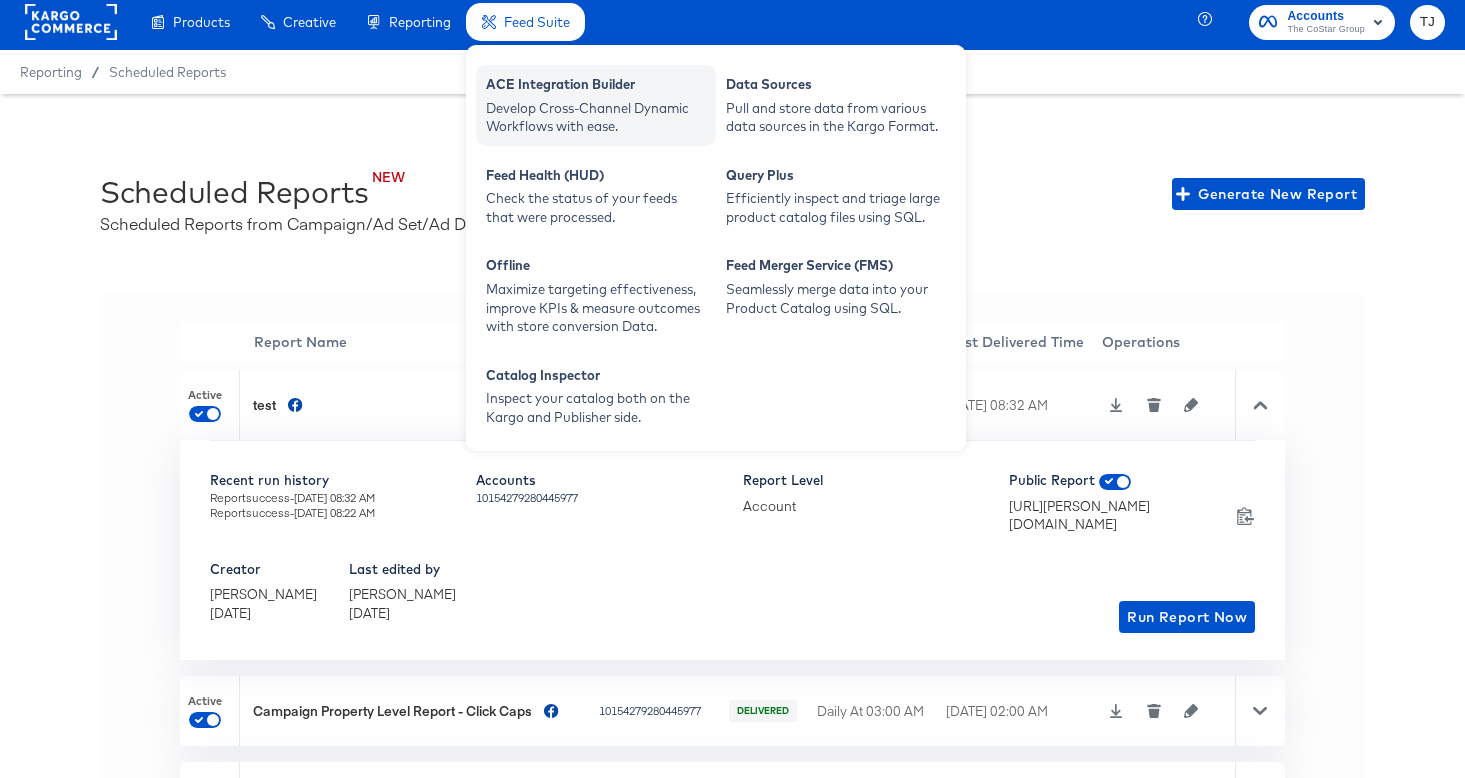 click on "ACE Integration Builder" at bounding box center [596, 87] 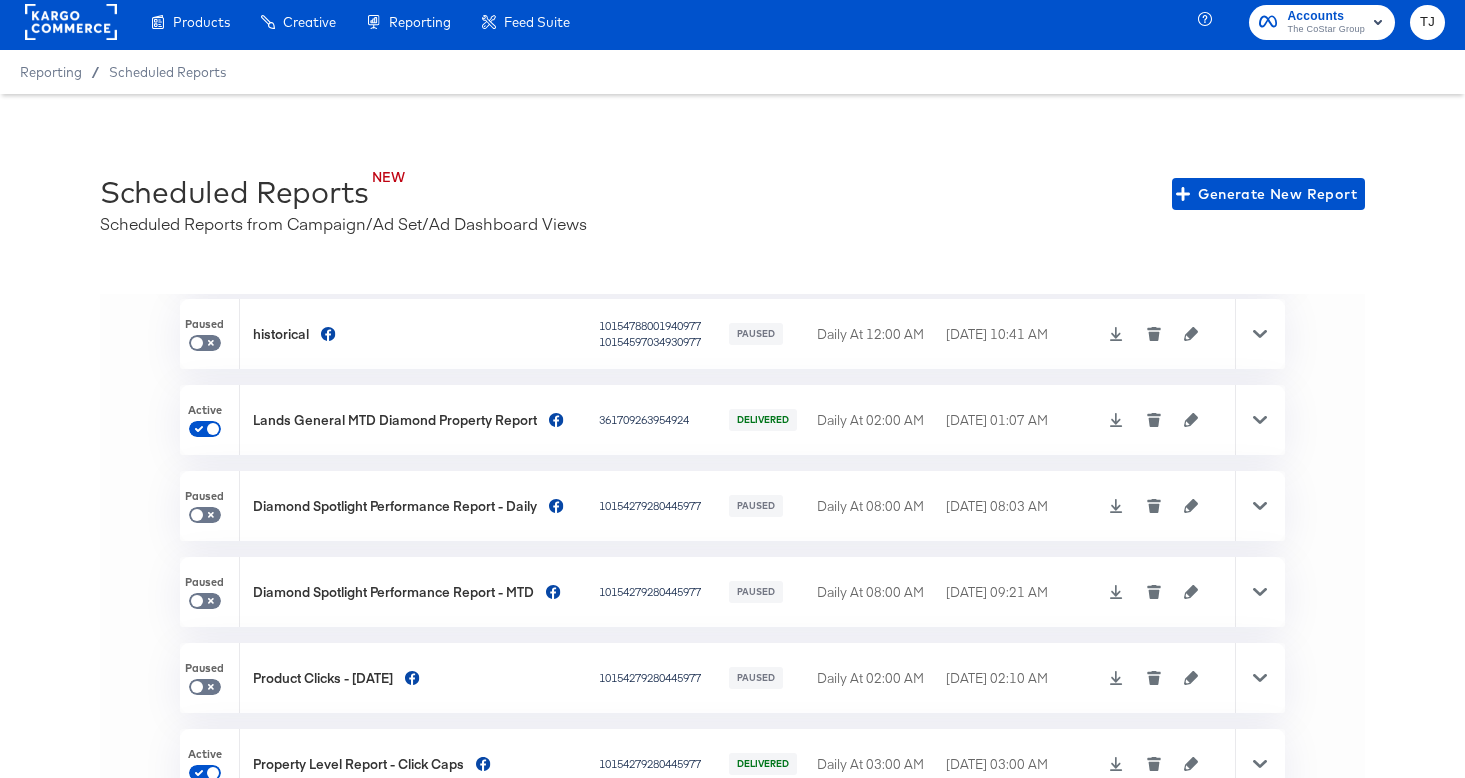 scroll, scrollTop: 568, scrollLeft: 0, axis: vertical 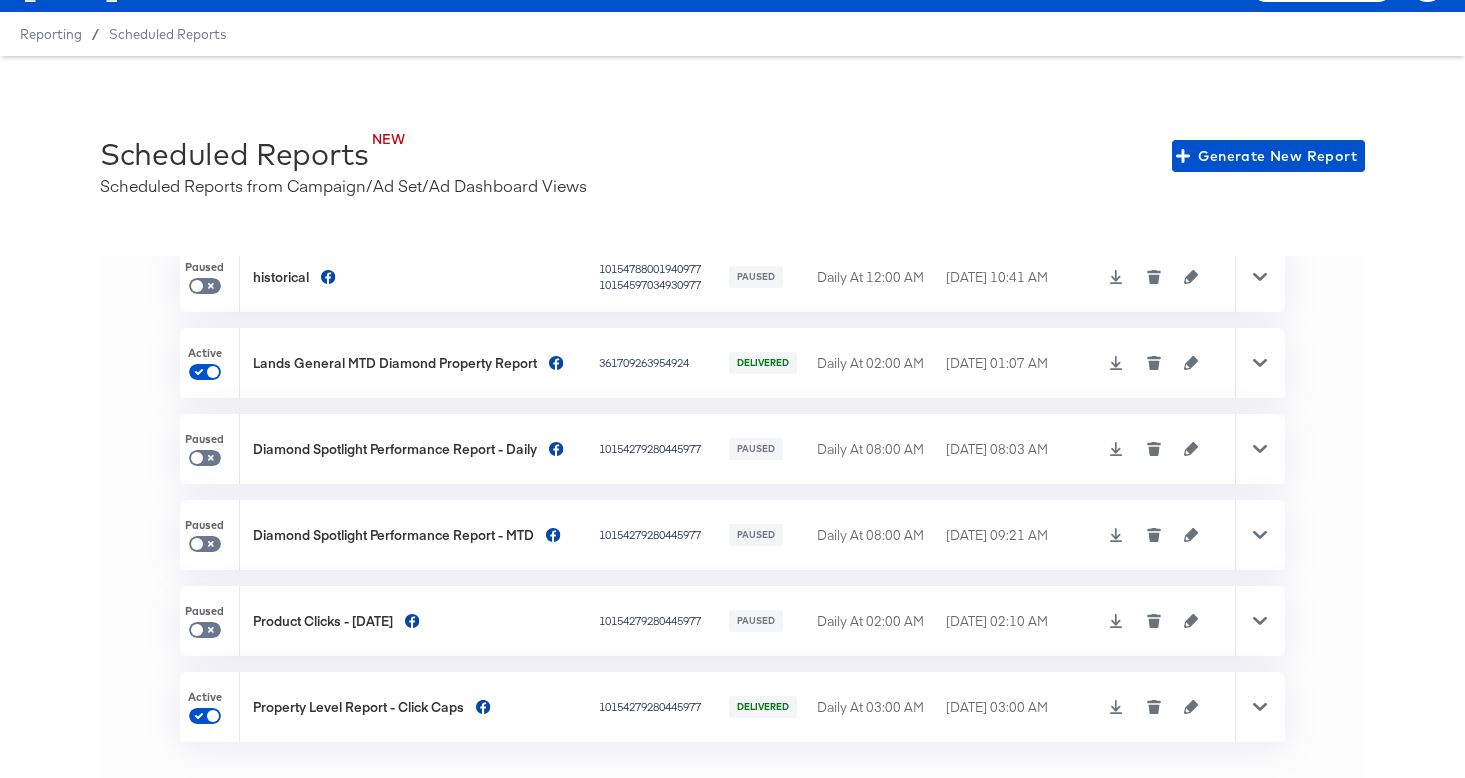 click 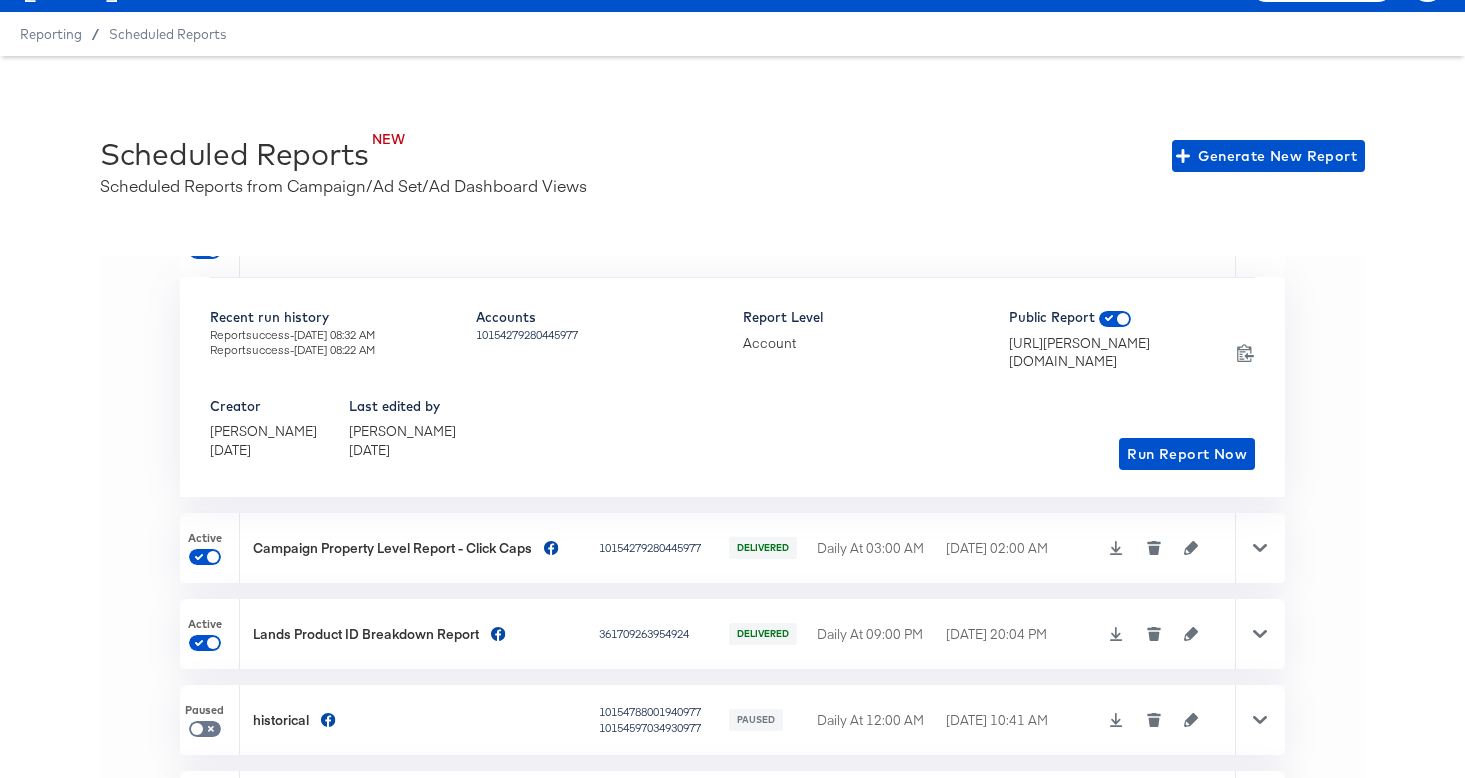 scroll, scrollTop: 107, scrollLeft: 0, axis: vertical 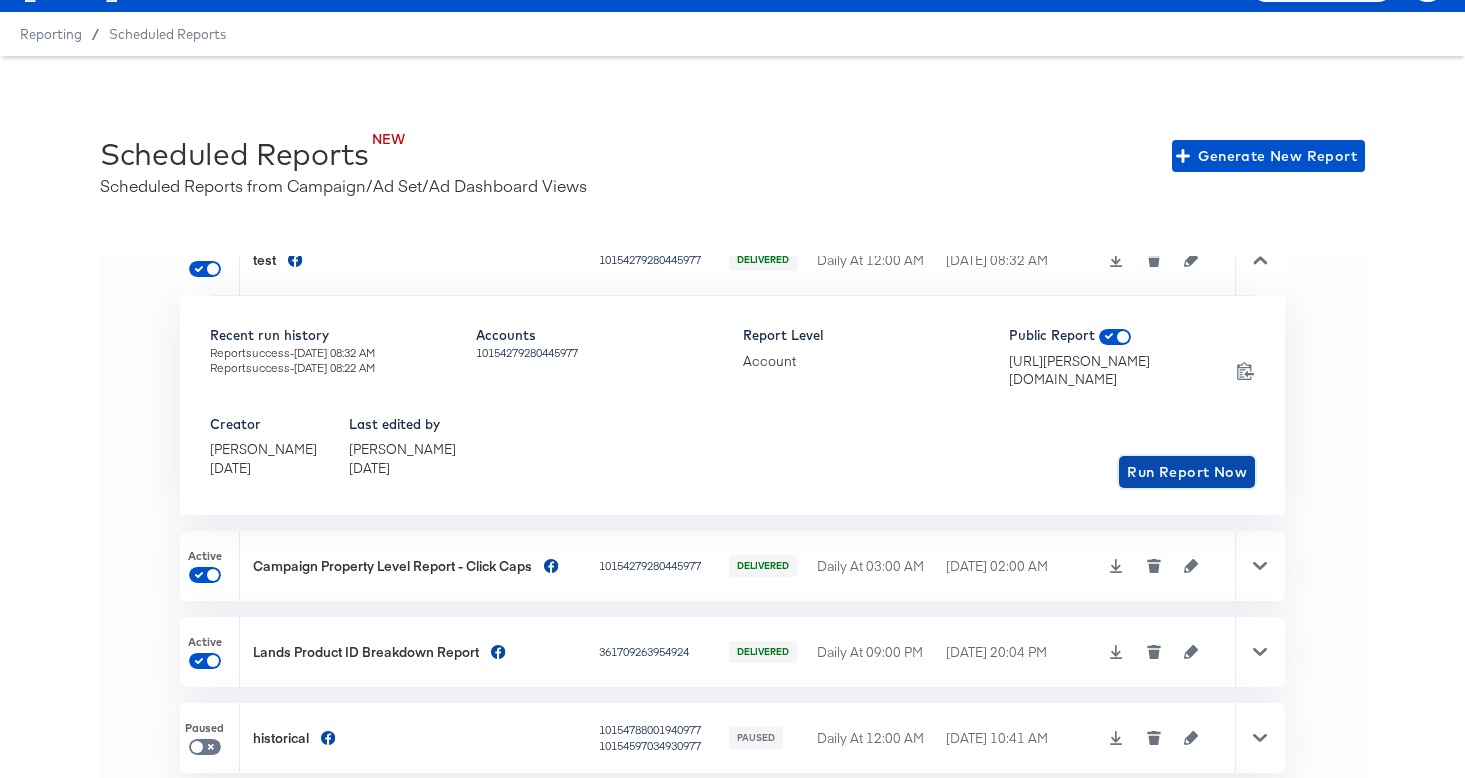 click on "Run Report Now" at bounding box center [1187, 472] 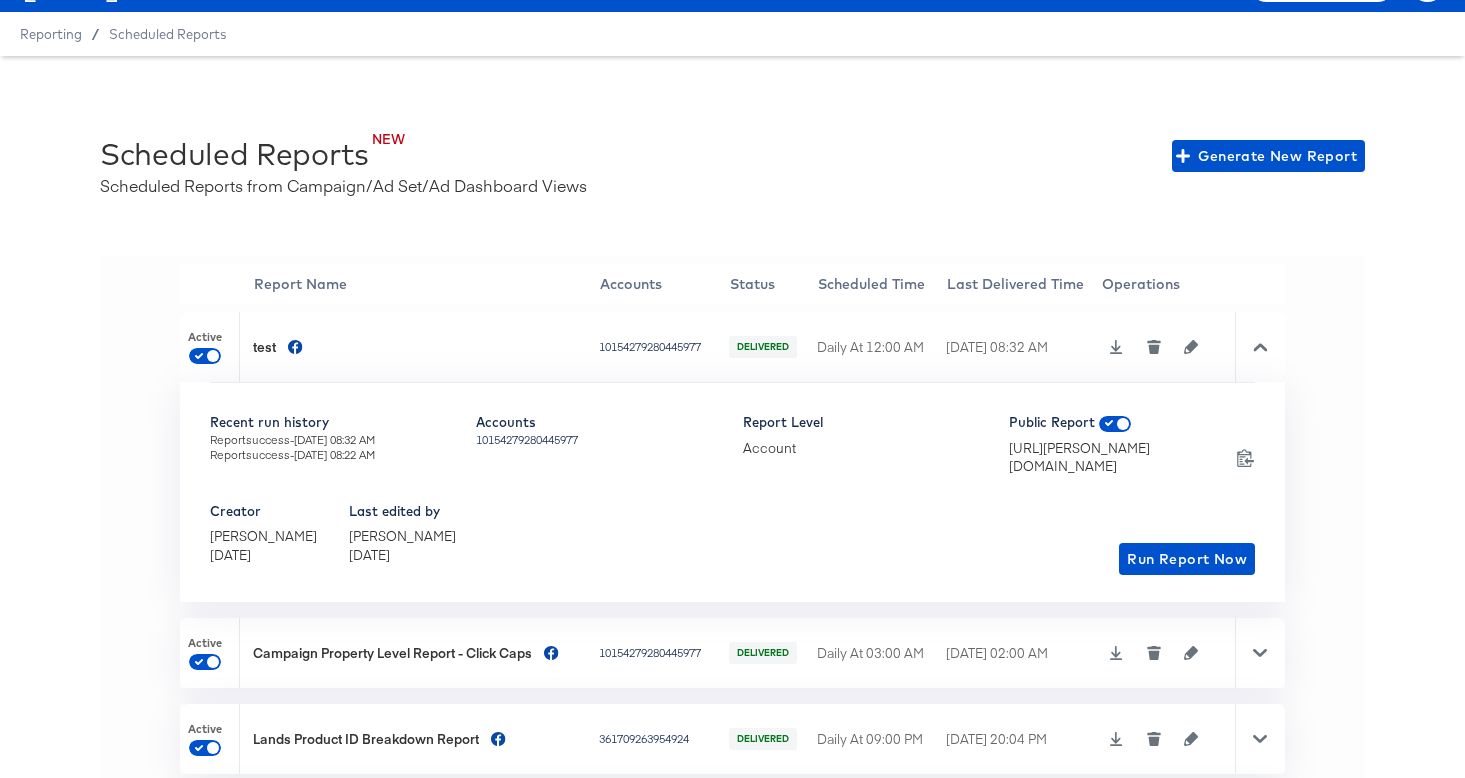 scroll, scrollTop: 0, scrollLeft: 0, axis: both 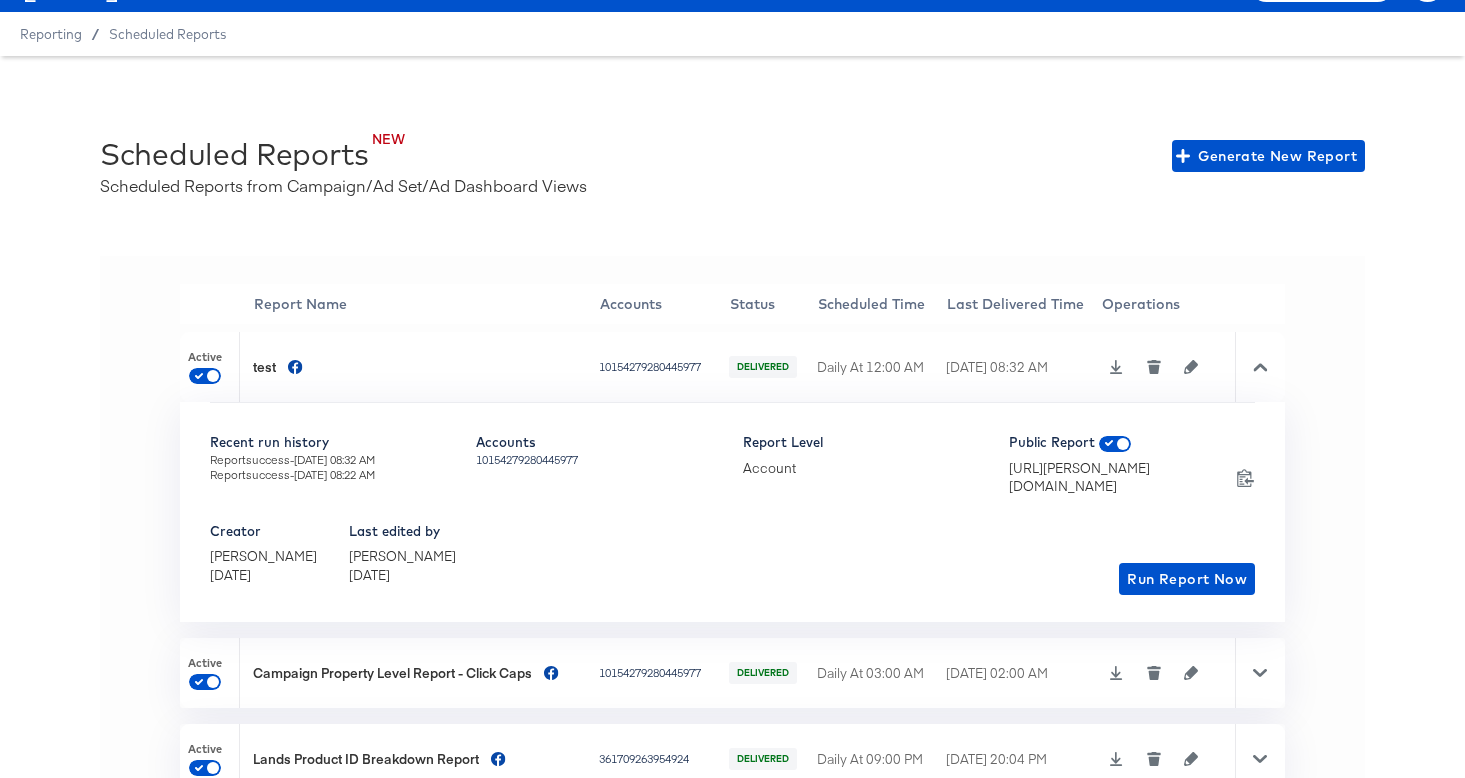 click 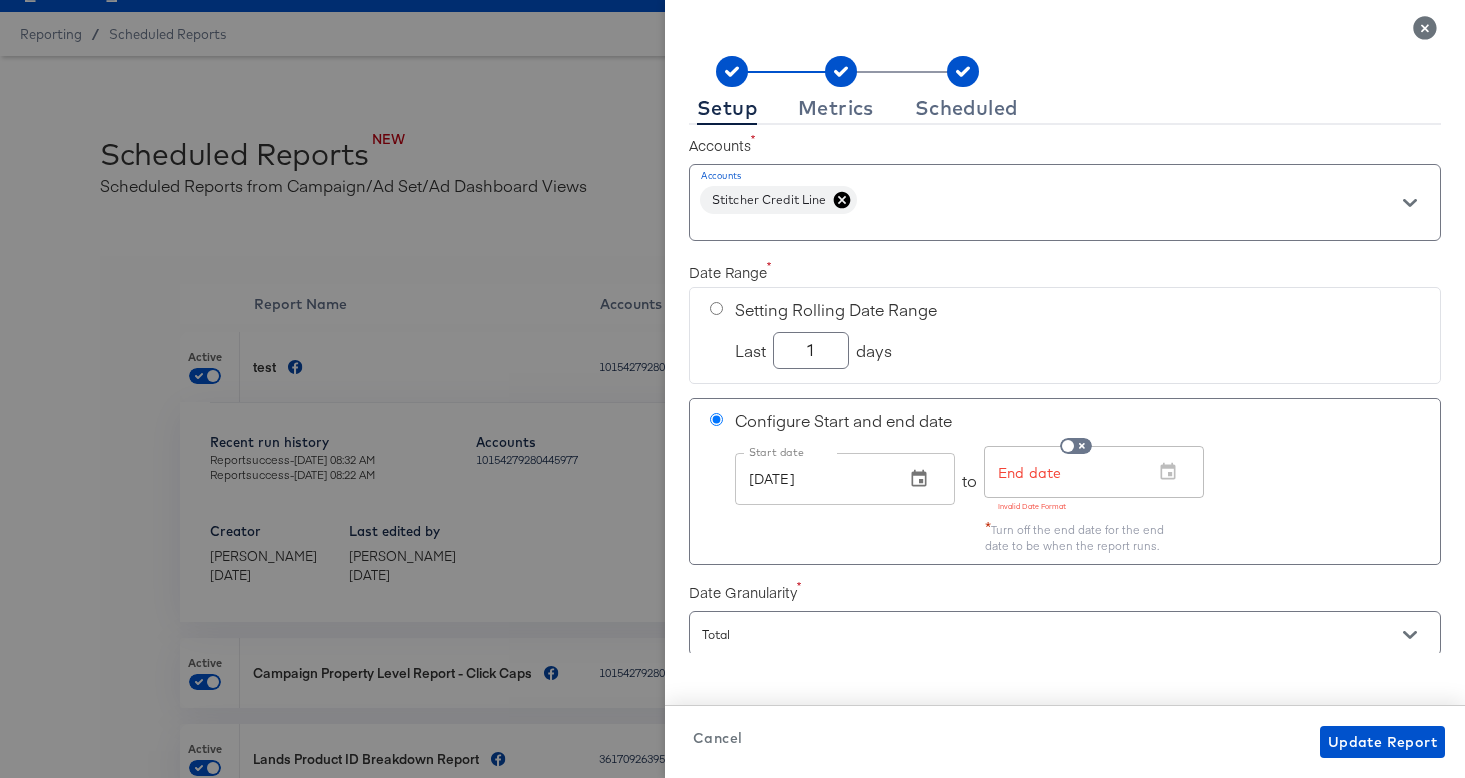 click 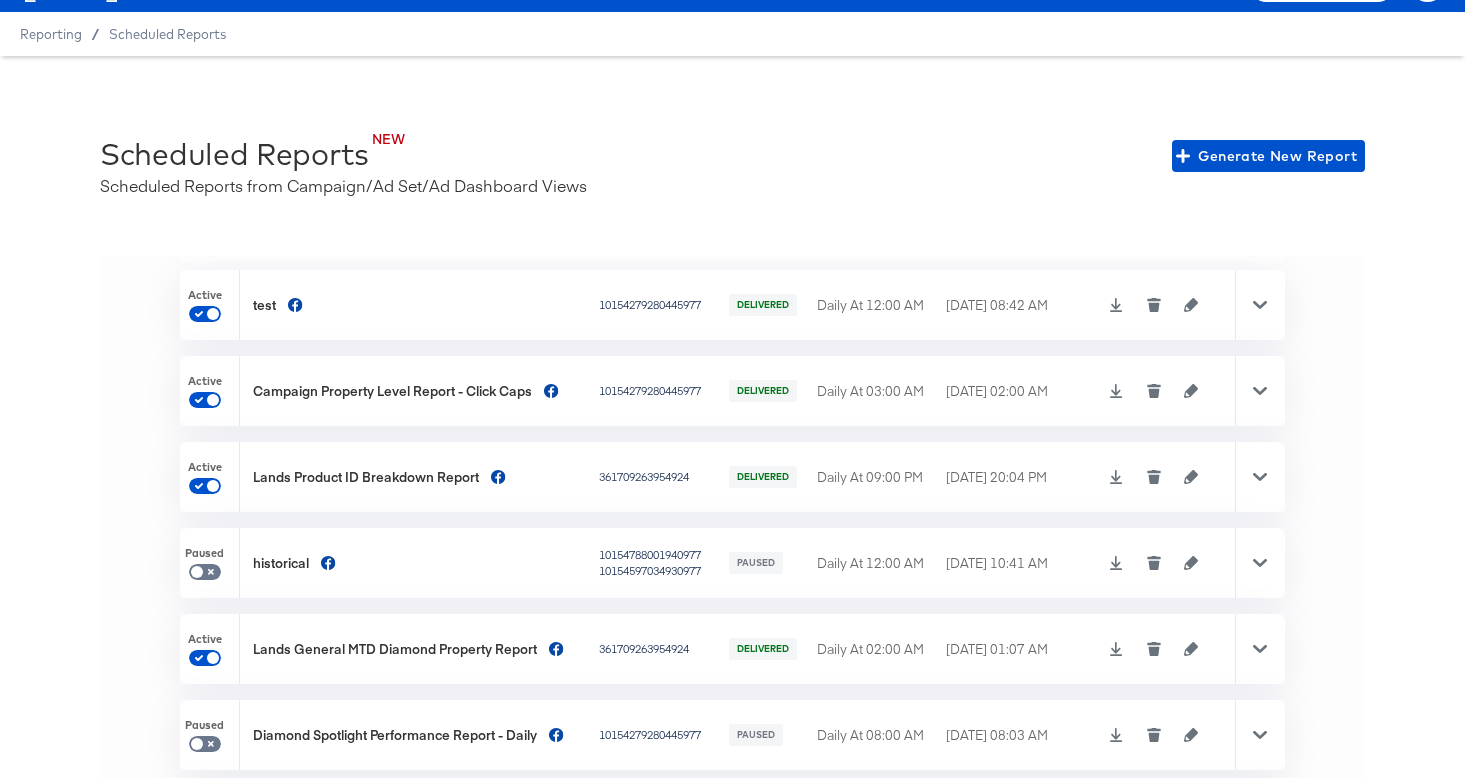 scroll, scrollTop: 0, scrollLeft: 0, axis: both 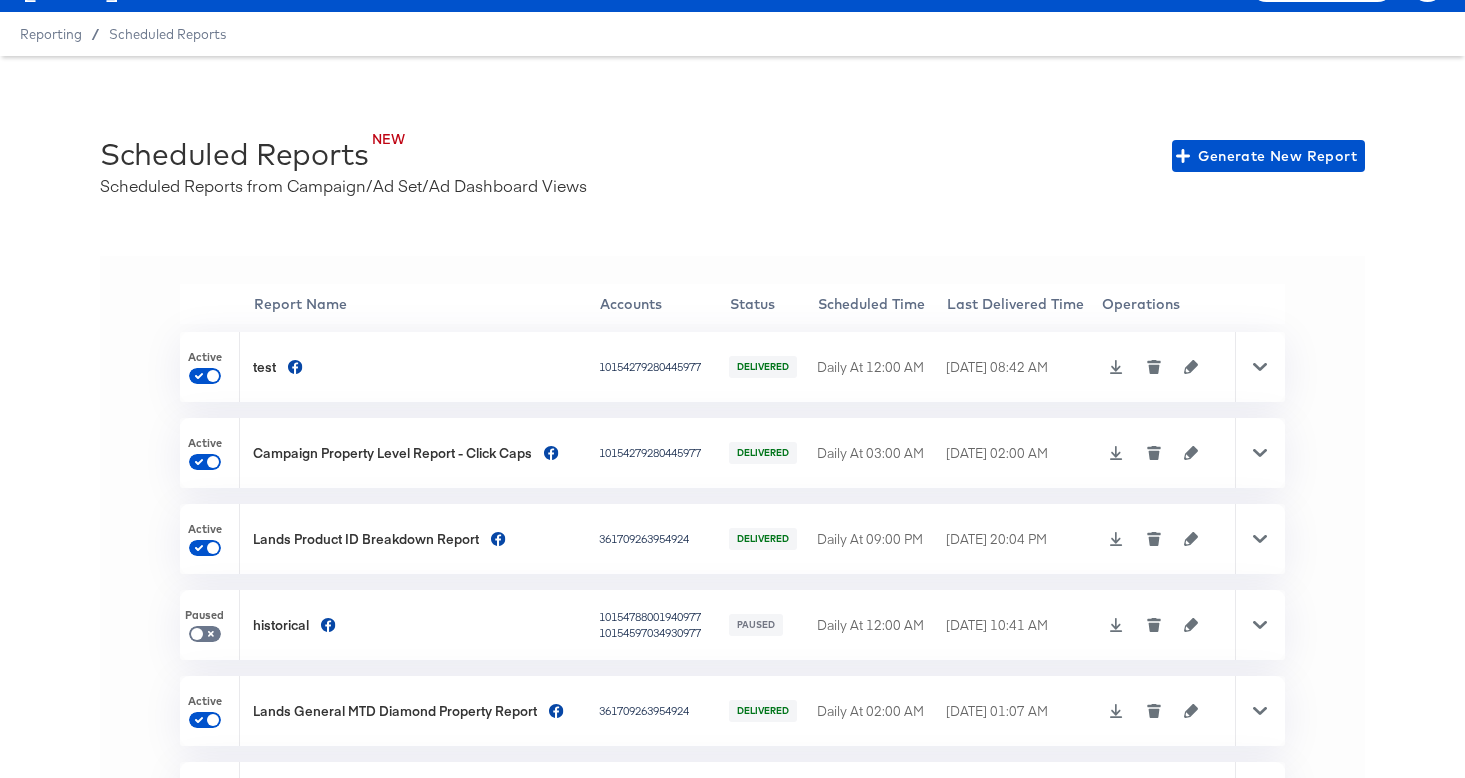 click at bounding box center (1260, 367) 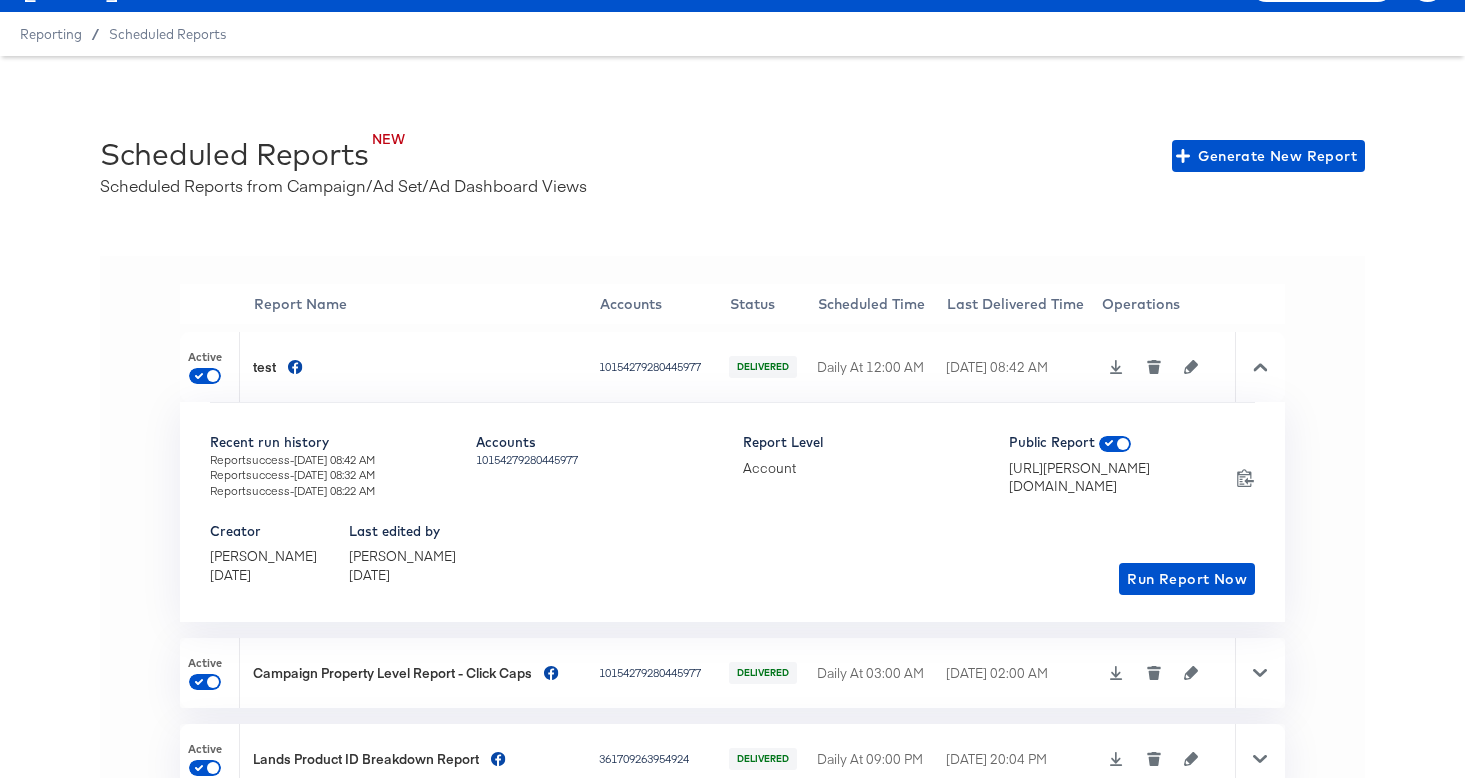 click 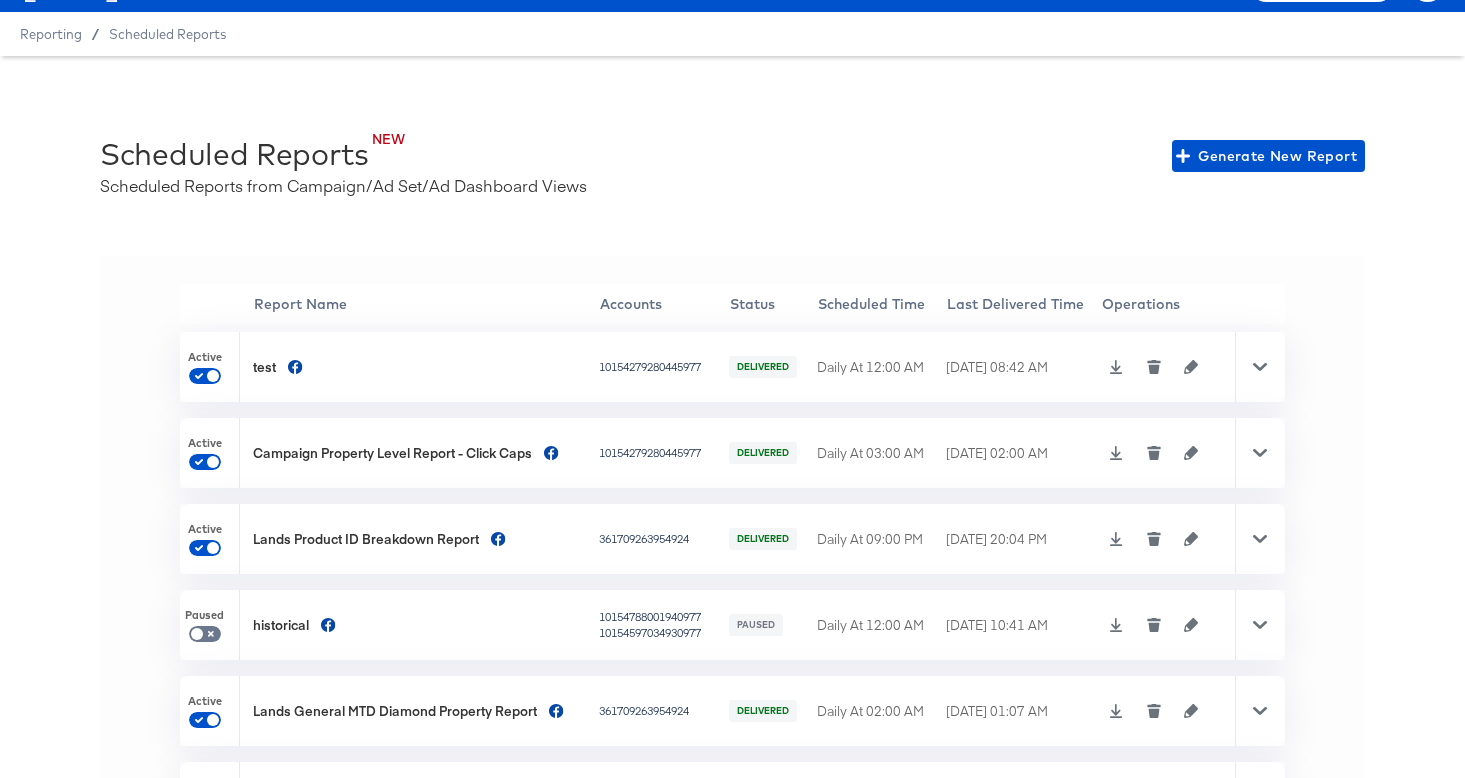 click 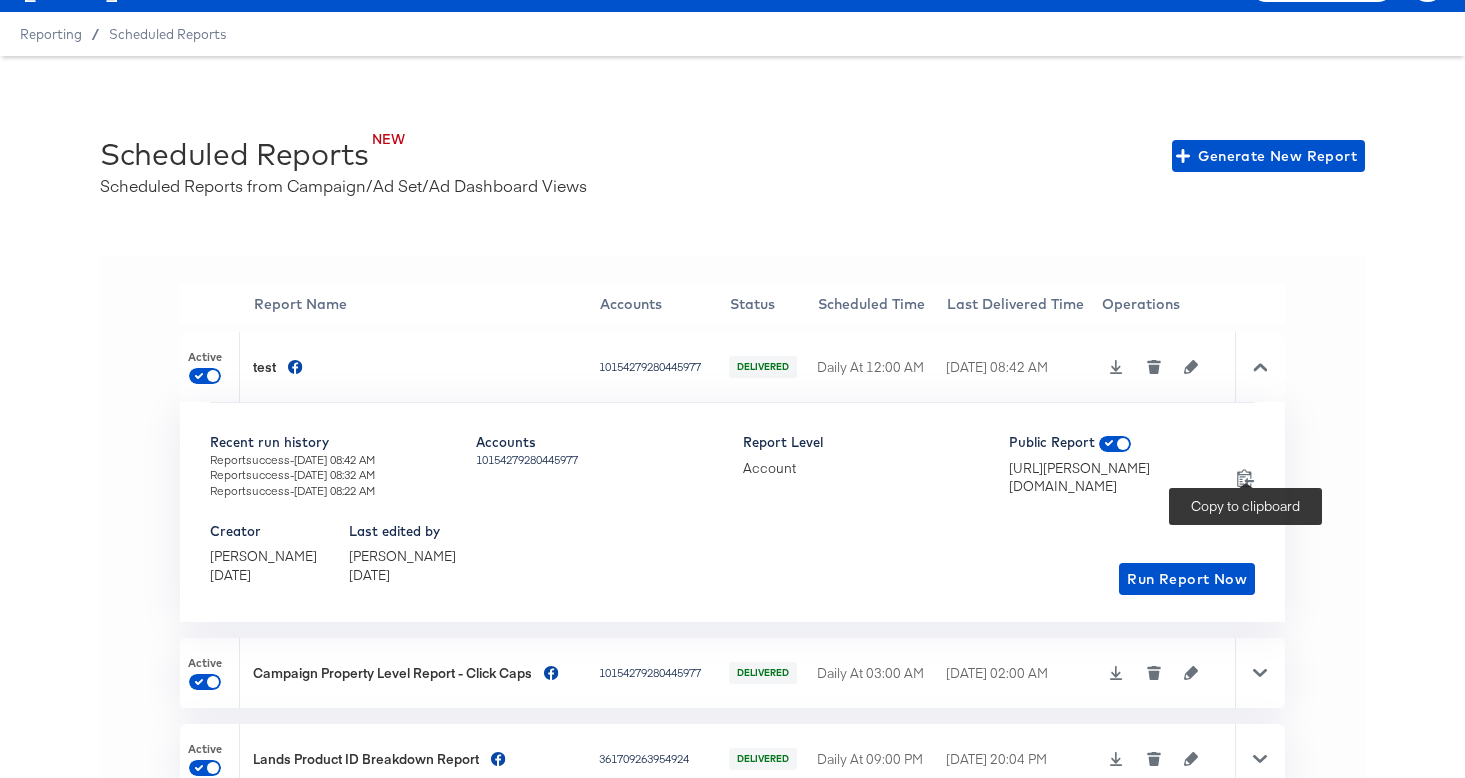click 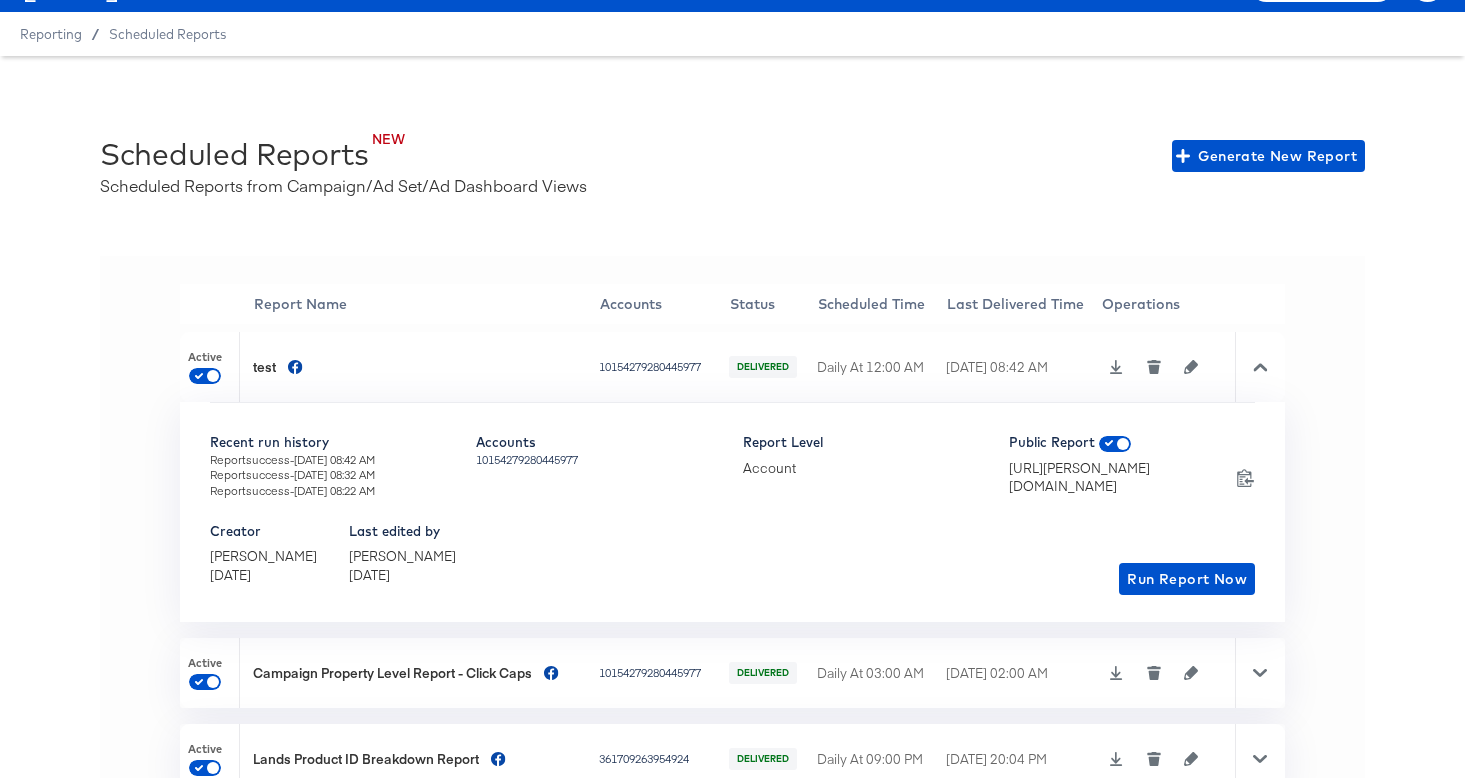 click 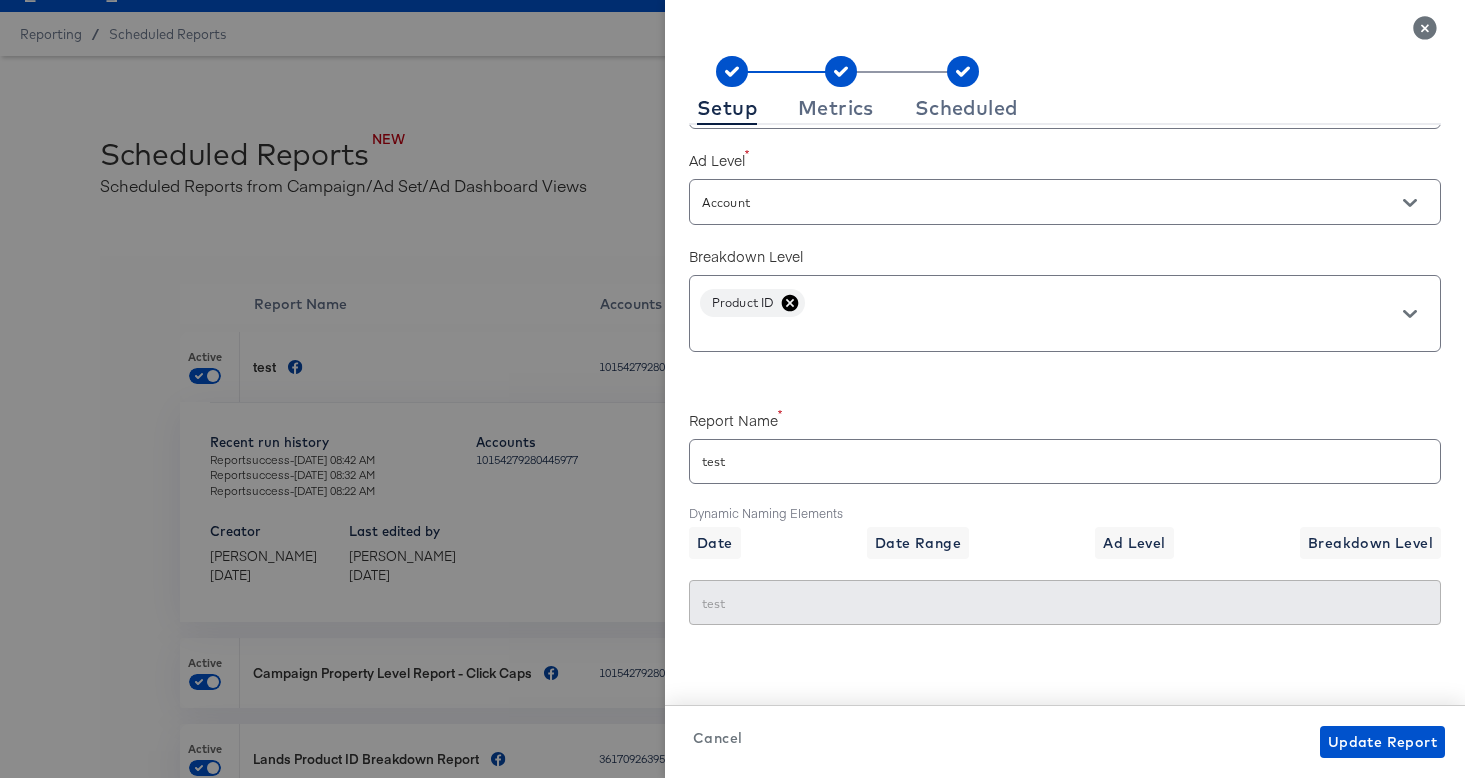 scroll, scrollTop: 526, scrollLeft: 0, axis: vertical 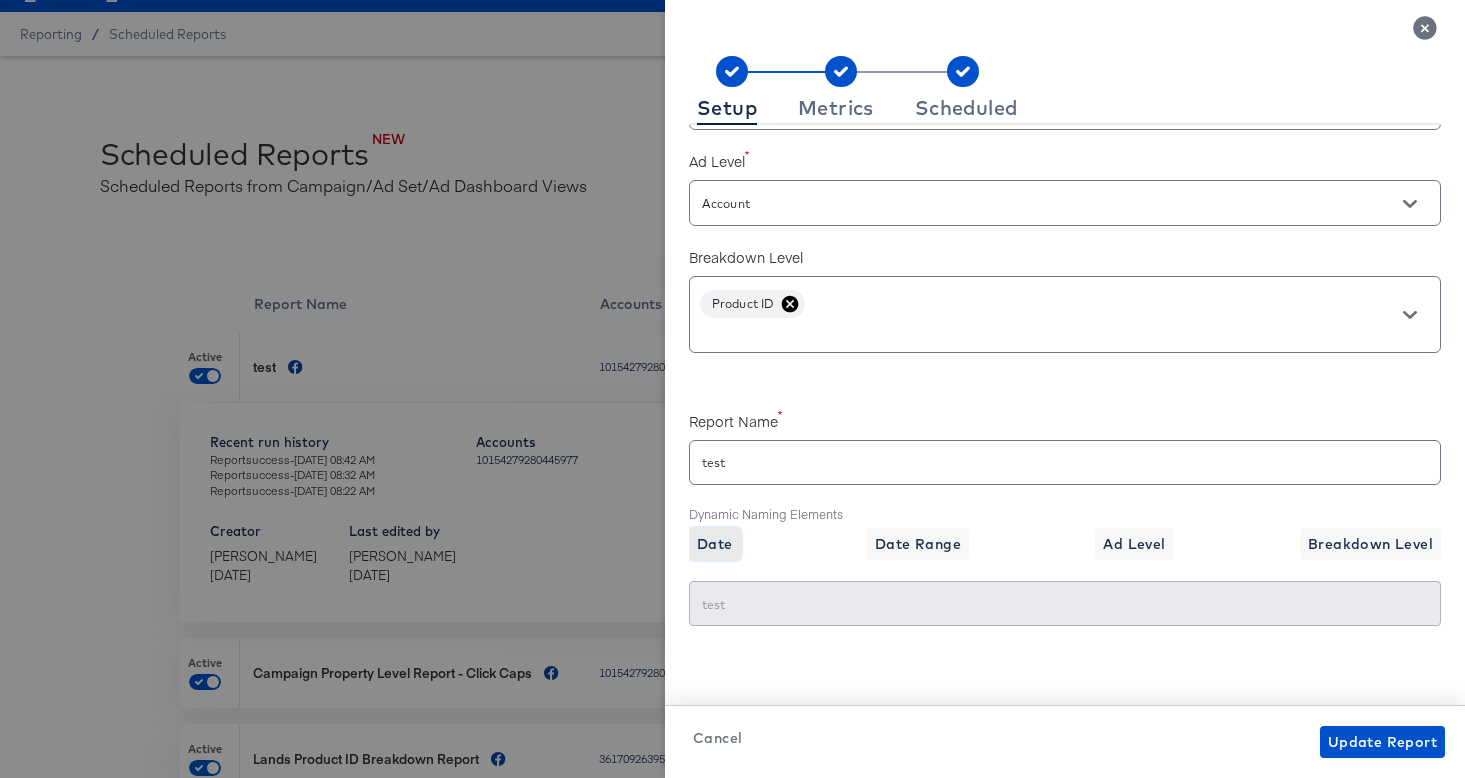 click on "Date" at bounding box center (715, 544) 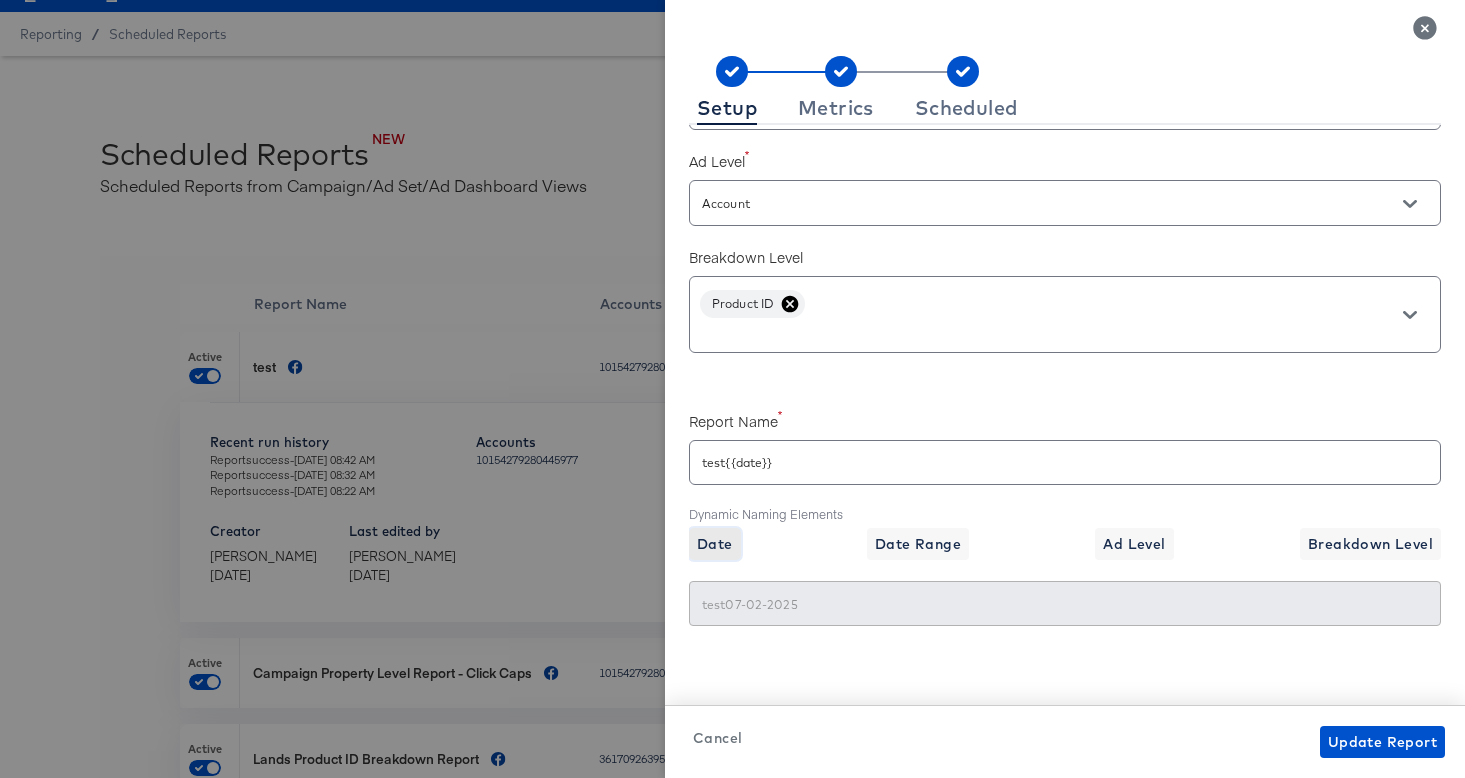 click on "Date" at bounding box center (715, 544) 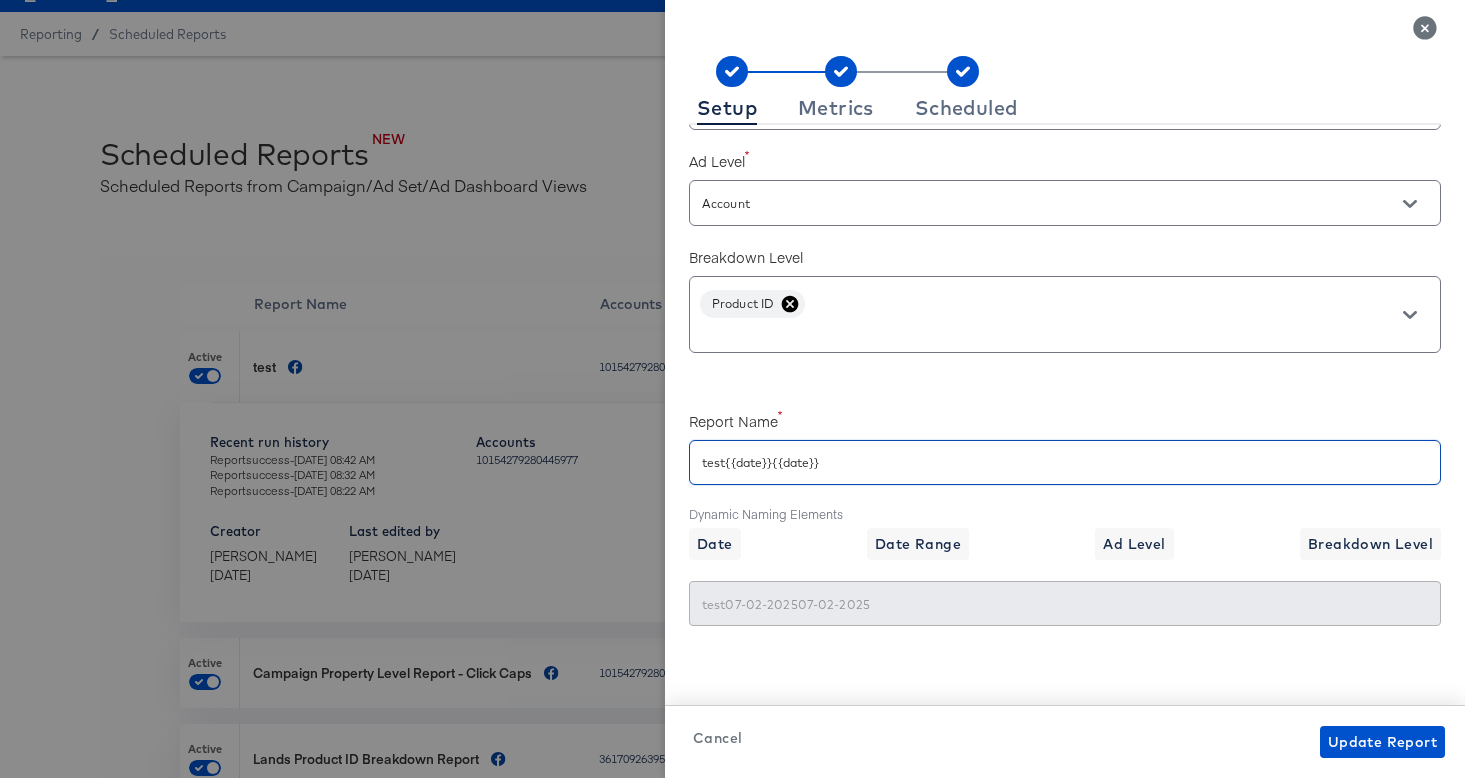 drag, startPoint x: 836, startPoint y: 464, endPoint x: 673, endPoint y: 461, distance: 163.0276 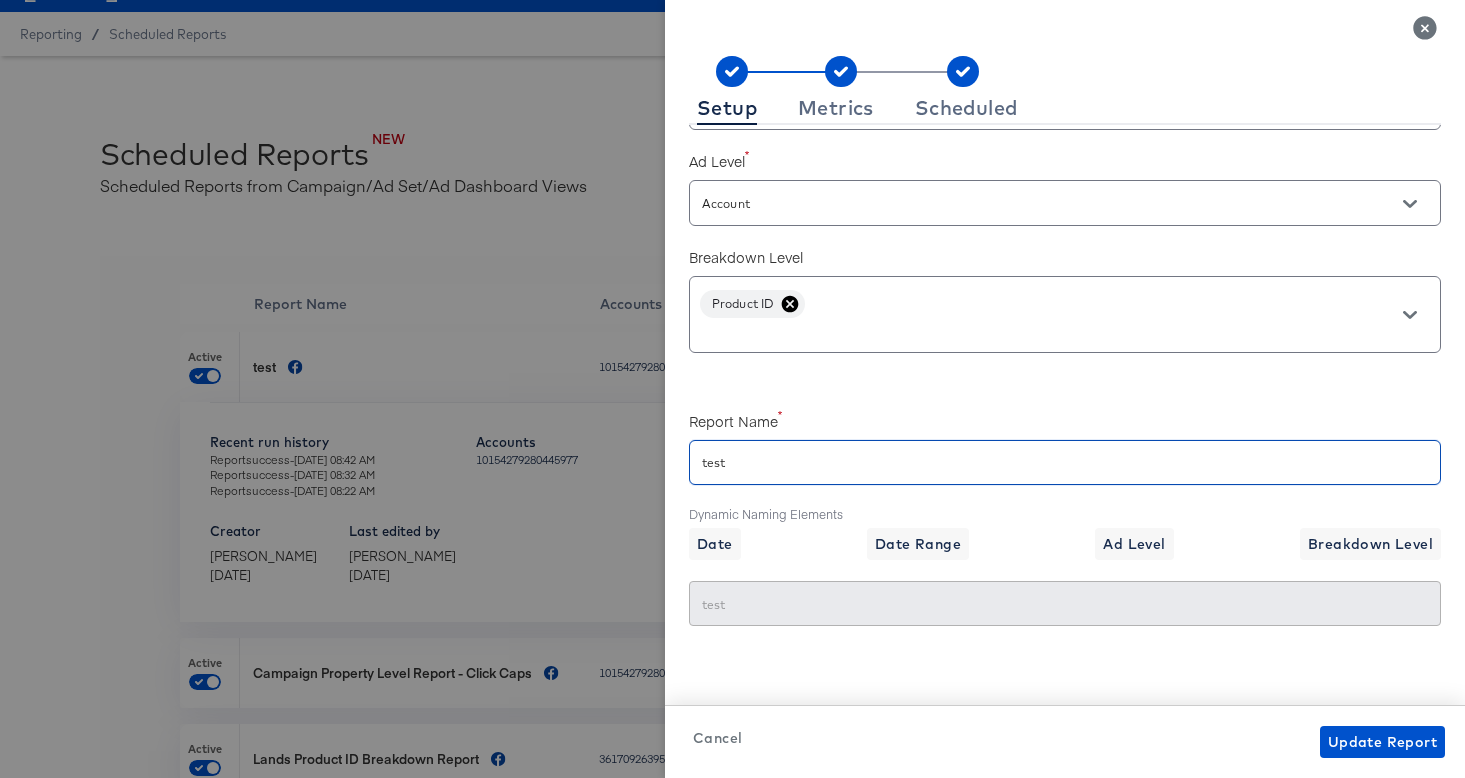 type on "test" 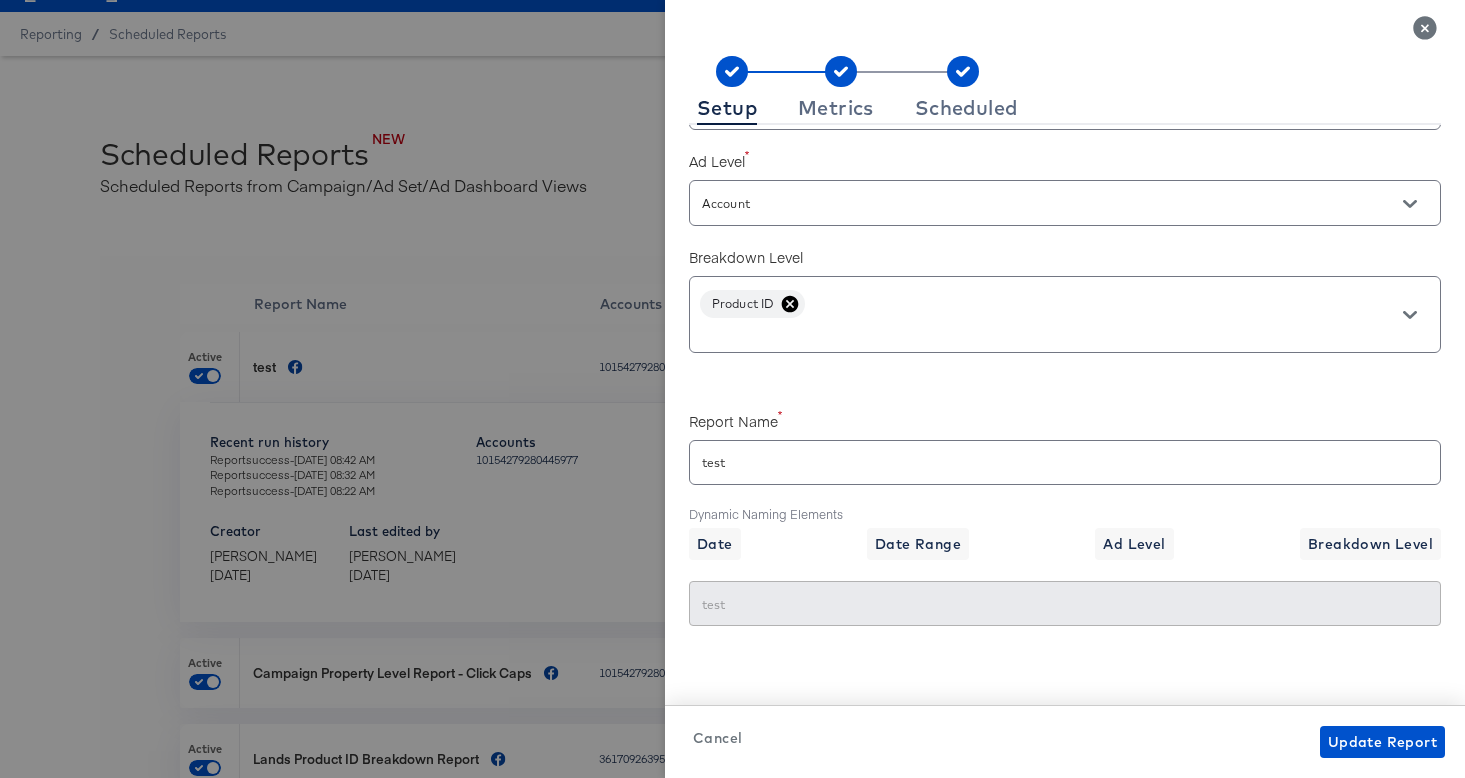 drag, startPoint x: 1427, startPoint y: 19, endPoint x: 1415, endPoint y: 25, distance: 13.416408 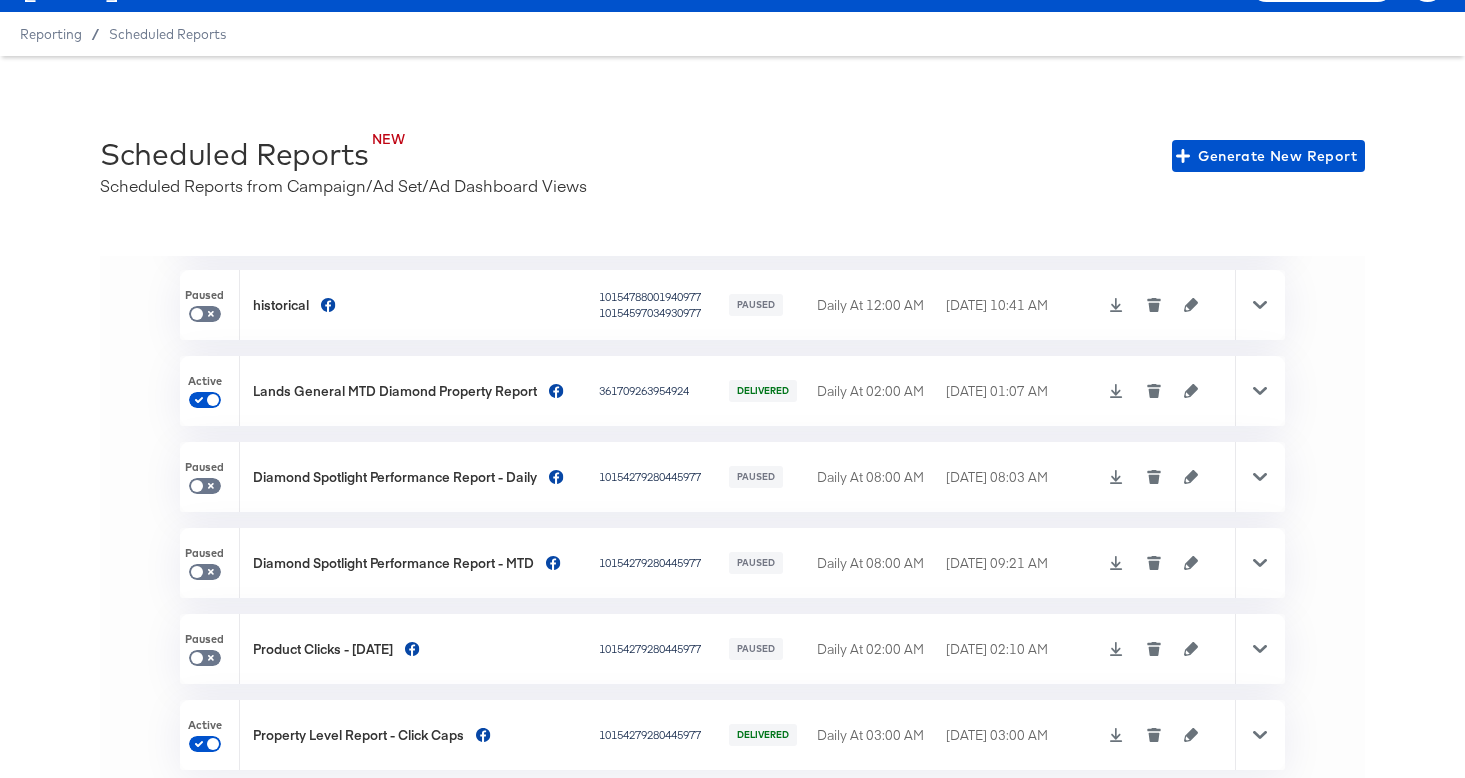 scroll, scrollTop: 568, scrollLeft: 0, axis: vertical 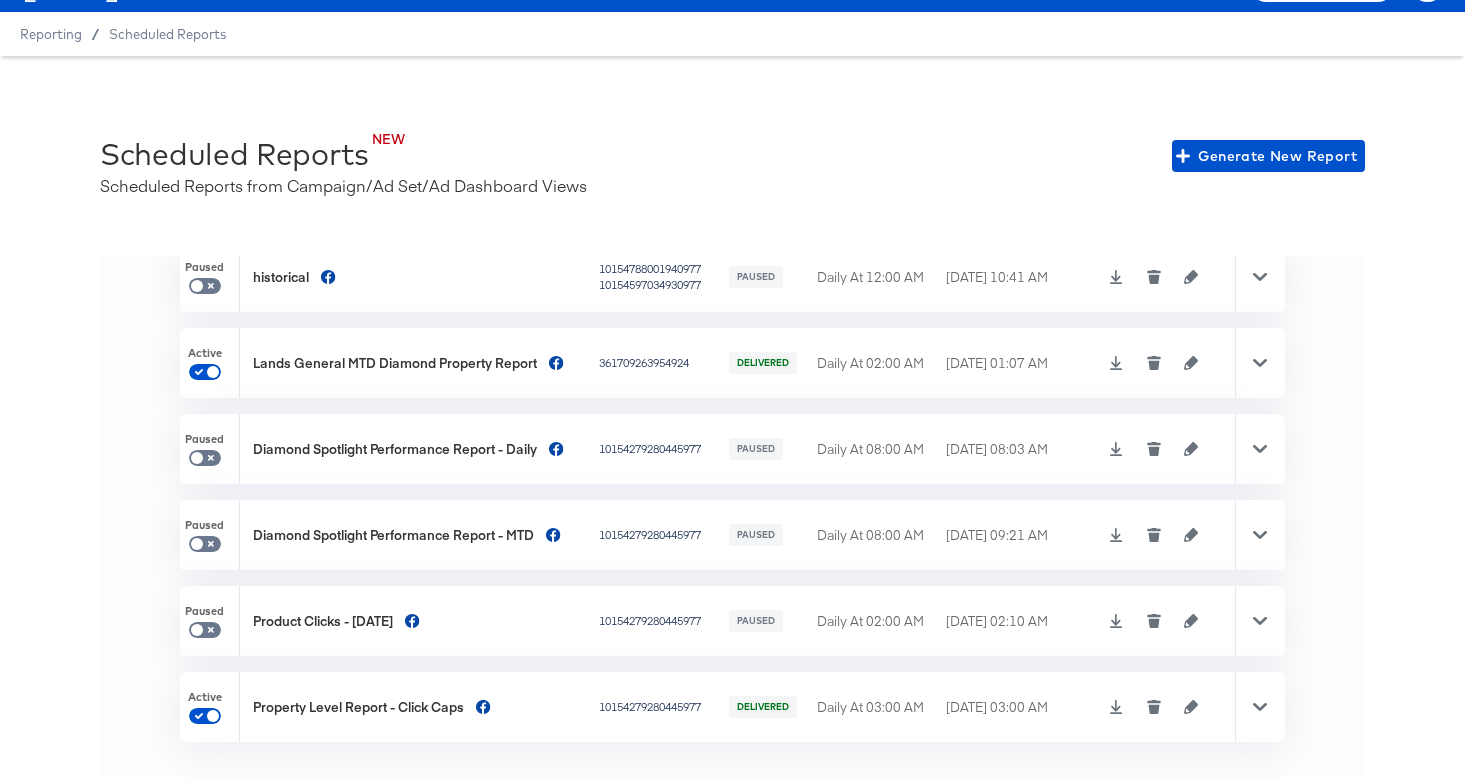 click 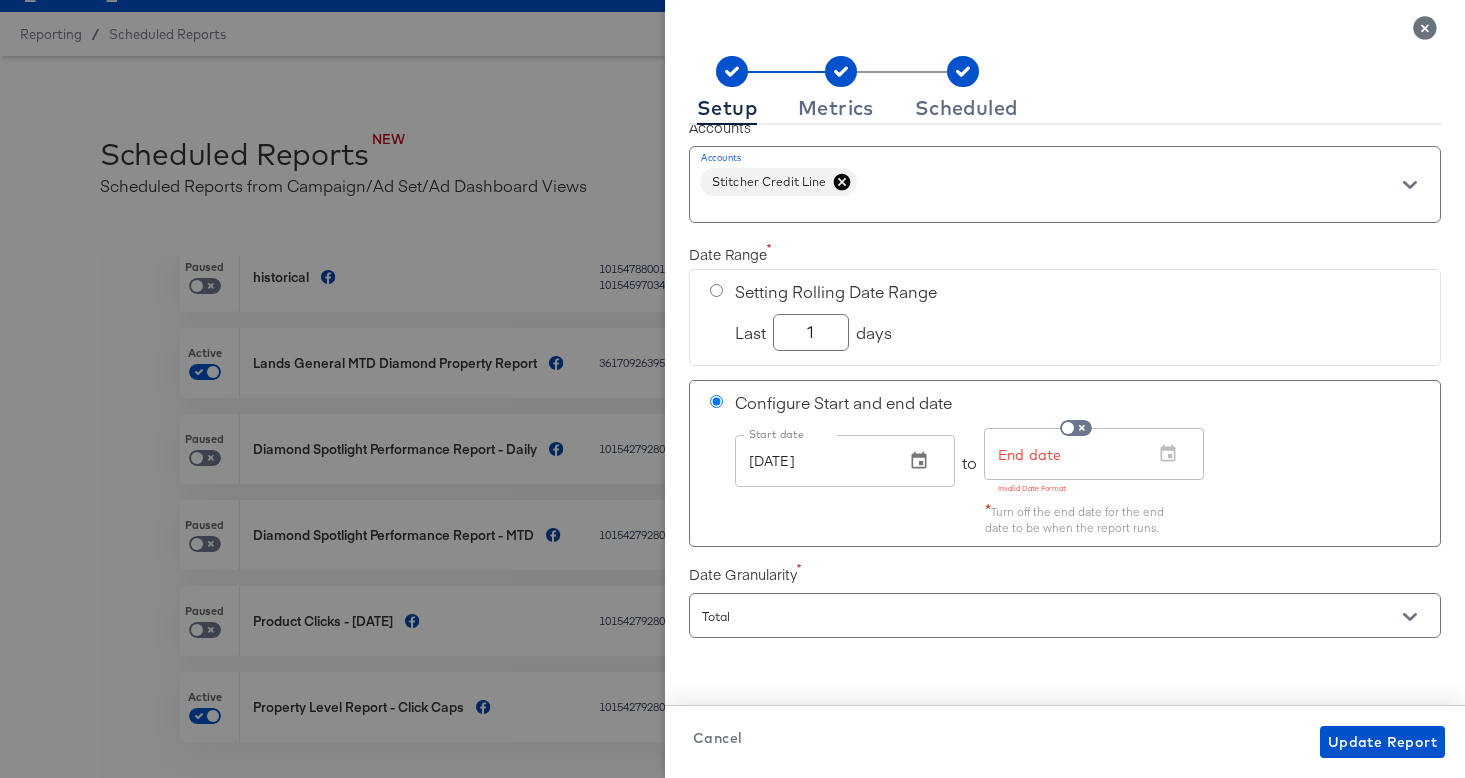 scroll, scrollTop: 0, scrollLeft: 0, axis: both 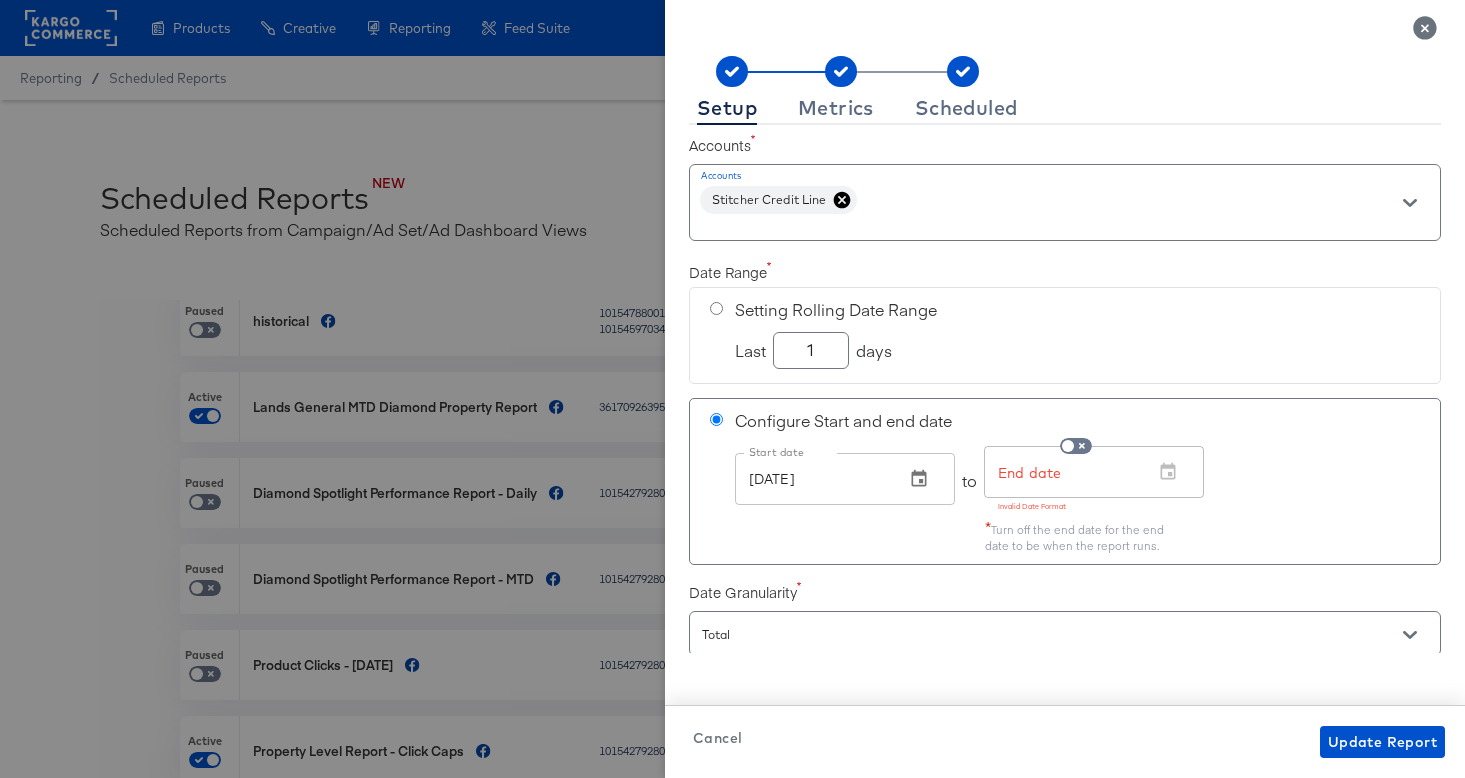 click 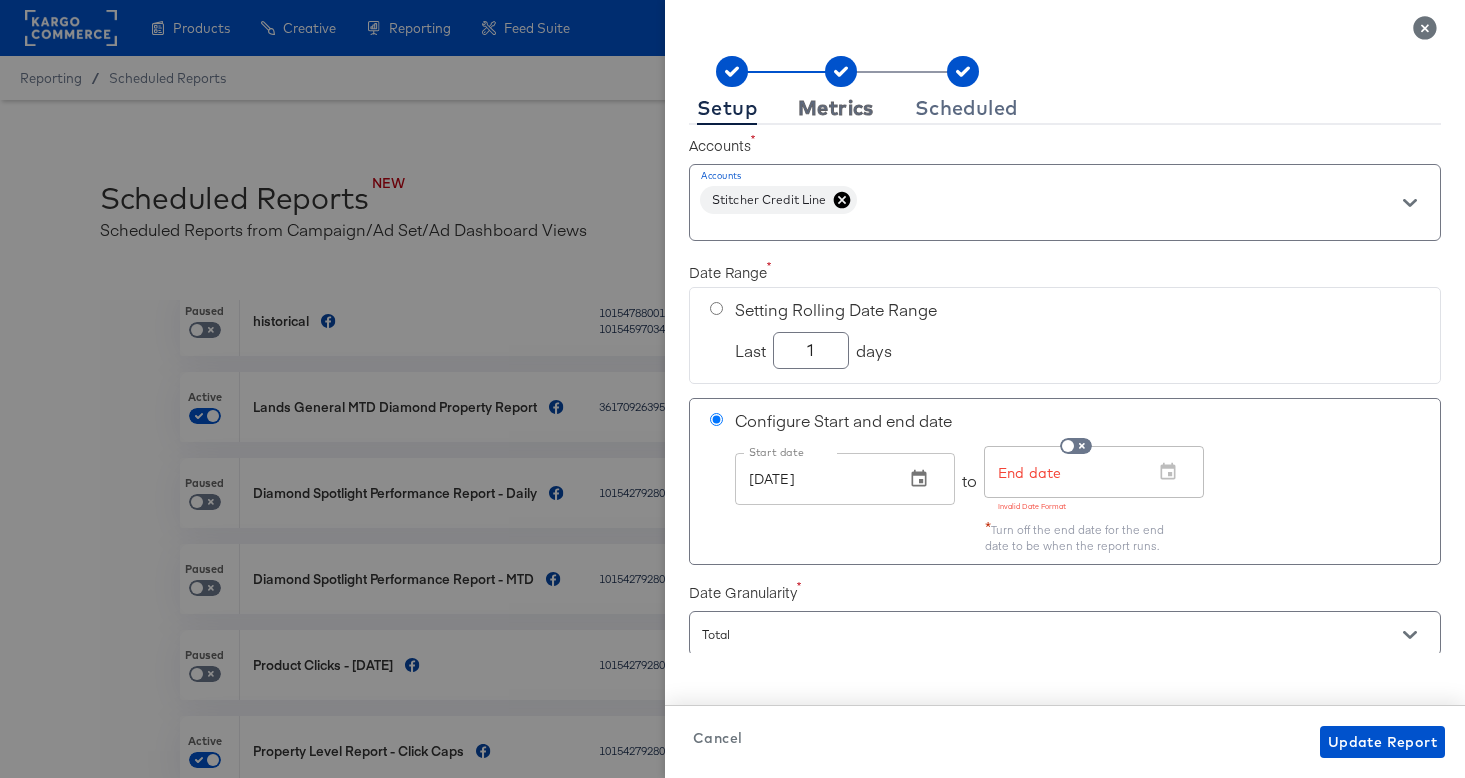 click on "Metrics" at bounding box center (836, 108) 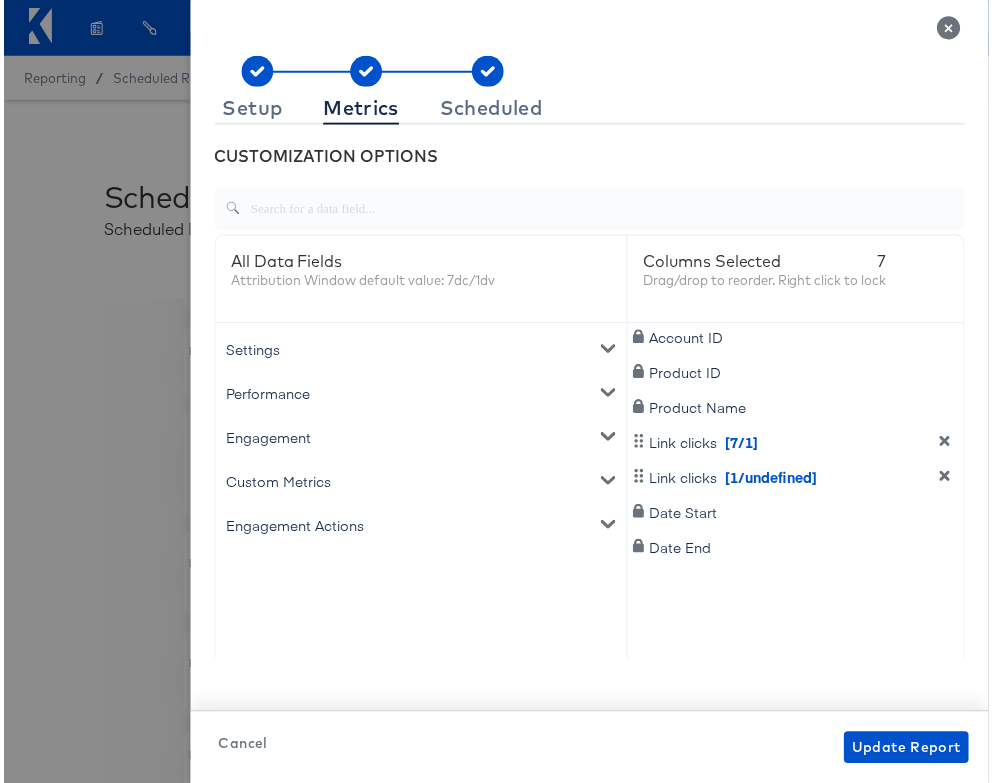 scroll, scrollTop: 565, scrollLeft: 0, axis: vertical 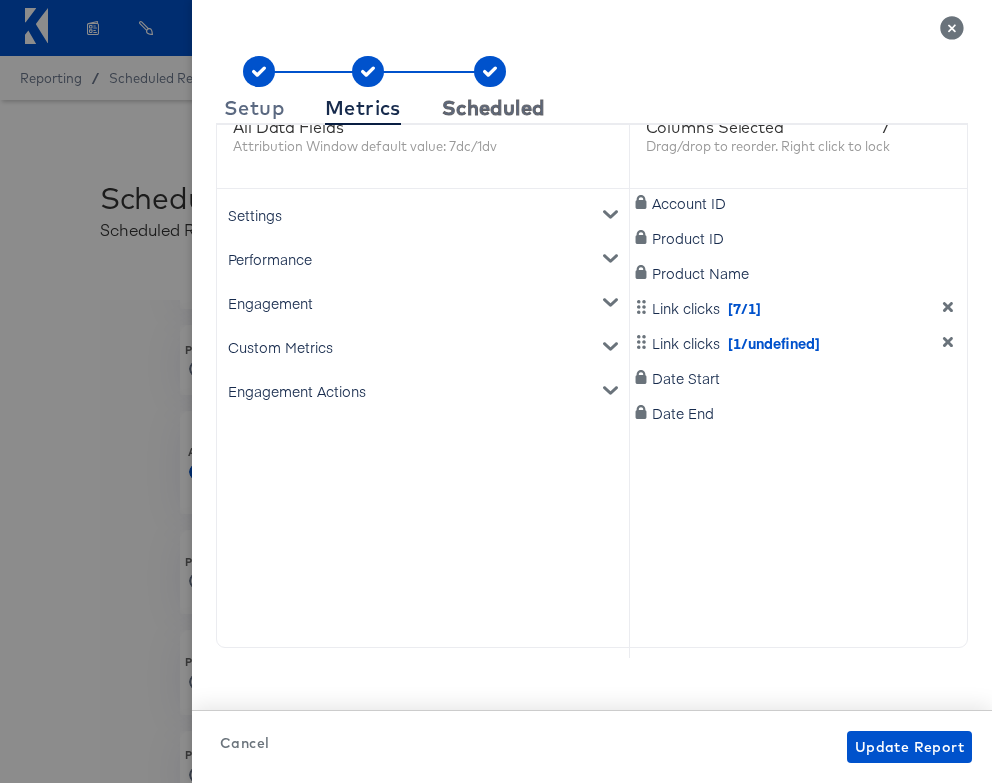 click on "Scheduled" at bounding box center [493, 108] 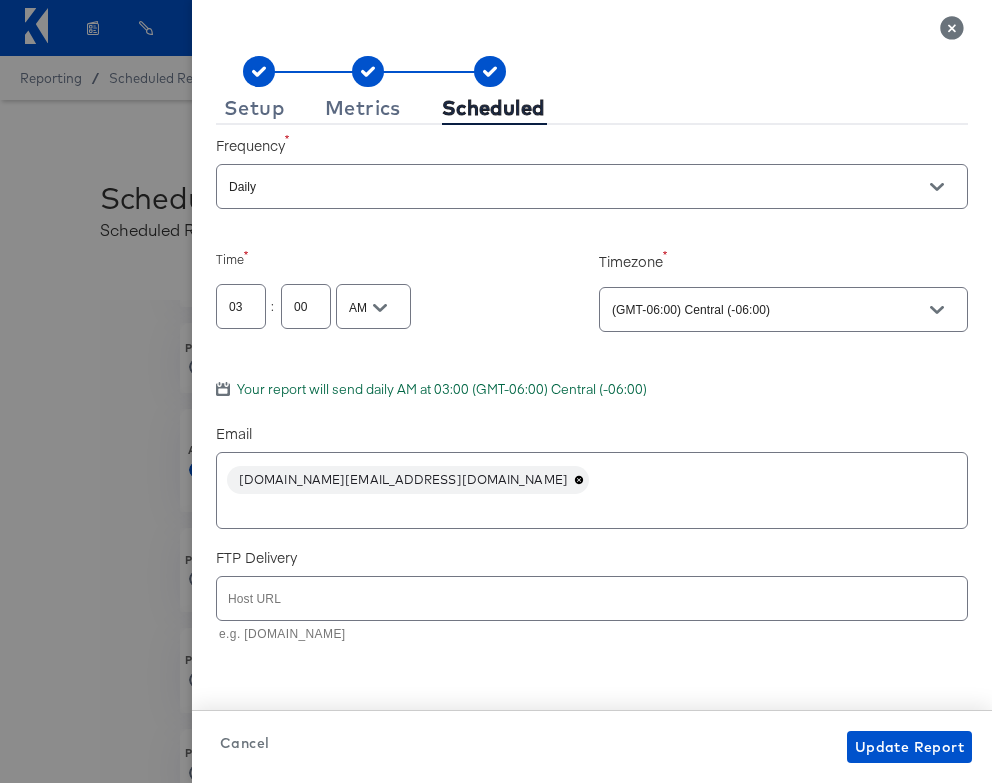 scroll, scrollTop: 345, scrollLeft: 0, axis: vertical 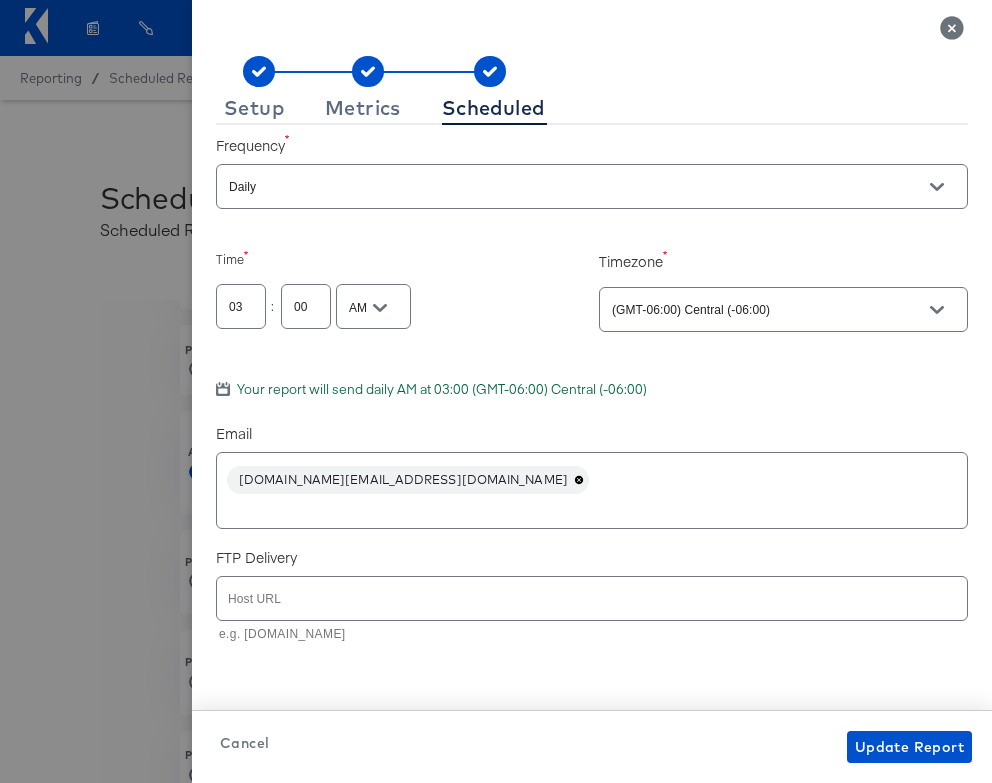 click at bounding box center (937, 187) 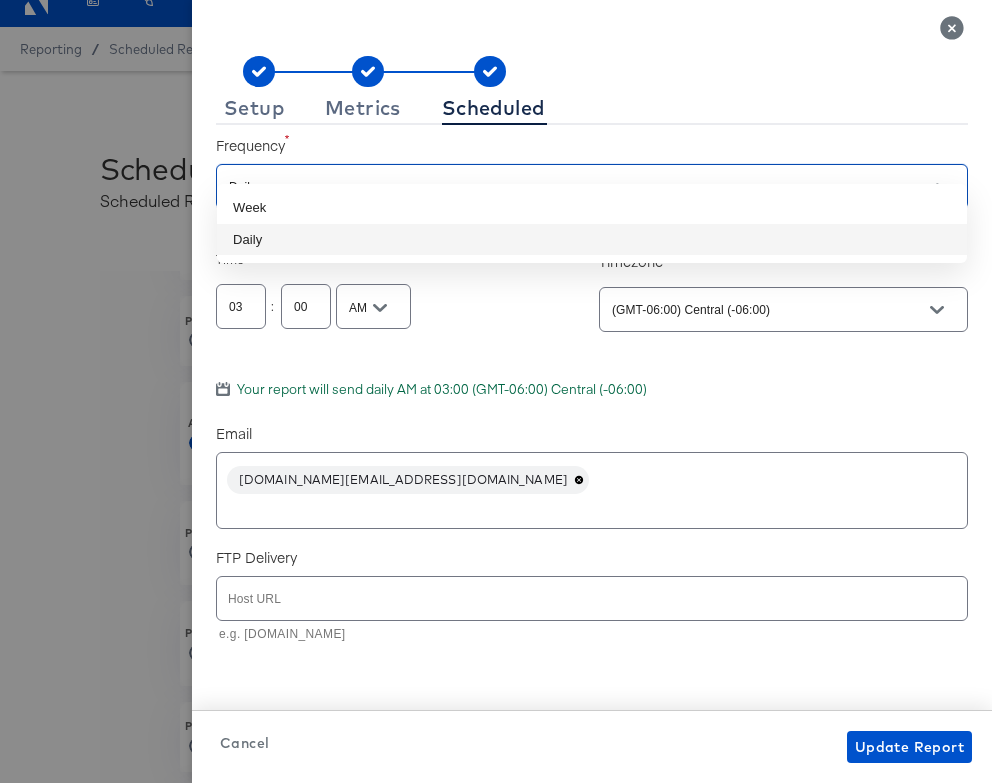 scroll, scrollTop: 44, scrollLeft: 0, axis: vertical 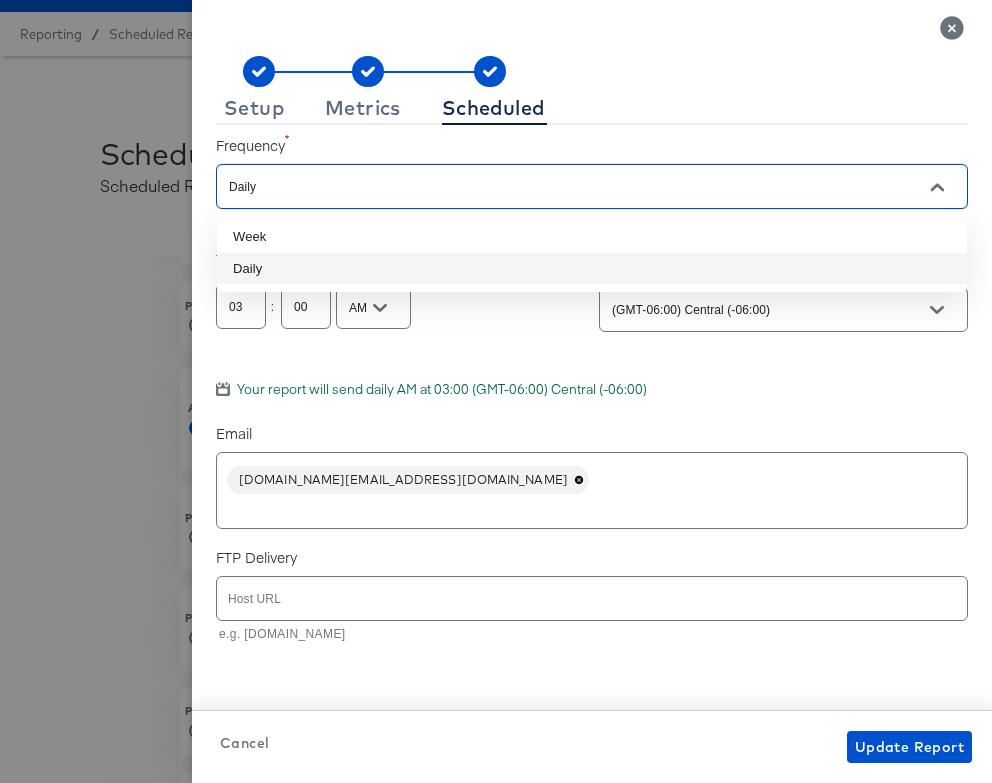 click on "Daily" at bounding box center [592, 269] 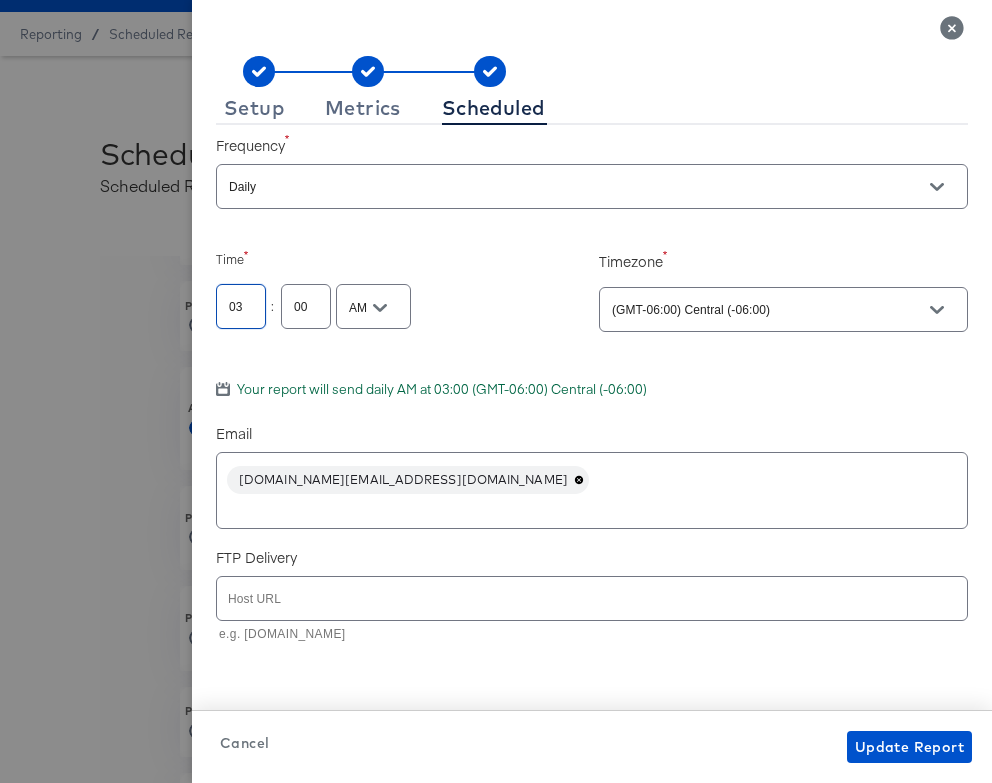 click on "03" at bounding box center [241, 298] 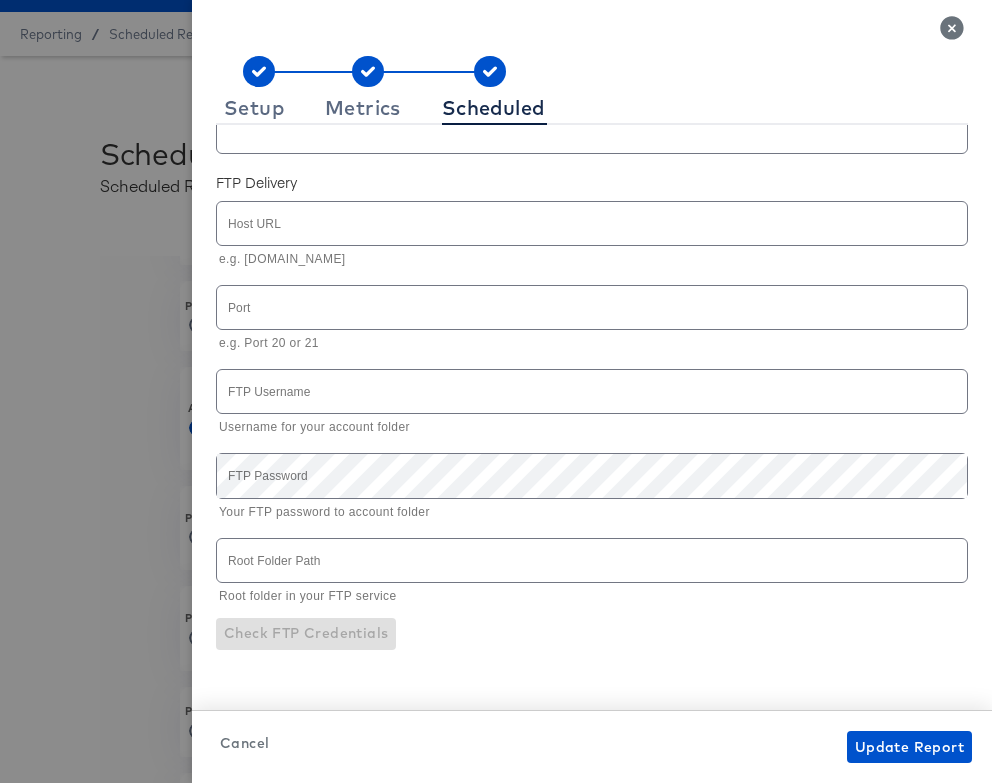 scroll, scrollTop: 390, scrollLeft: 0, axis: vertical 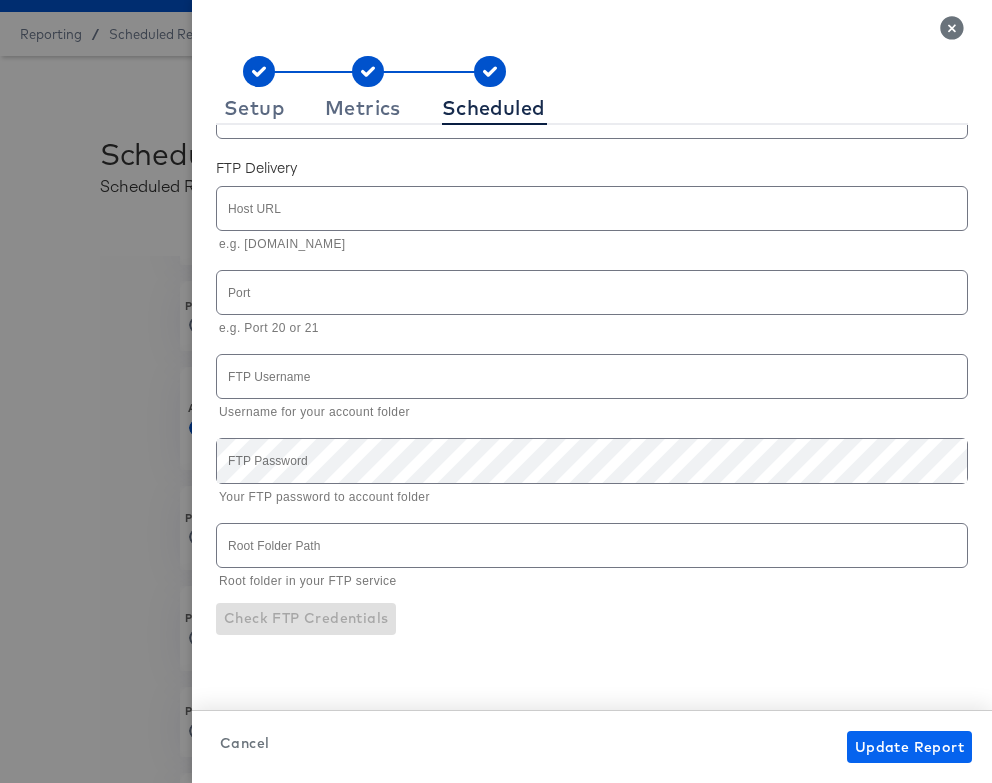 type on "09" 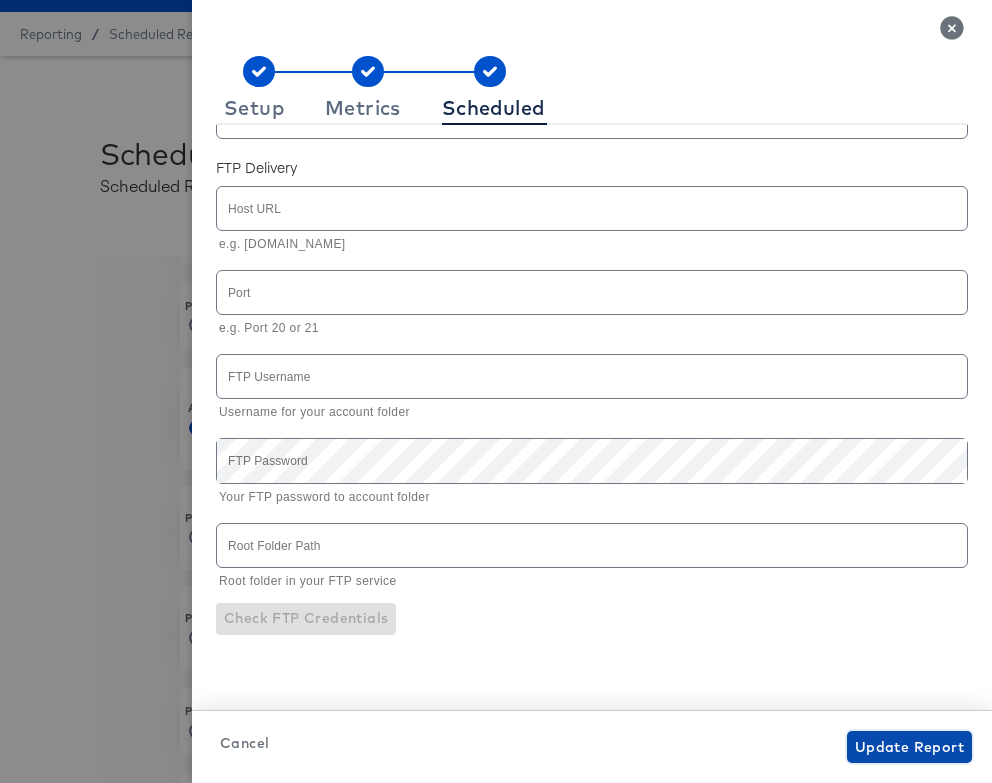 click on "Update Report" at bounding box center [909, 747] 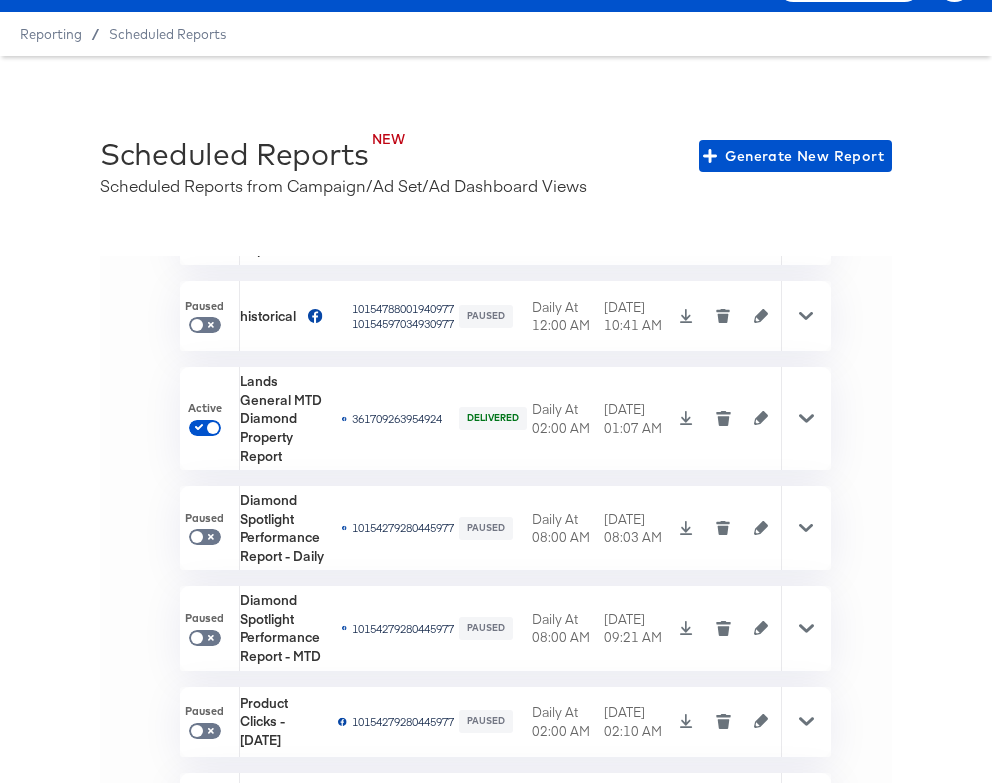scroll, scrollTop: 345, scrollLeft: 272, axis: both 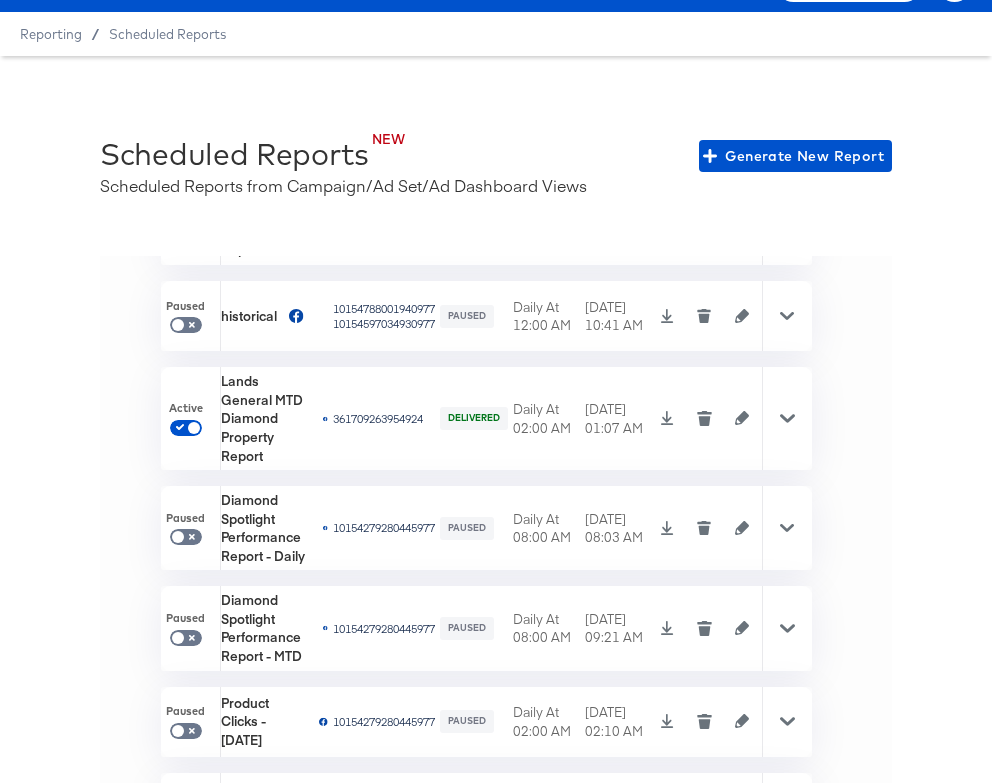 click 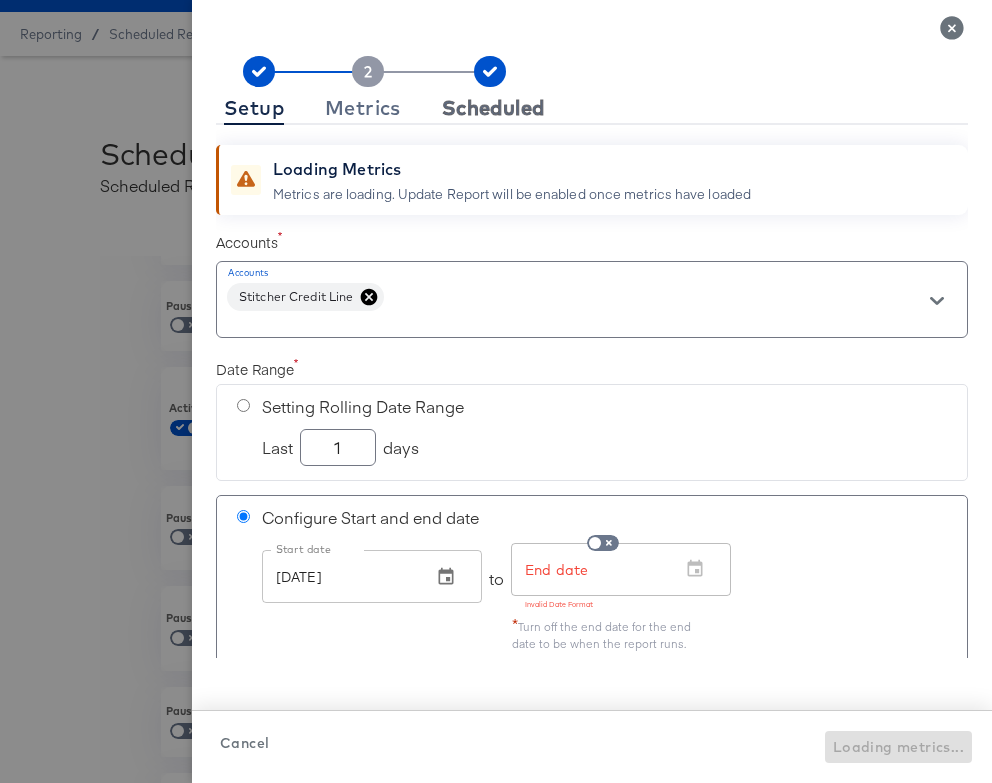 click on "Scheduled" at bounding box center [493, 108] 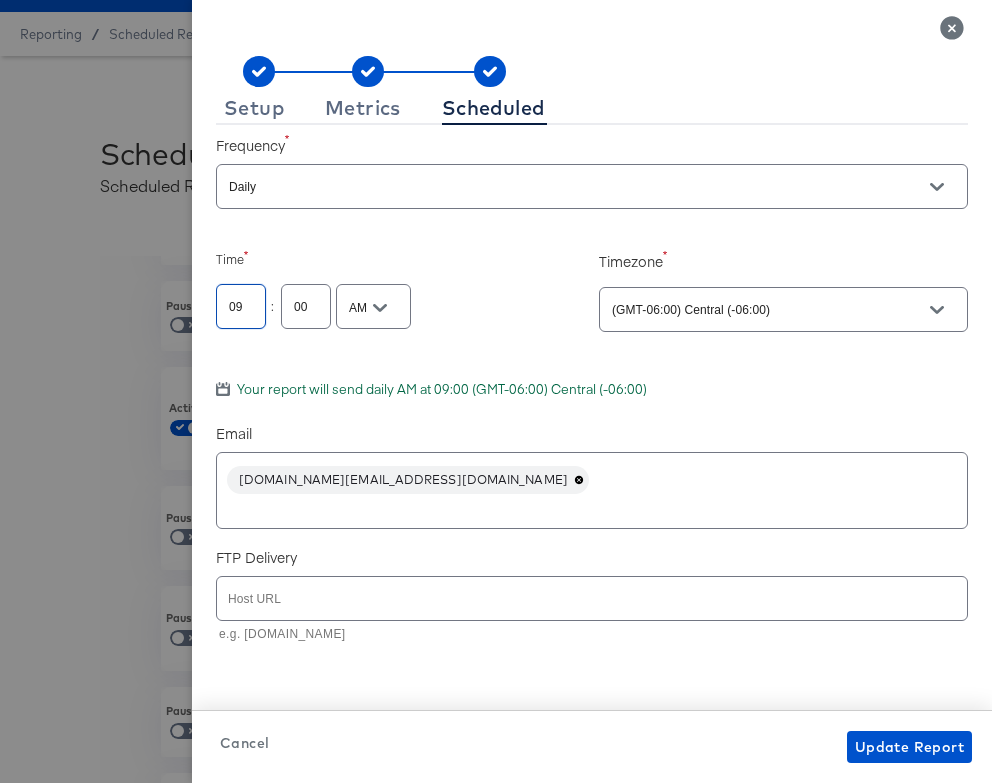 click on "09" at bounding box center (241, 298) 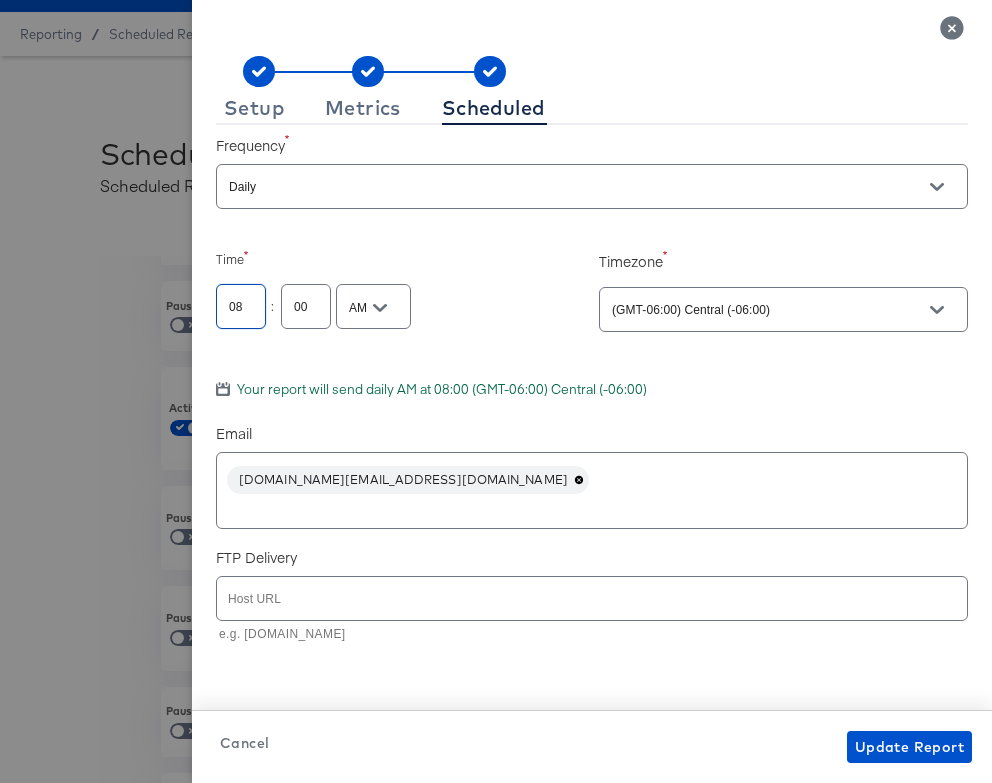 type on "08" 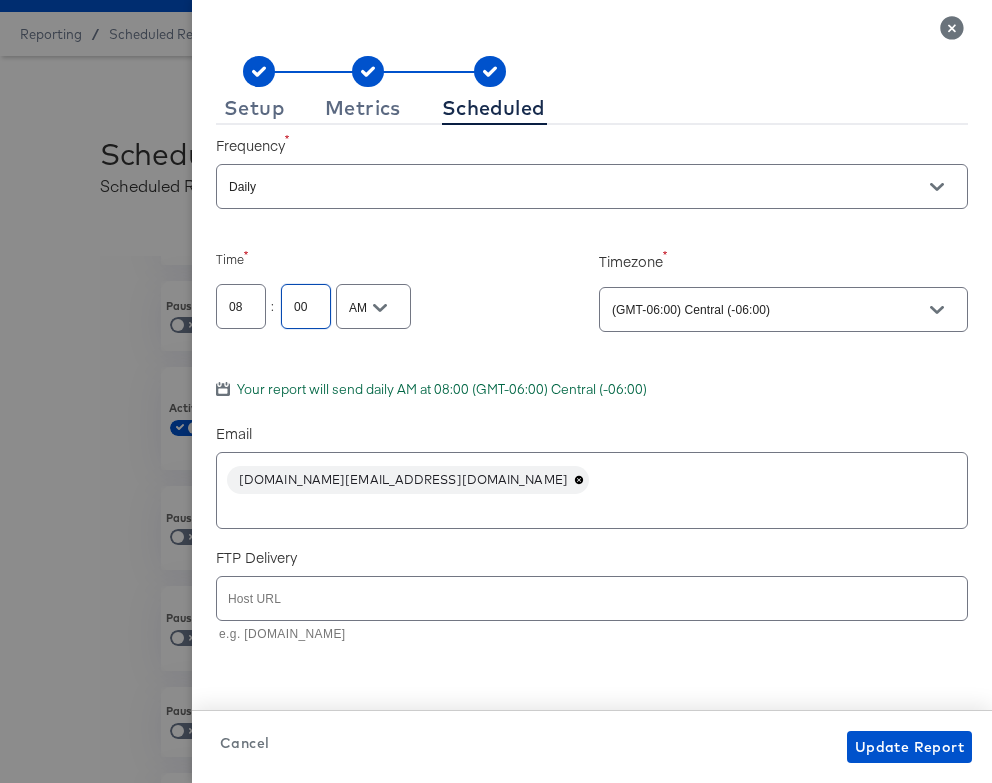 type on "0" 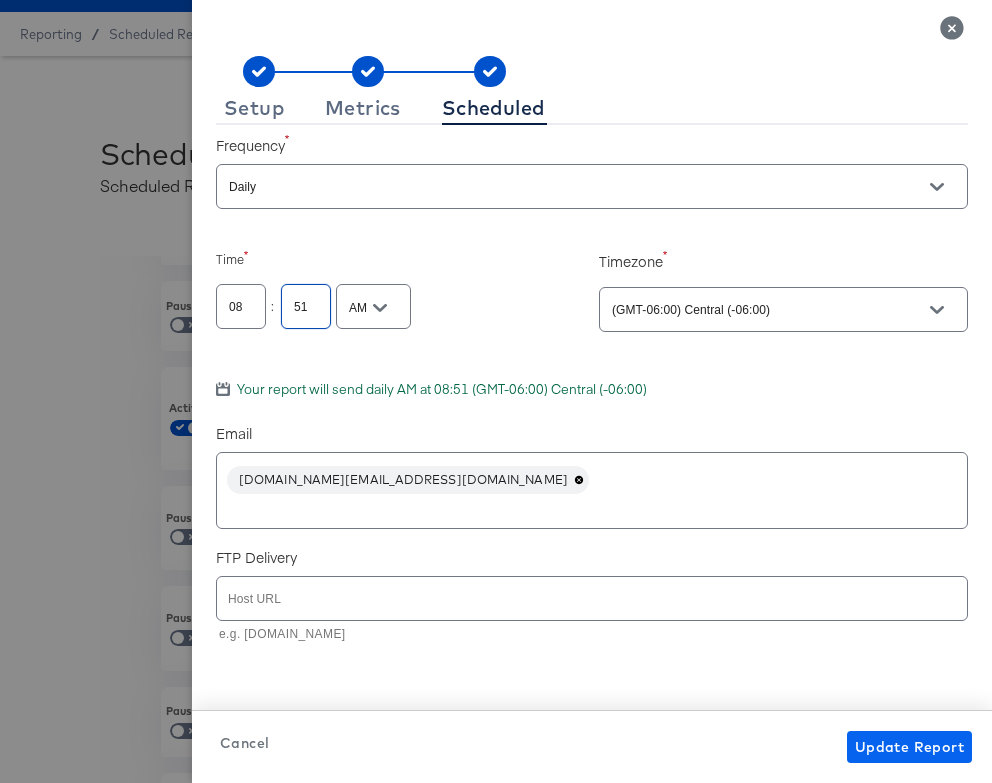 type on "51" 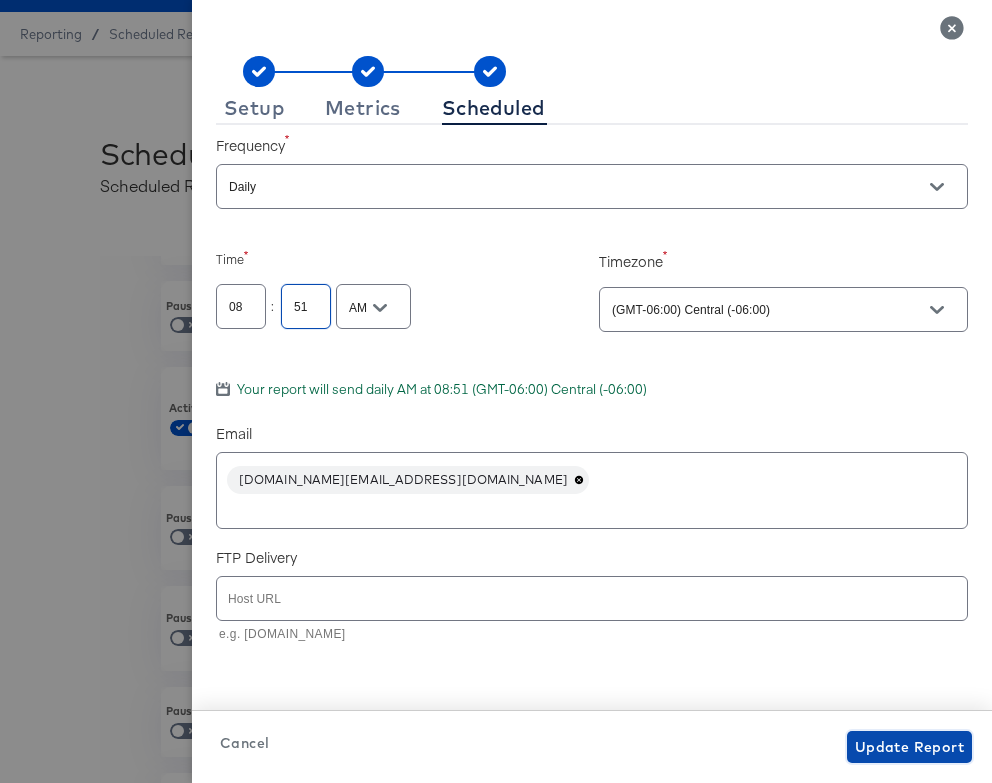 click on "Update Report" at bounding box center [909, 747] 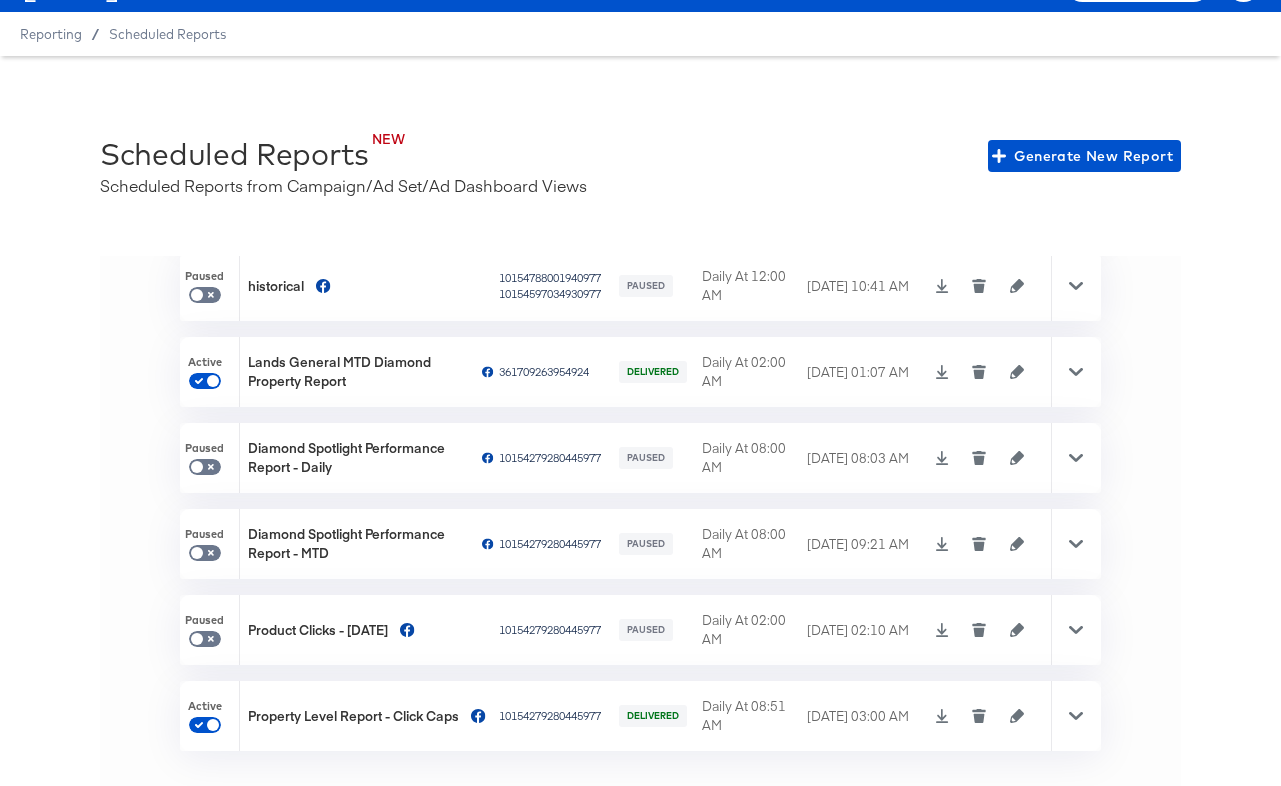 scroll, scrollTop: 342, scrollLeft: 0, axis: vertical 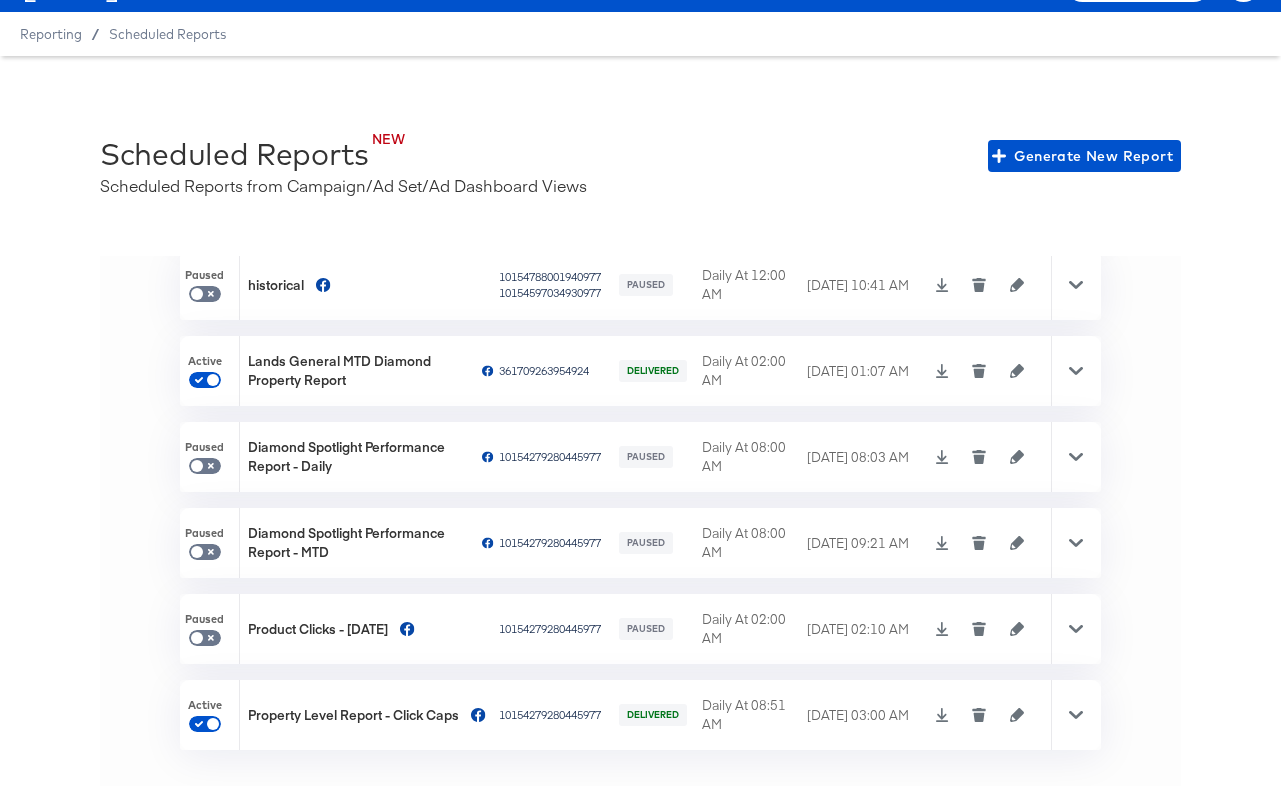 click 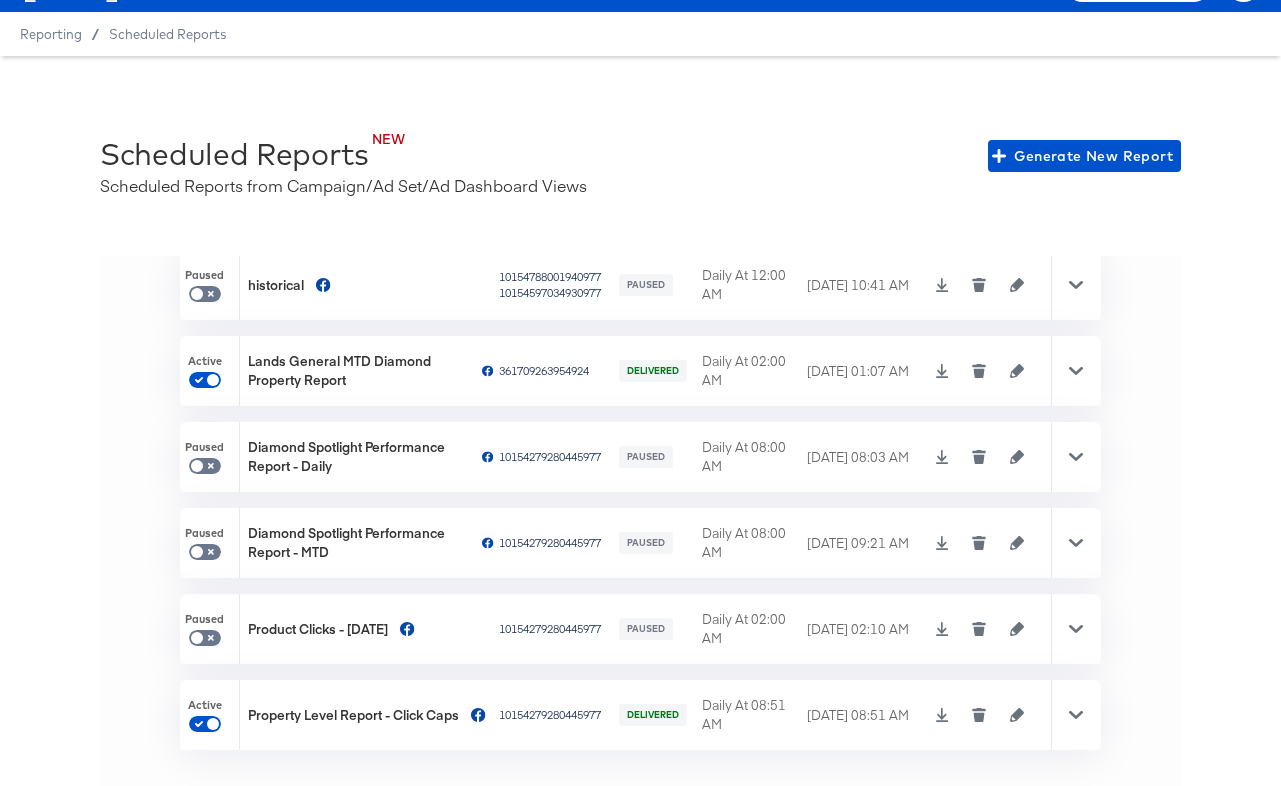 click 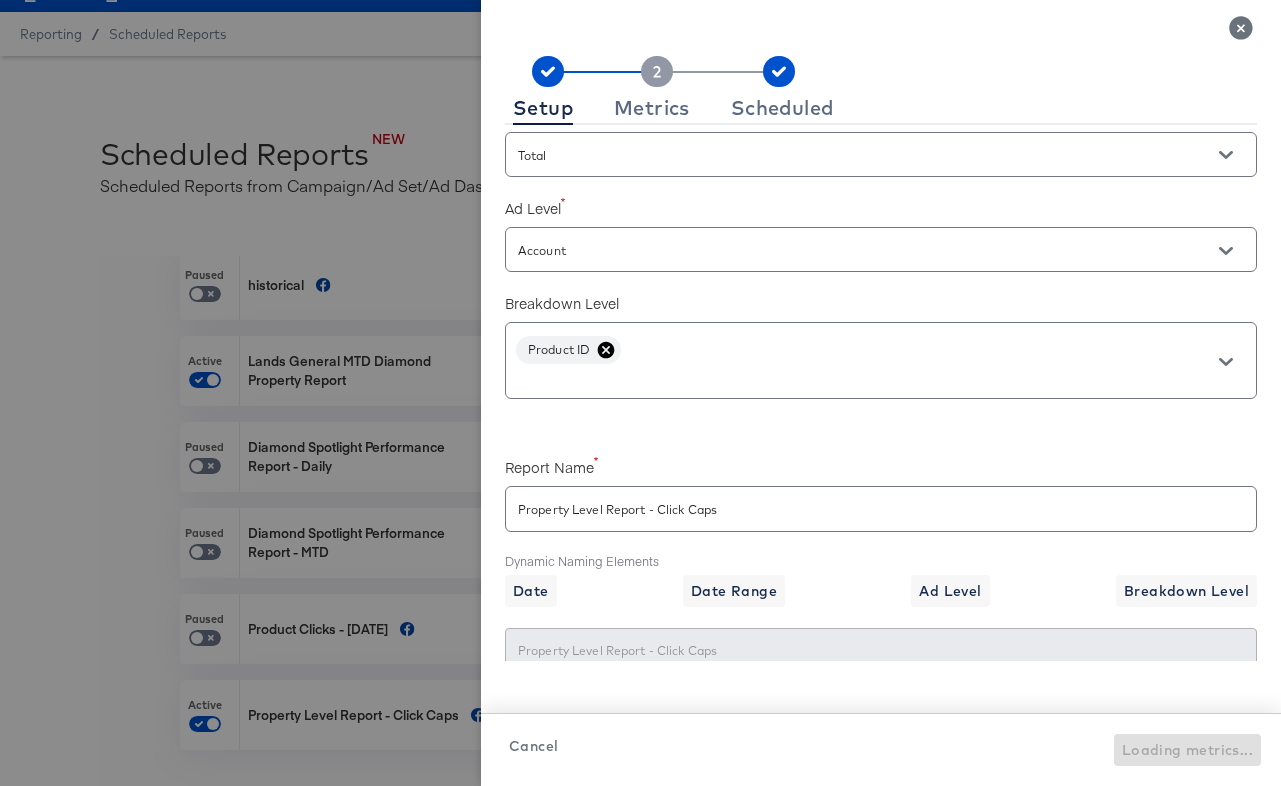 scroll, scrollTop: 616, scrollLeft: 0, axis: vertical 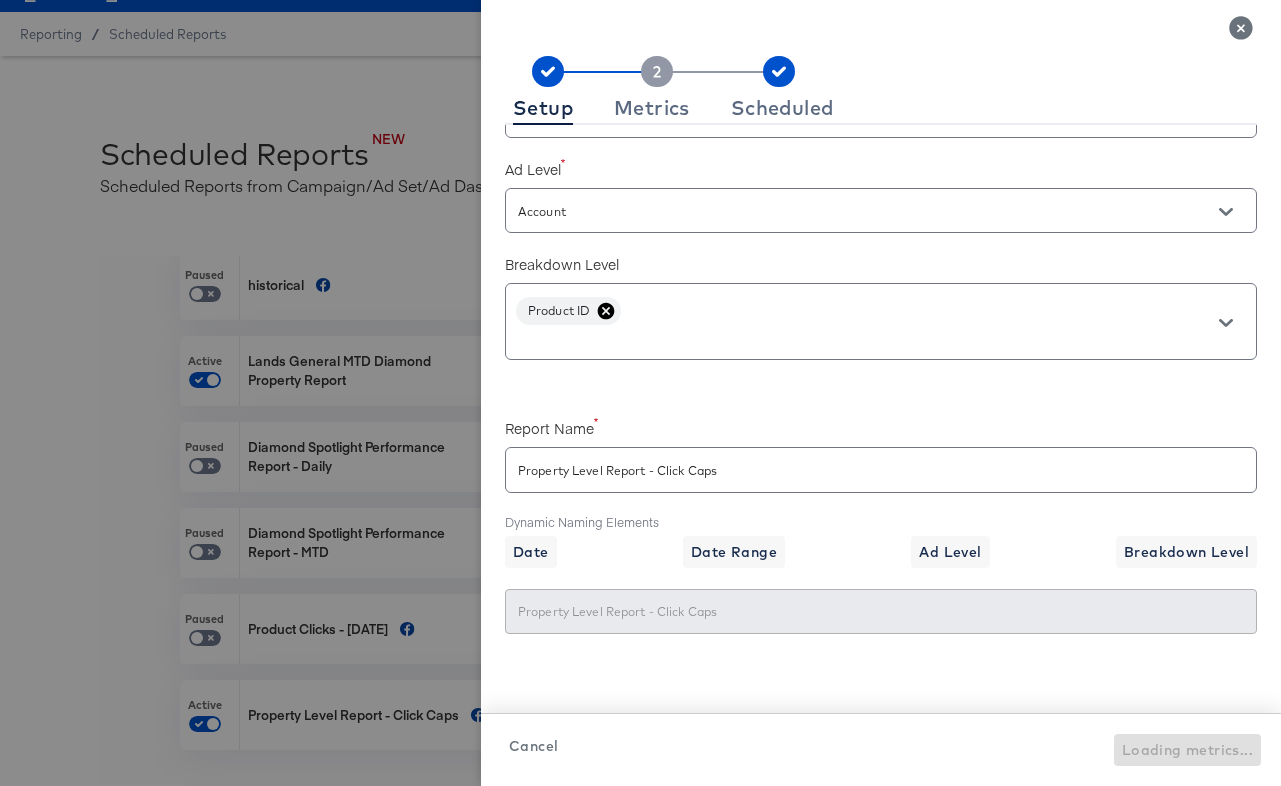drag, startPoint x: 1239, startPoint y: 23, endPoint x: 1200, endPoint y: 316, distance: 295.58417 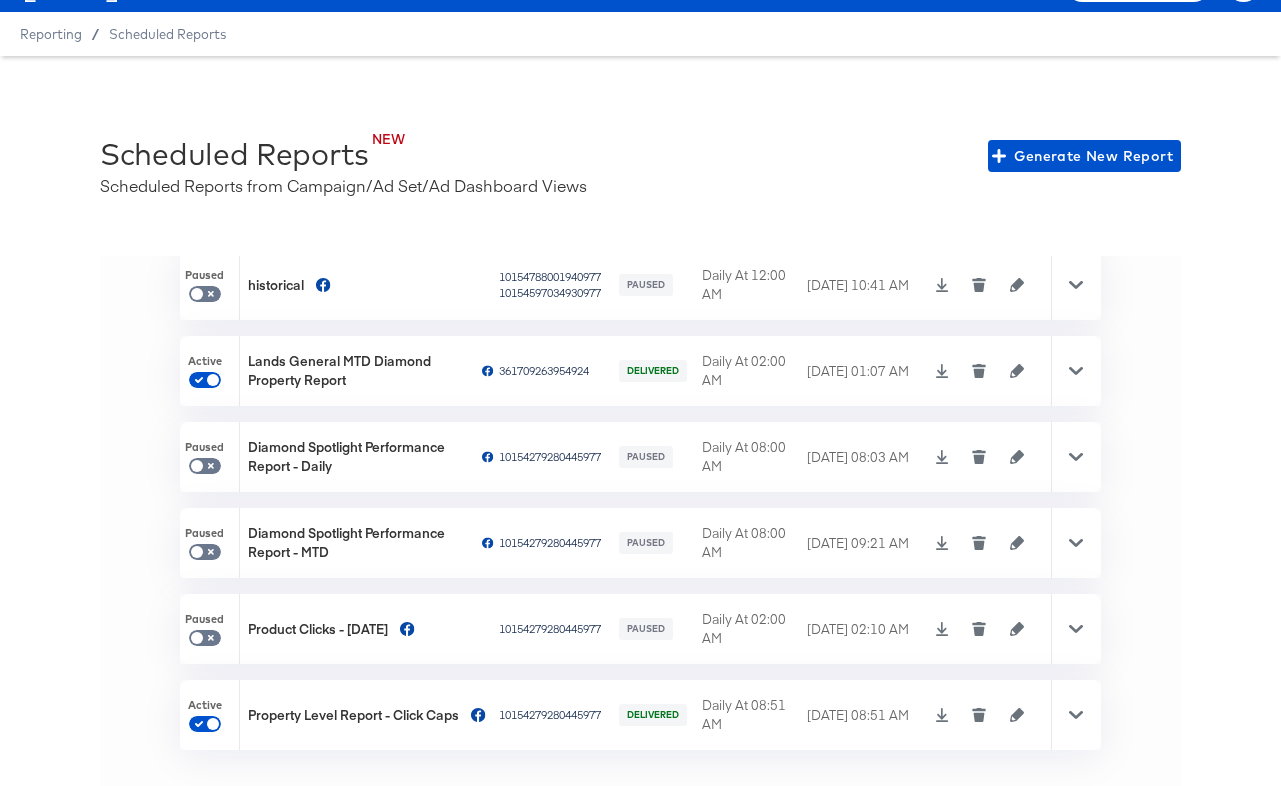 click 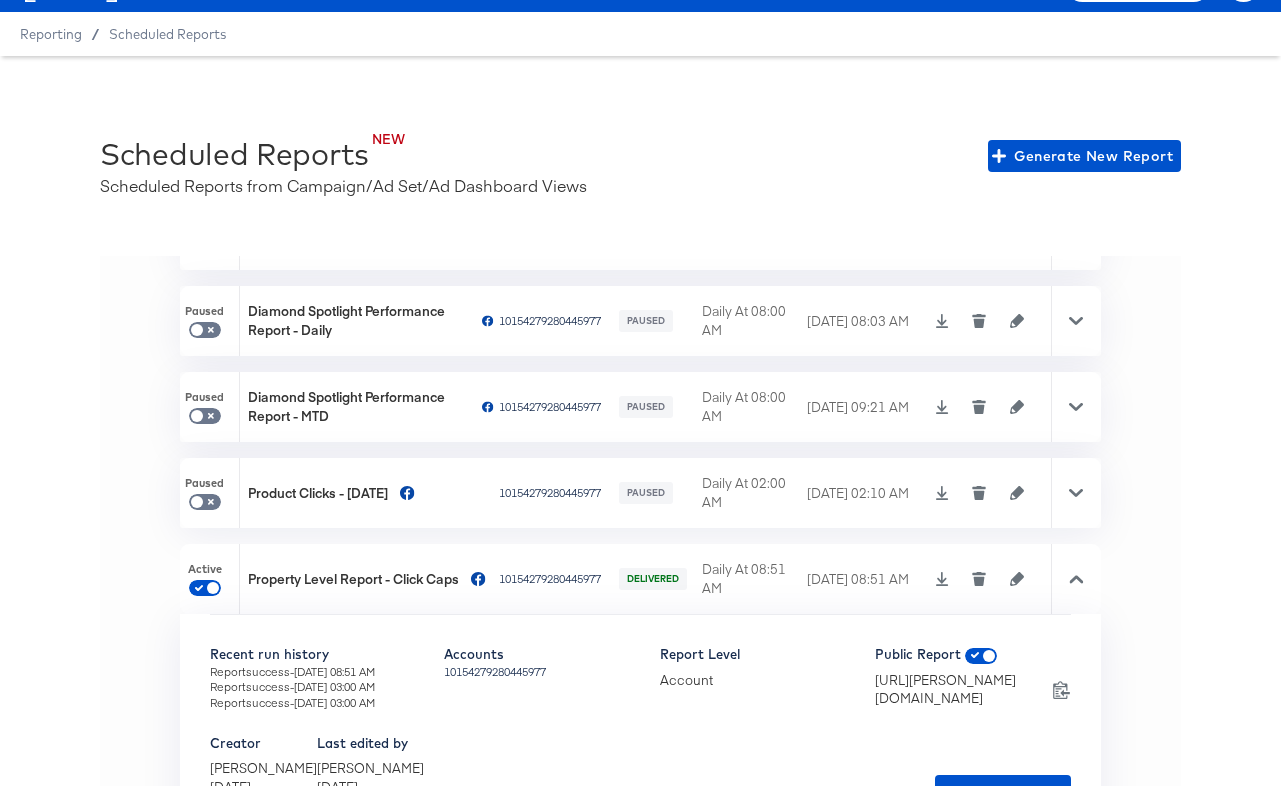 scroll, scrollTop: 562, scrollLeft: 0, axis: vertical 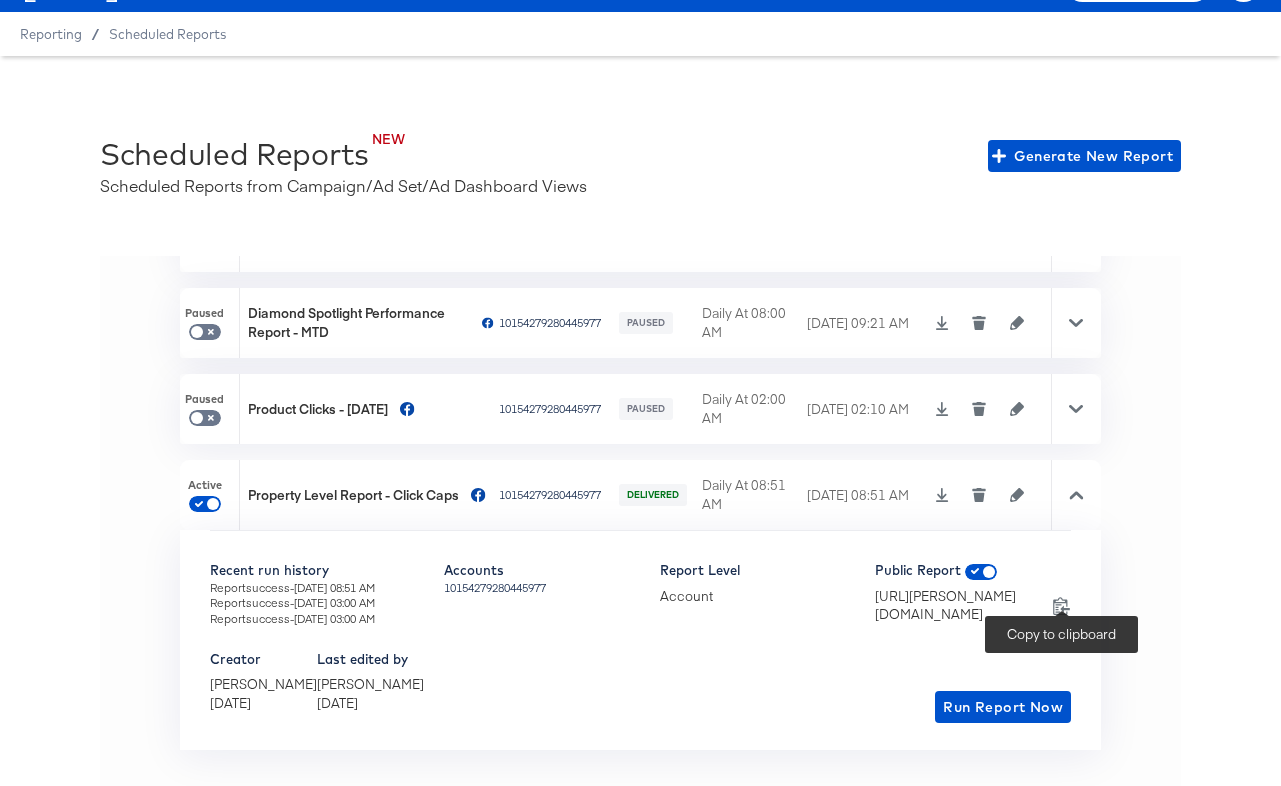 click 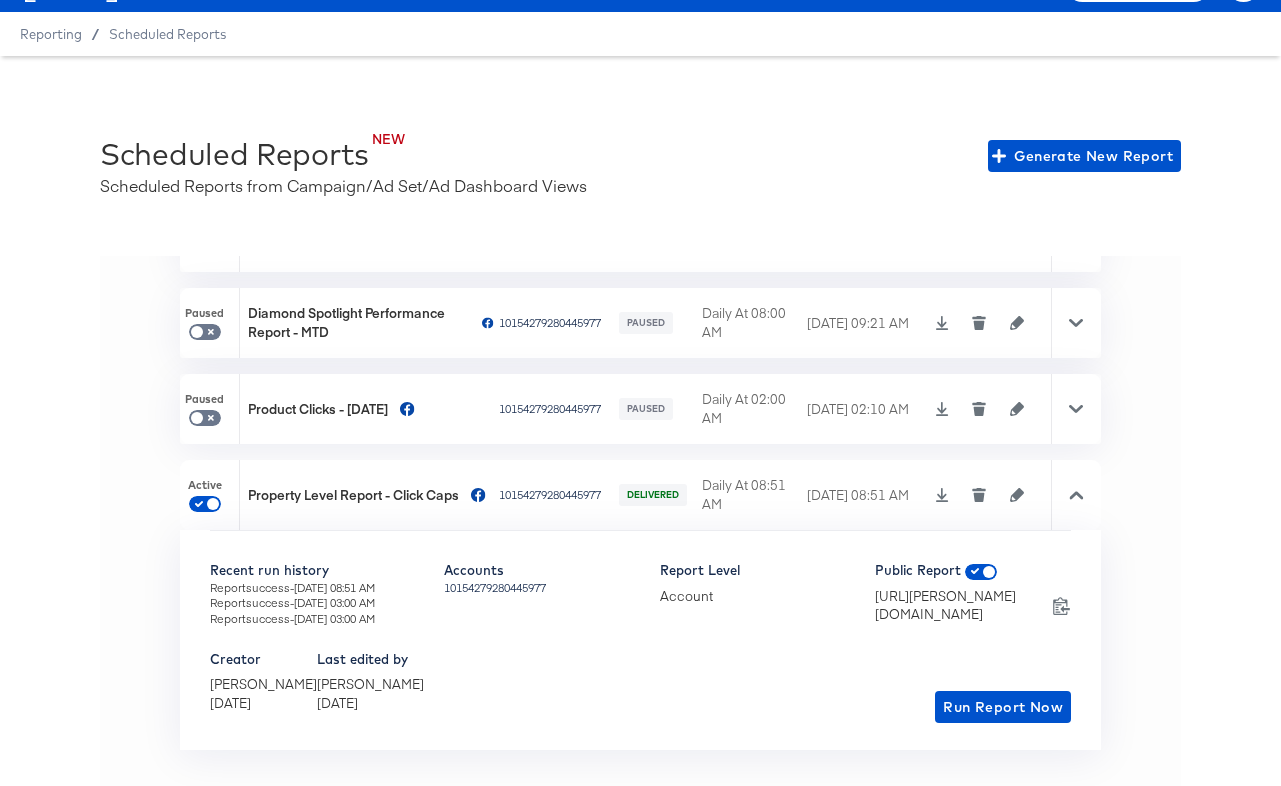 scroll, scrollTop: 562, scrollLeft: 0, axis: vertical 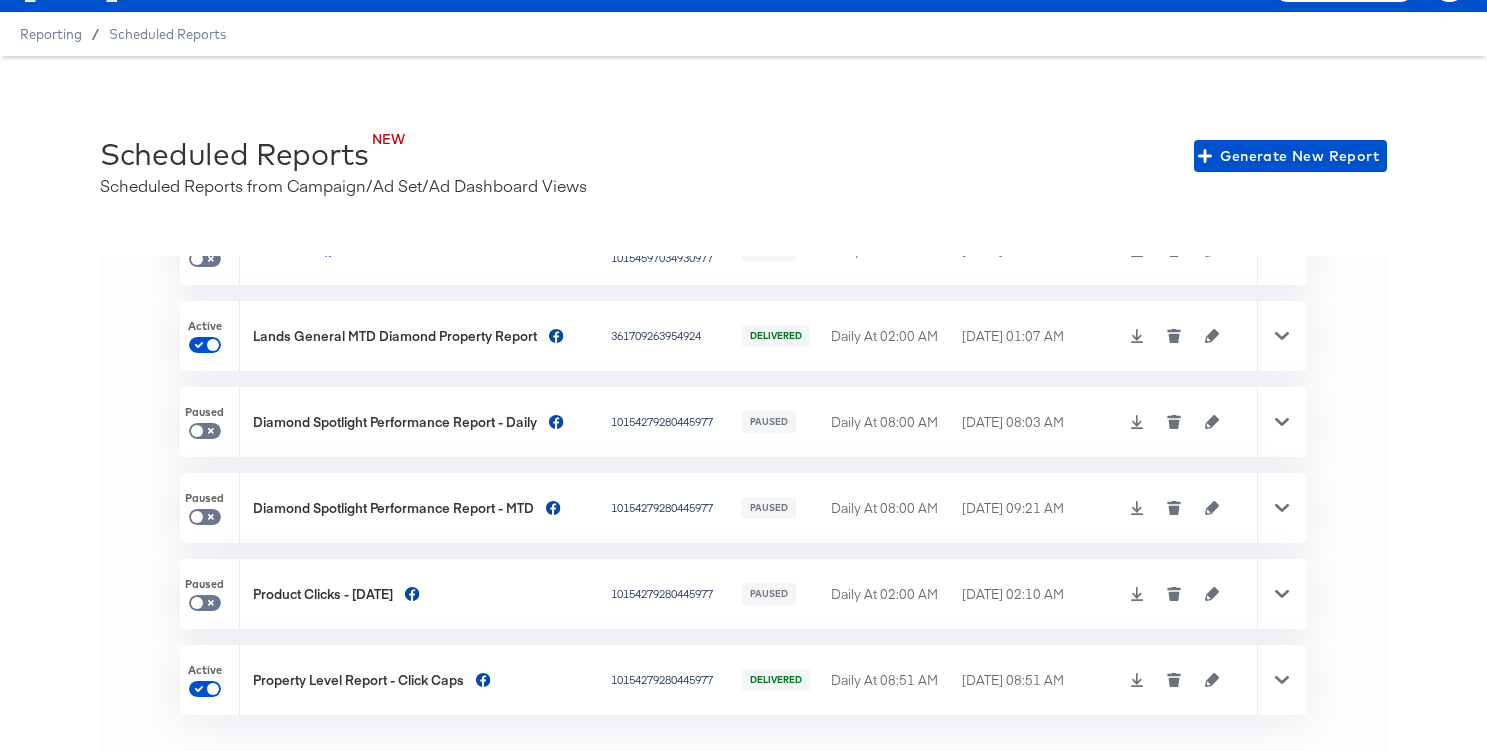 click 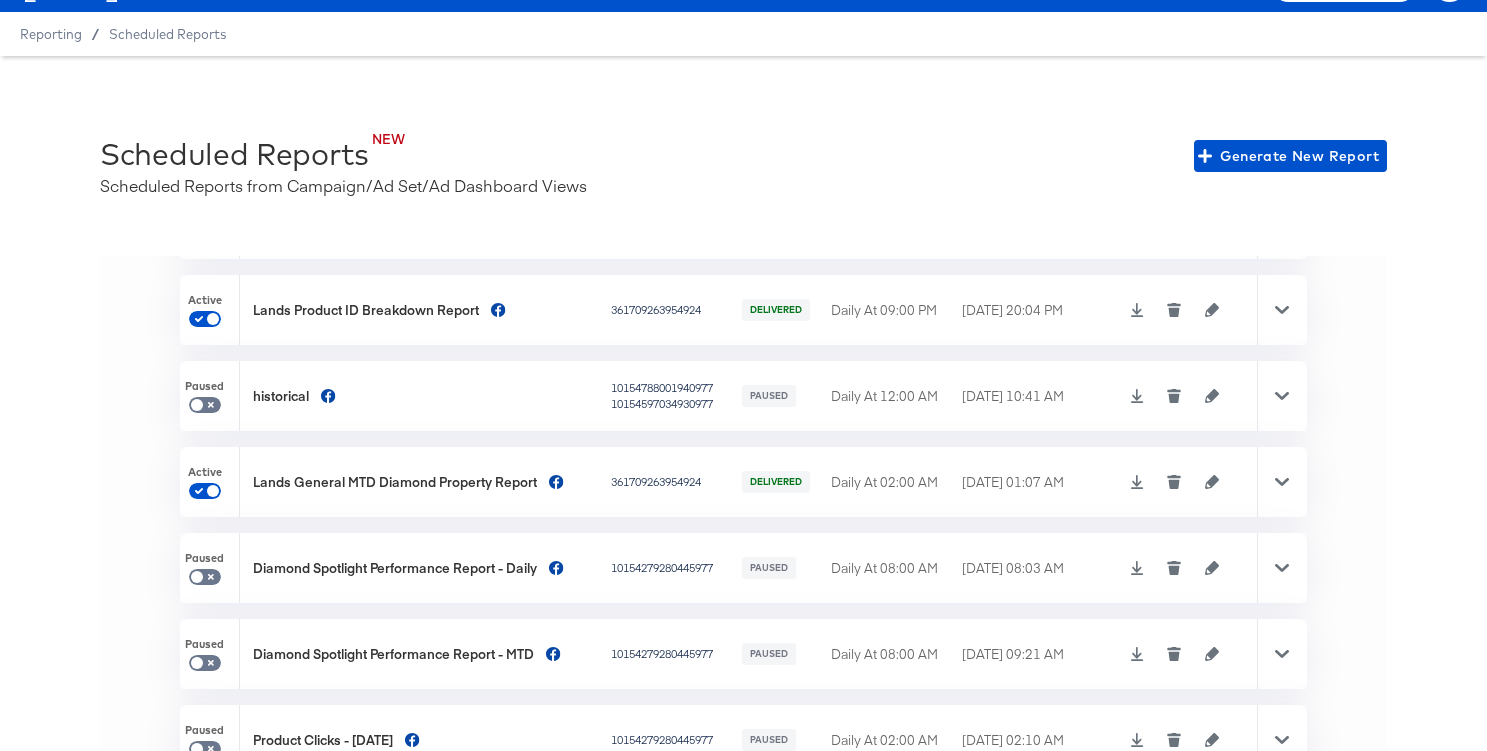 scroll, scrollTop: 0, scrollLeft: 0, axis: both 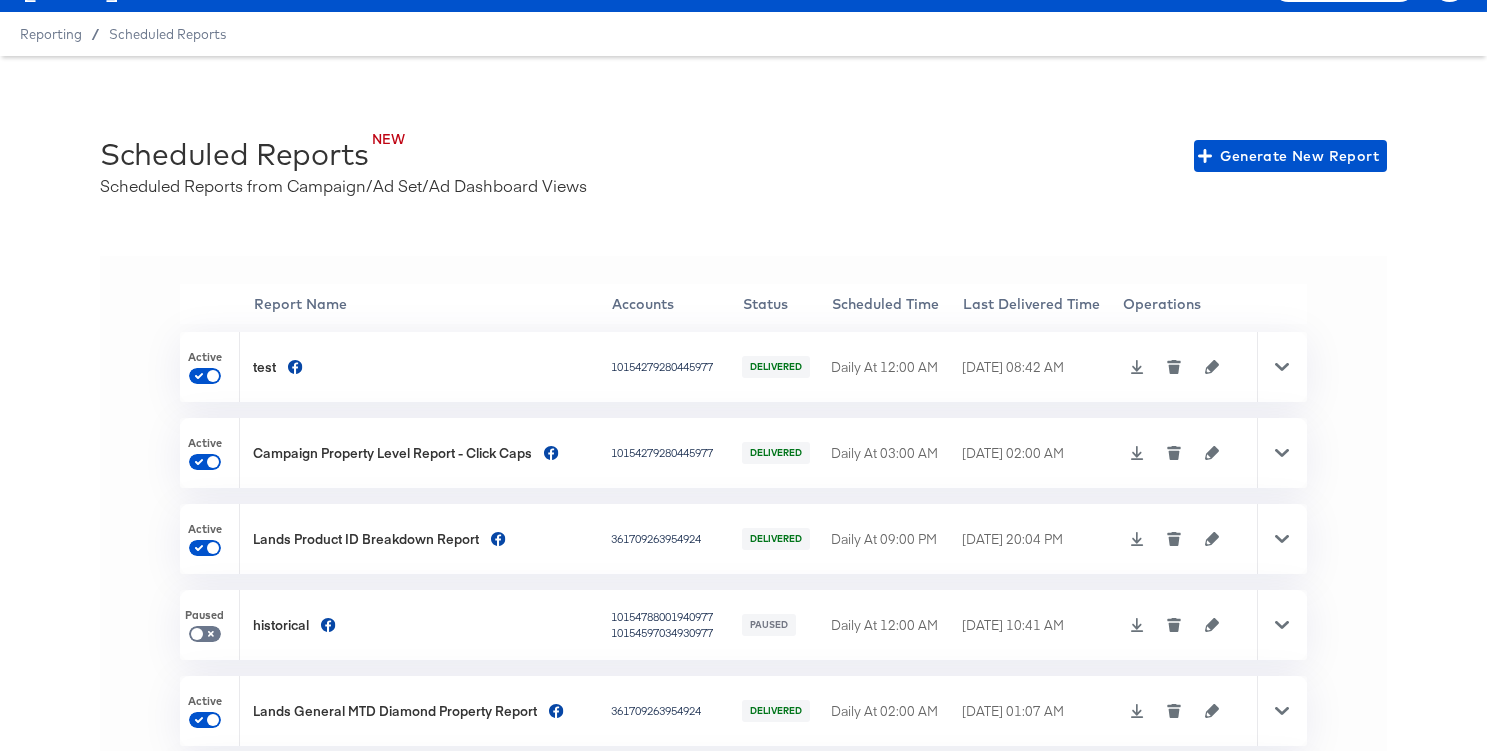 click at bounding box center [1282, 367] 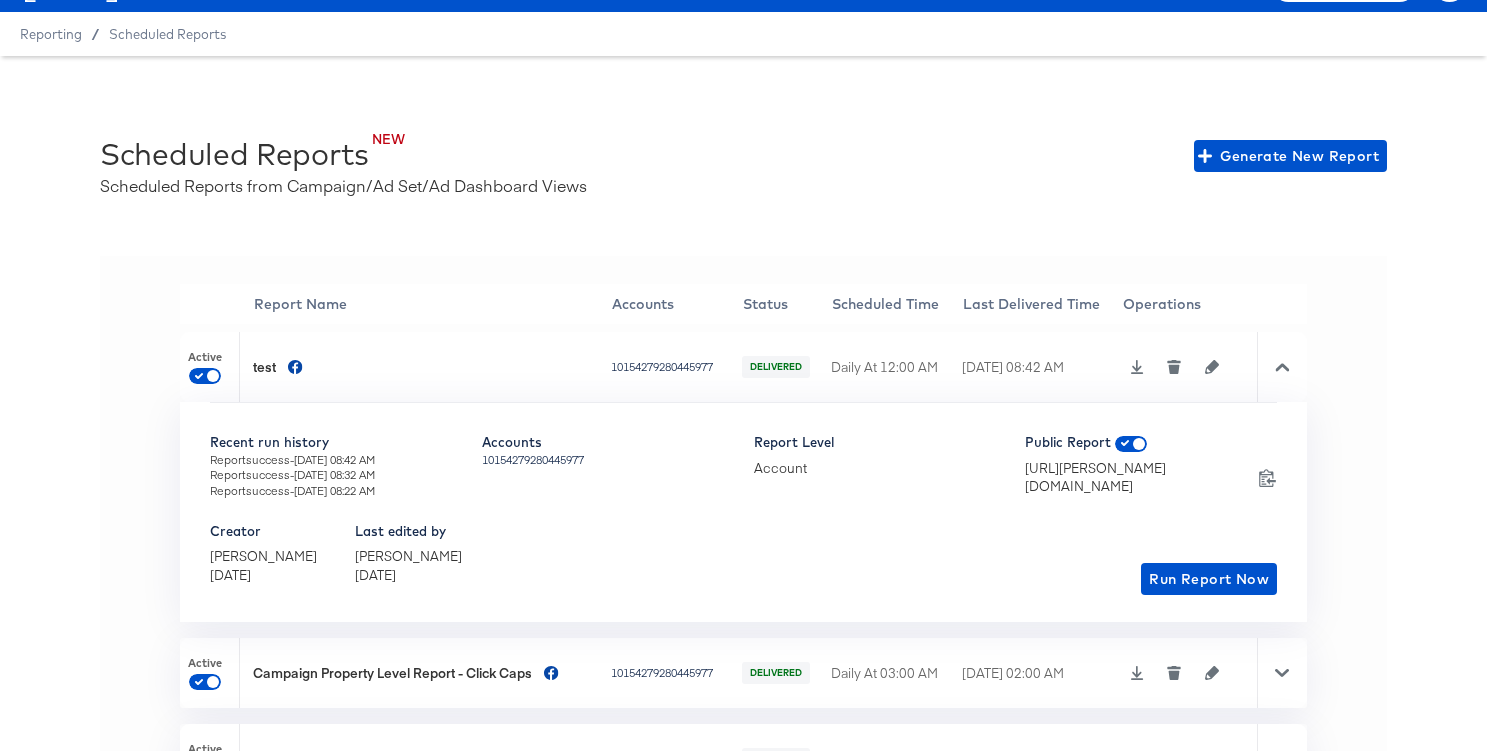 click 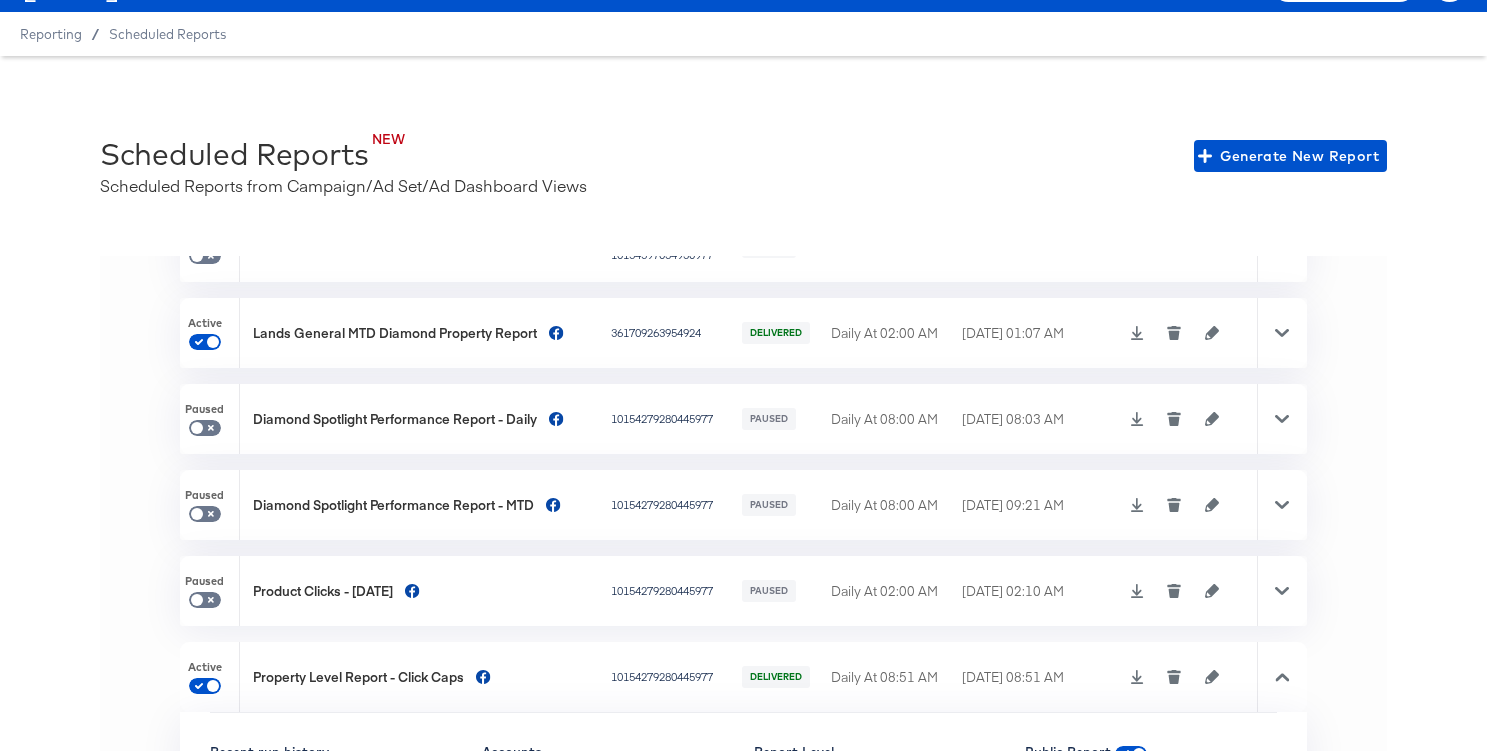 scroll, scrollTop: 595, scrollLeft: 0, axis: vertical 